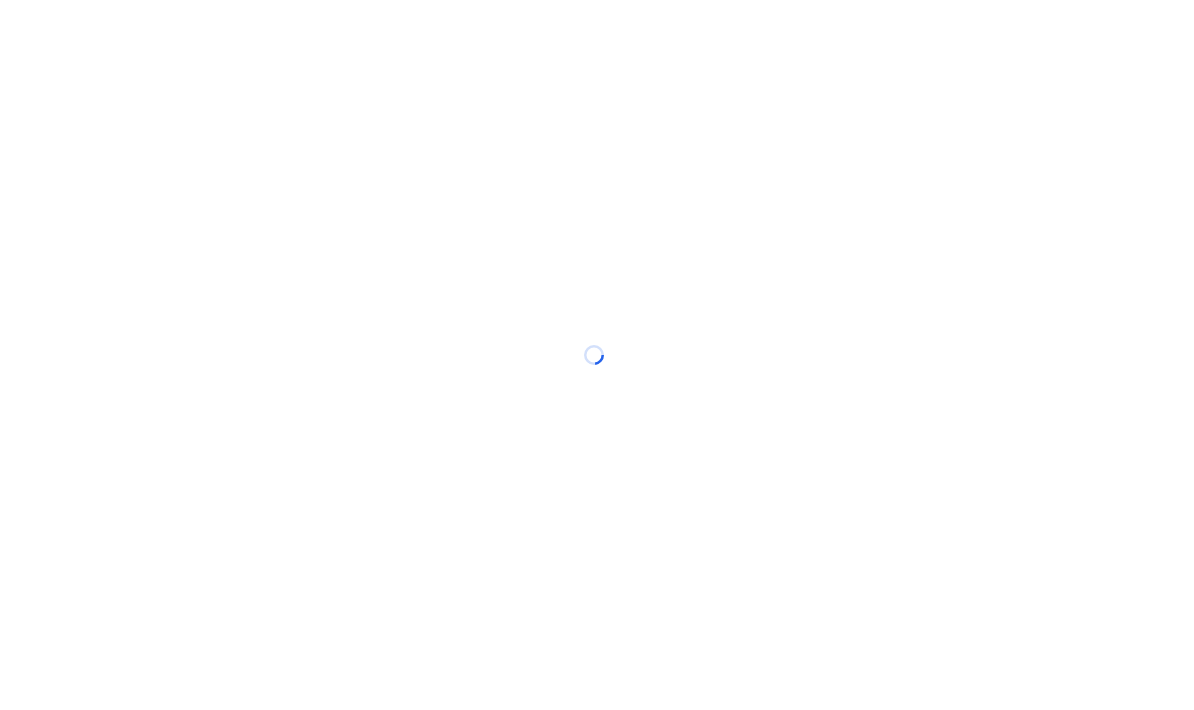scroll, scrollTop: 0, scrollLeft: 0, axis: both 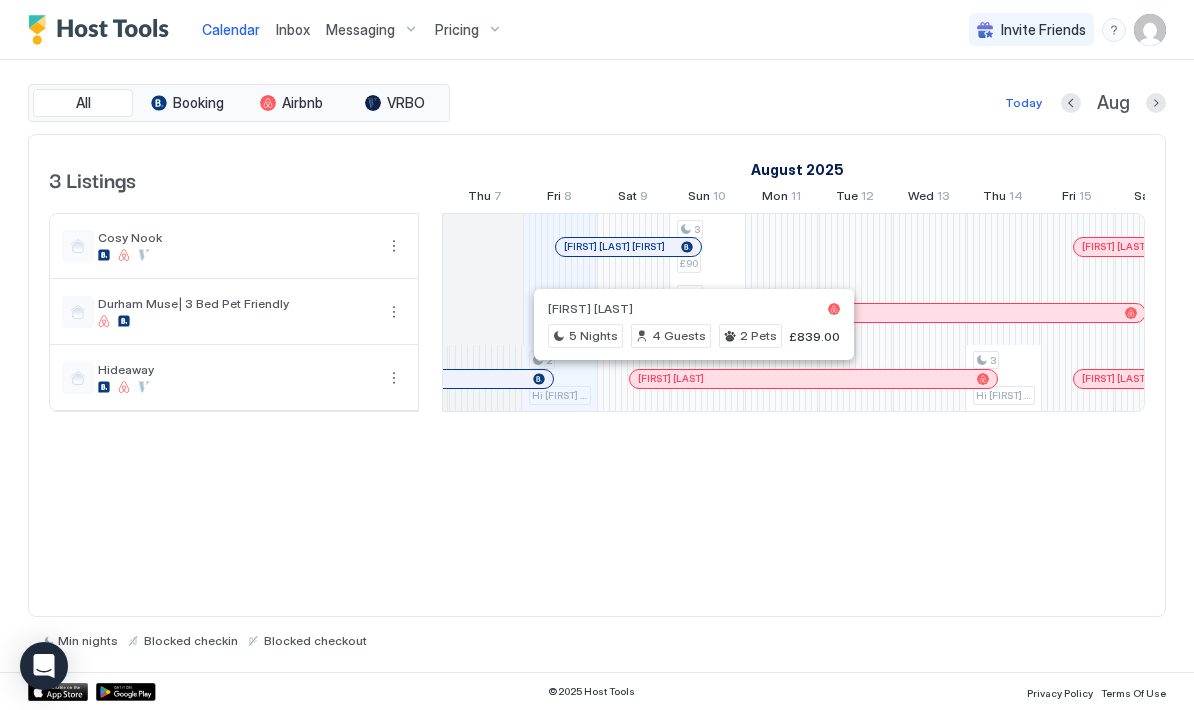 click at bounding box center (694, 379) 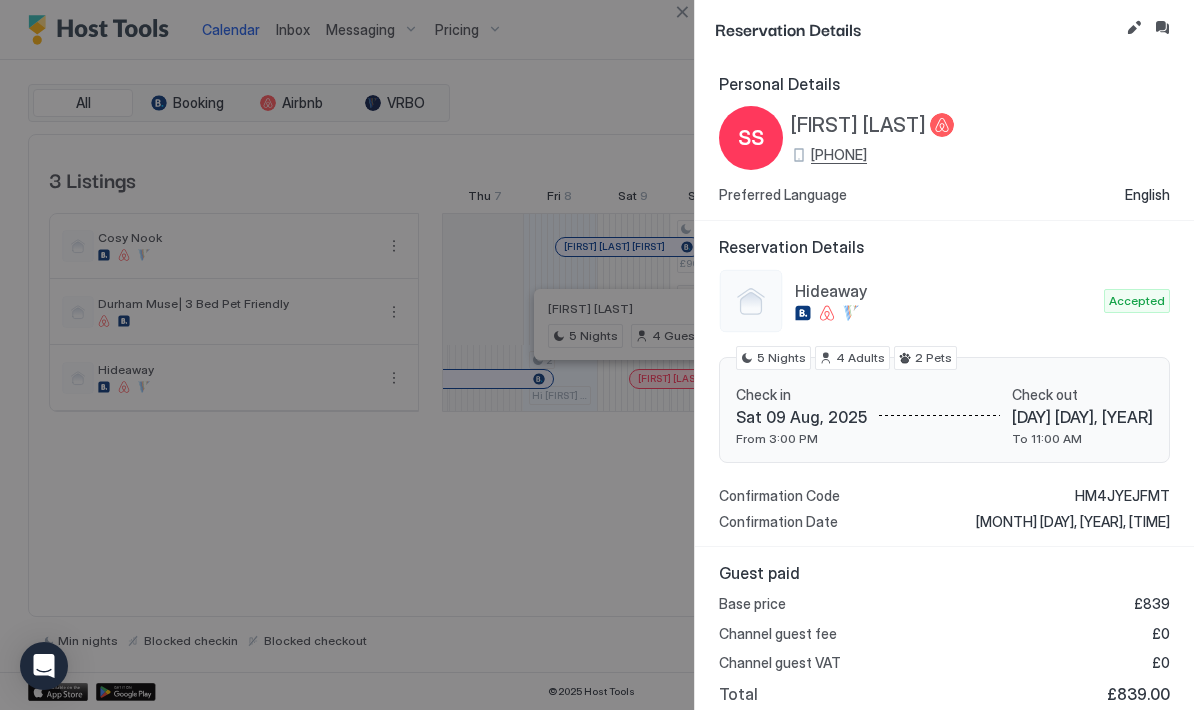 click at bounding box center [1162, 28] 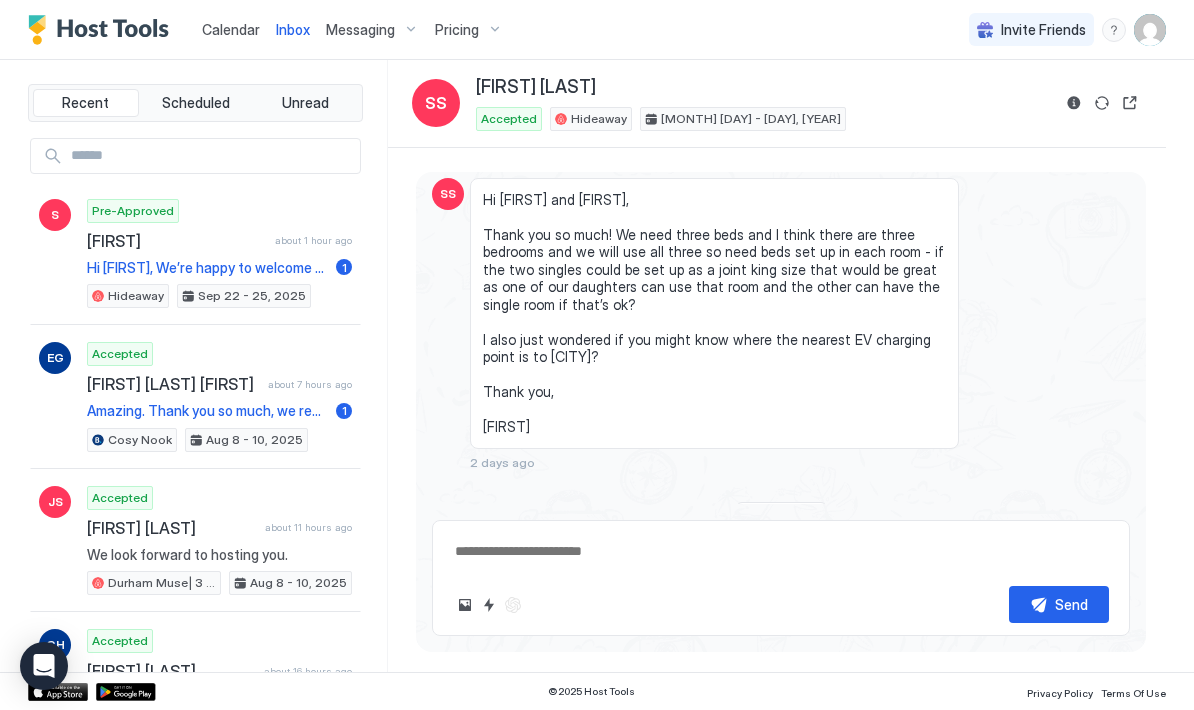 click at bounding box center [781, 551] 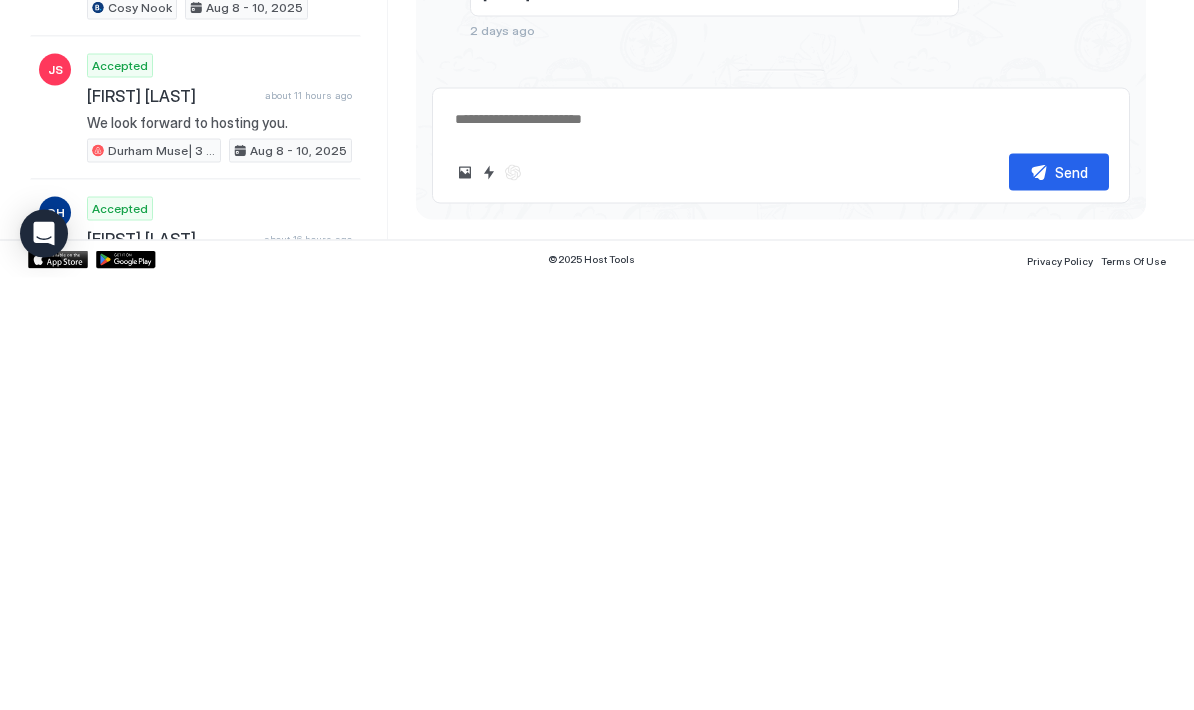 type on "*" 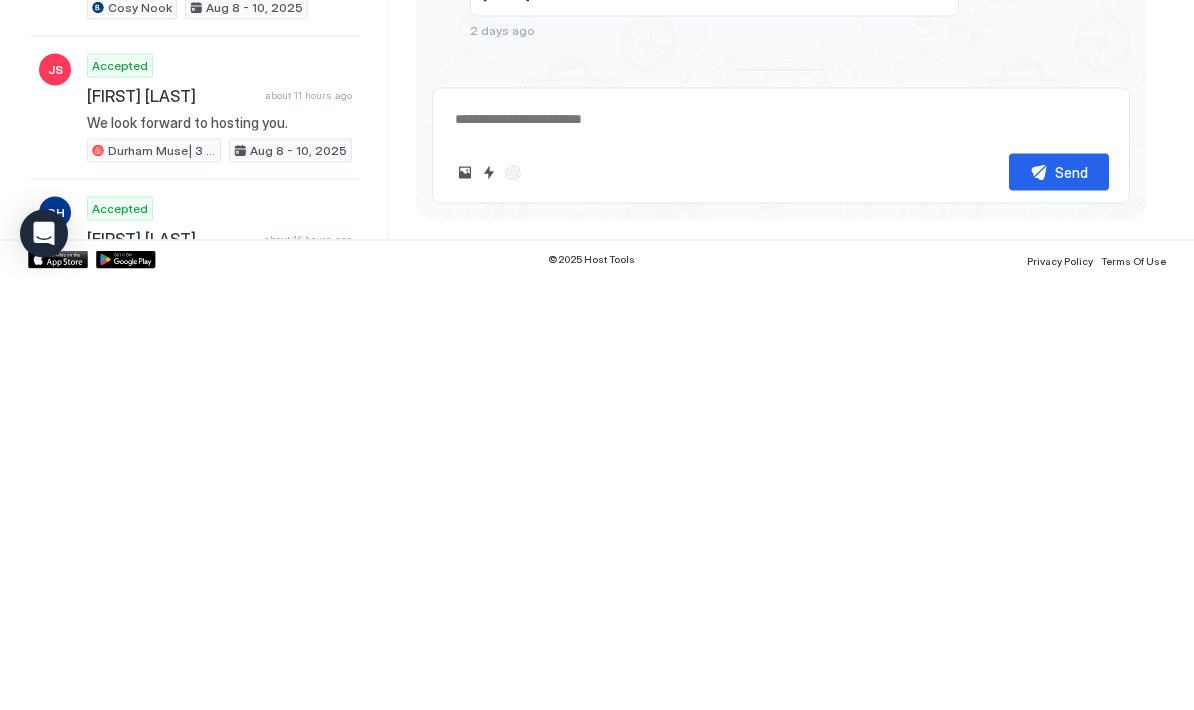 type 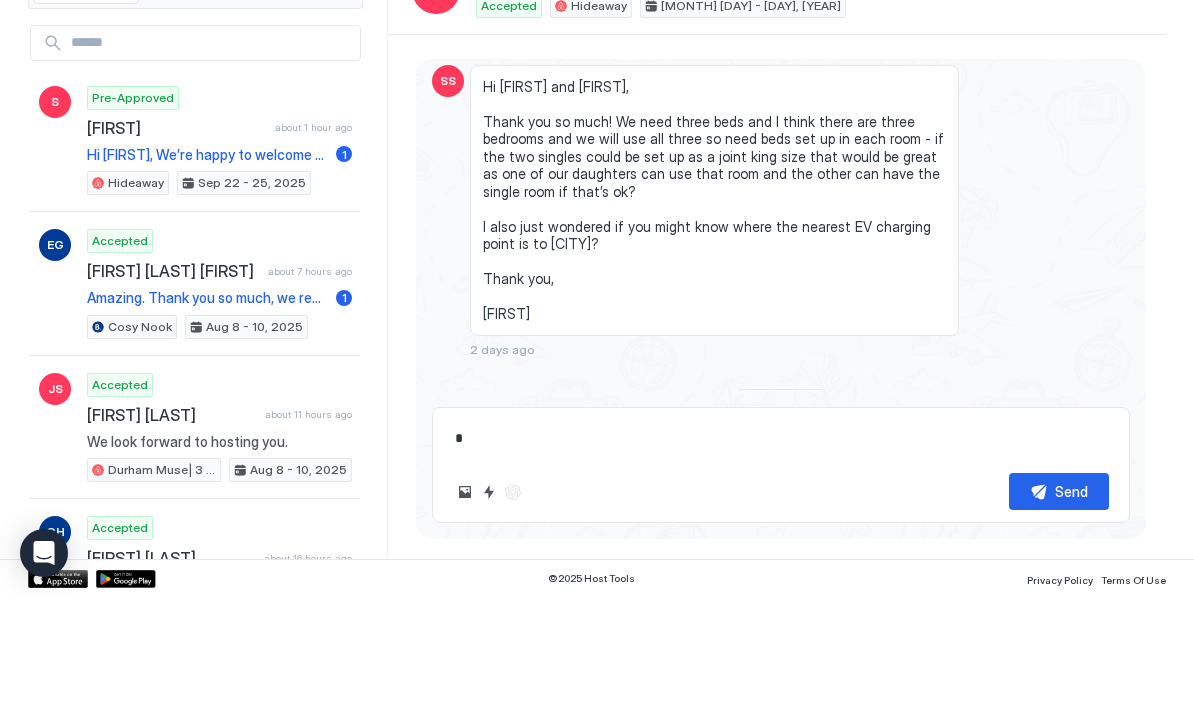 type on "*" 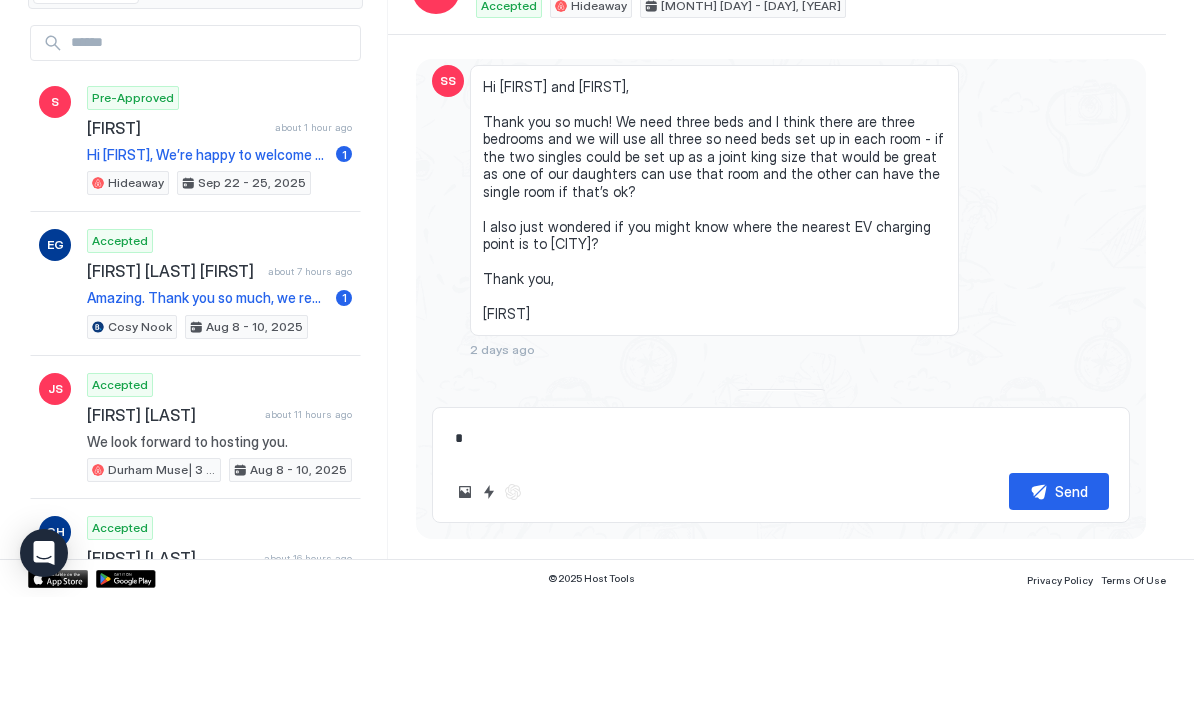type on "*" 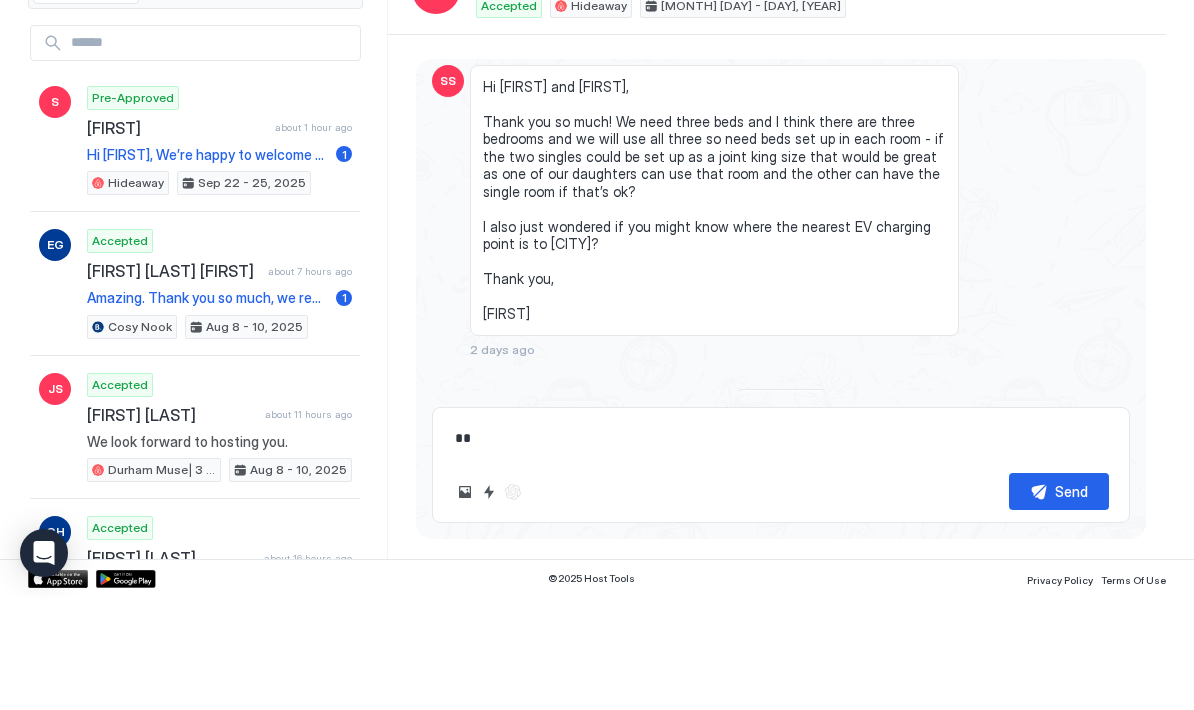 type on "*" 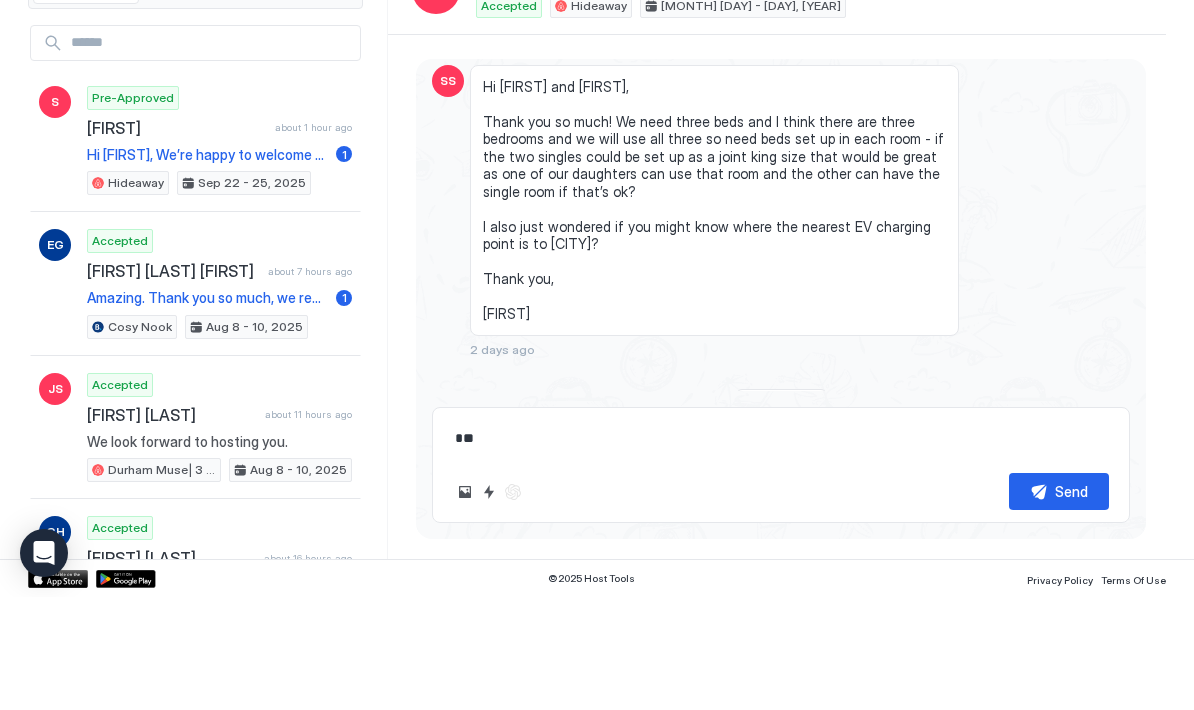 type on "*" 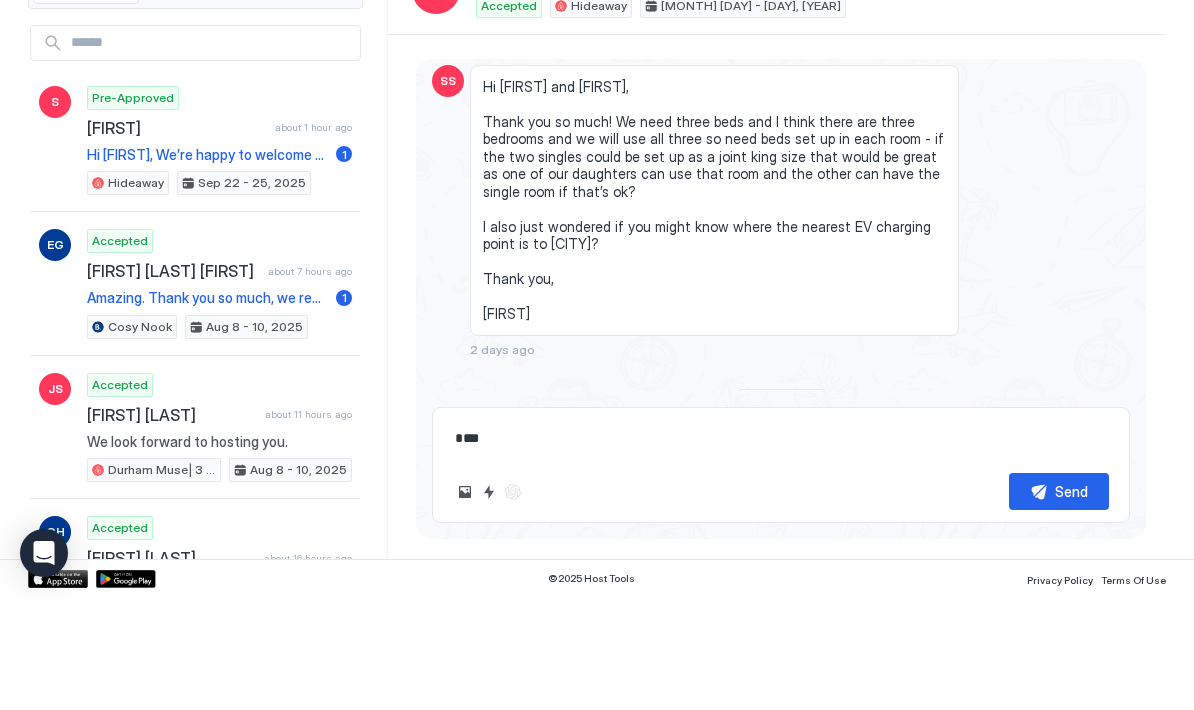 type on "*" 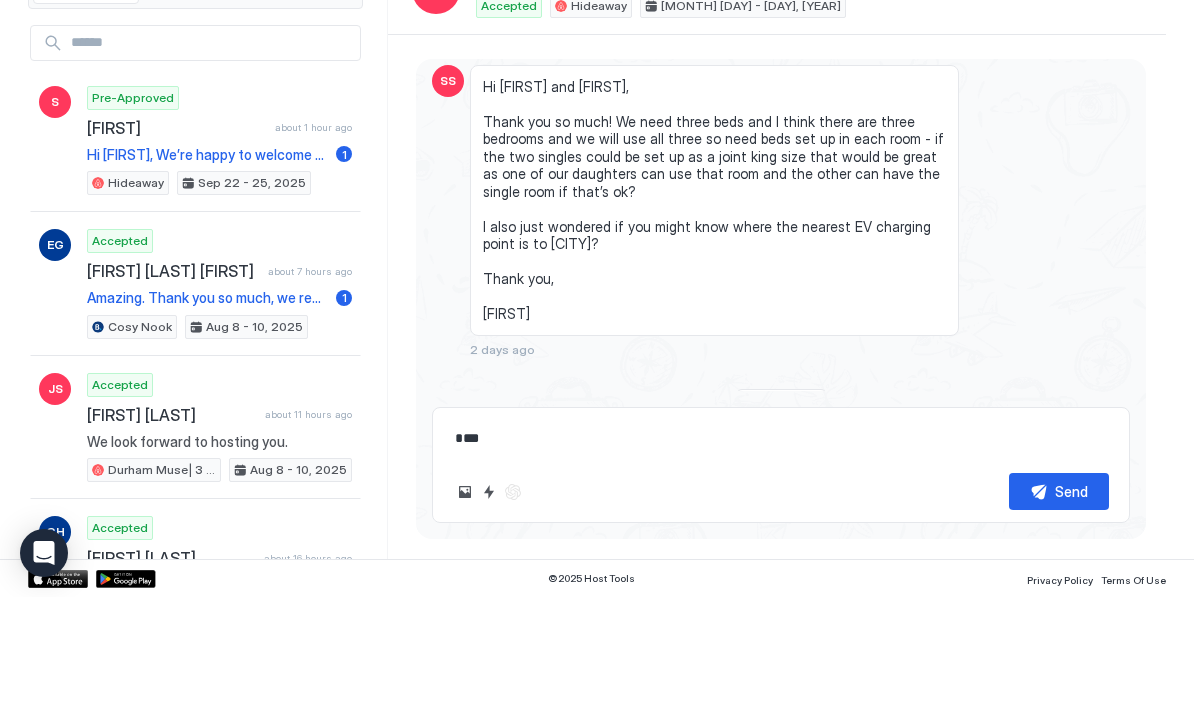 type on "****" 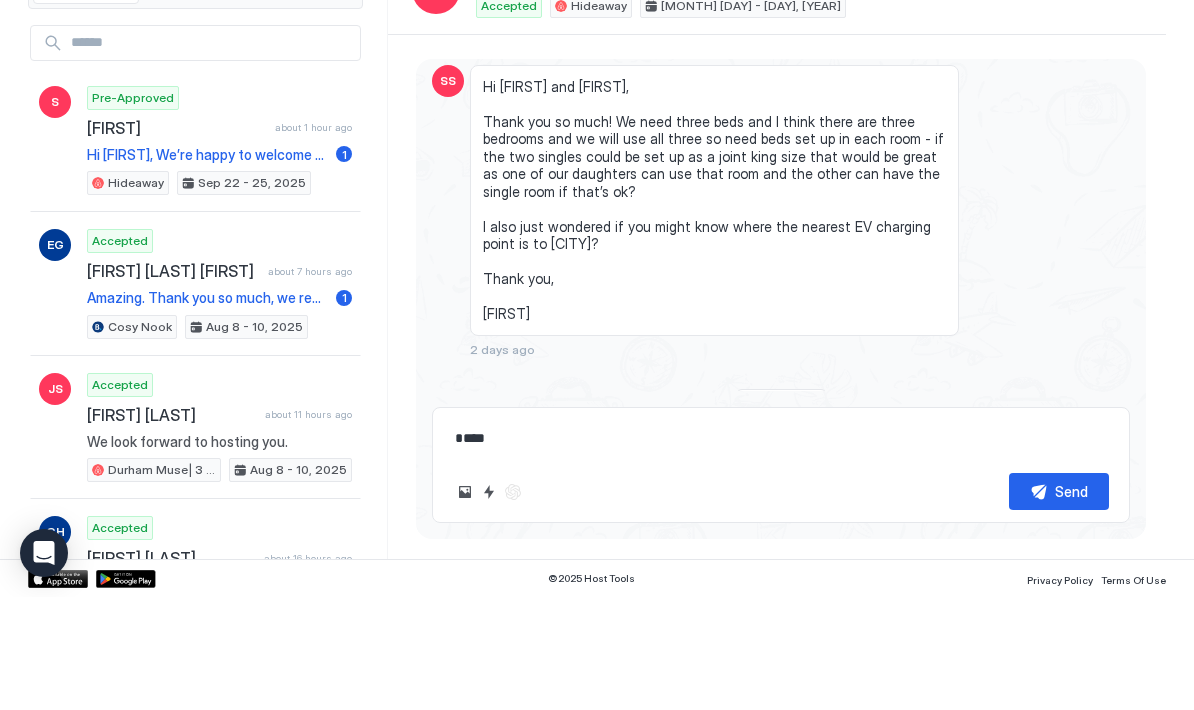 type on "*" 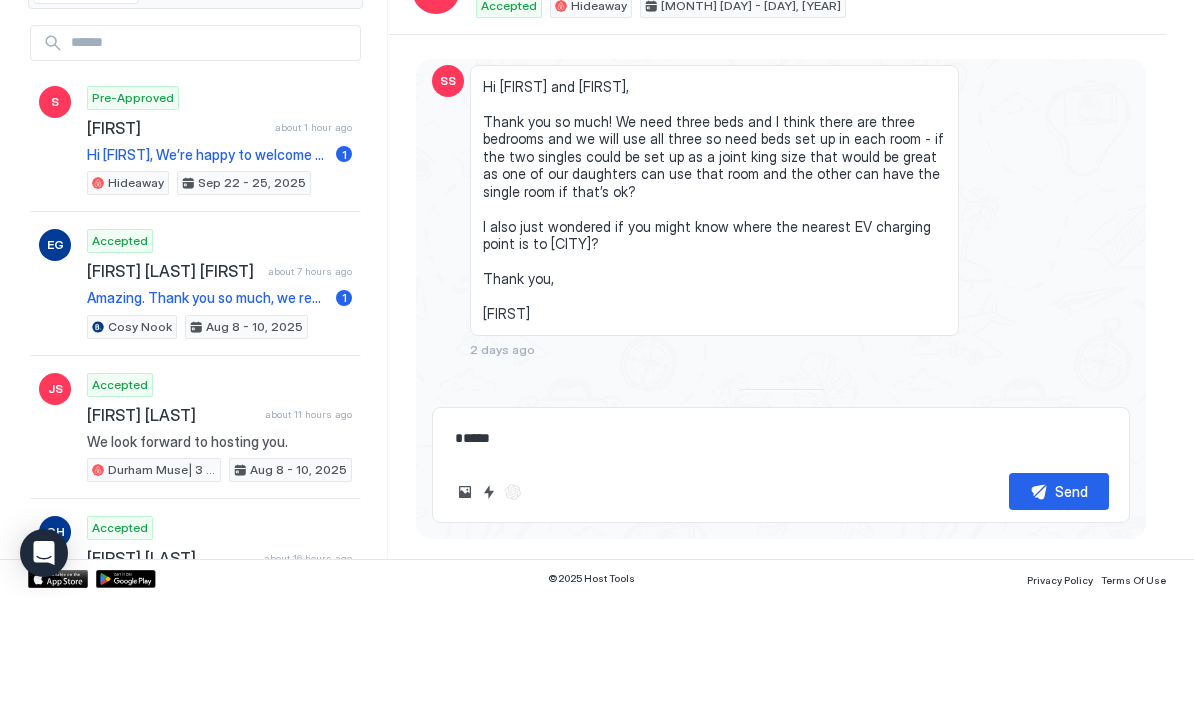 type on "*" 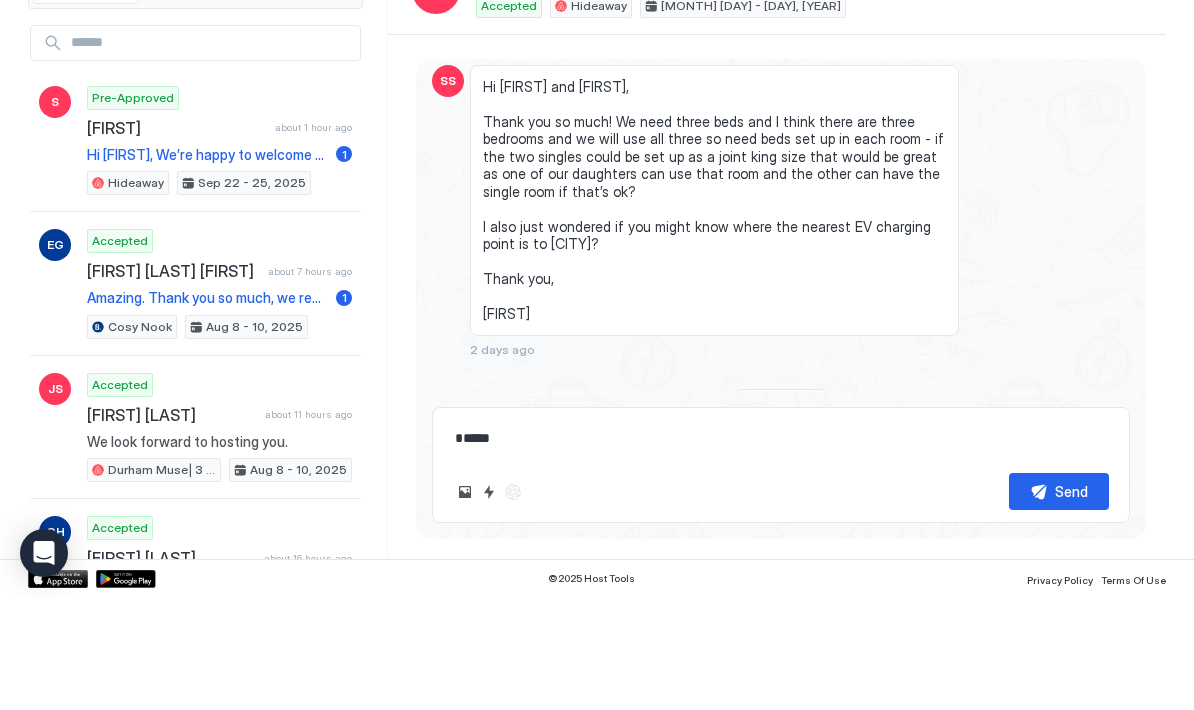 type on "******" 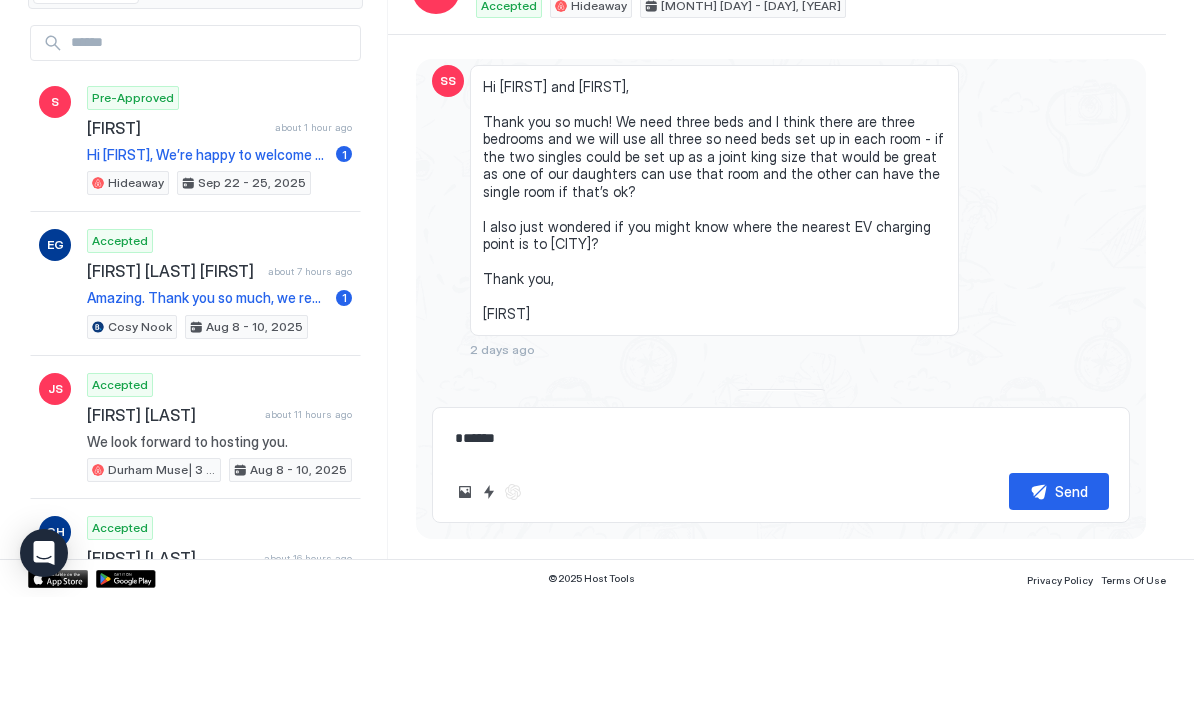 type on "*" 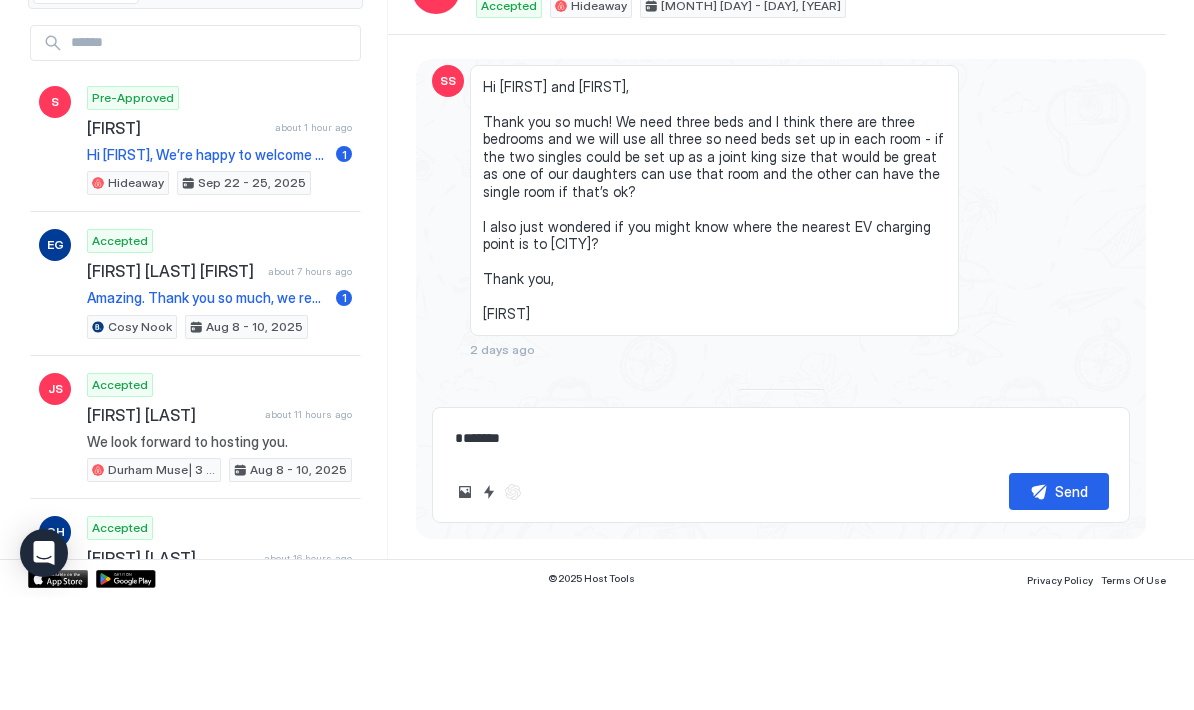 type on "********" 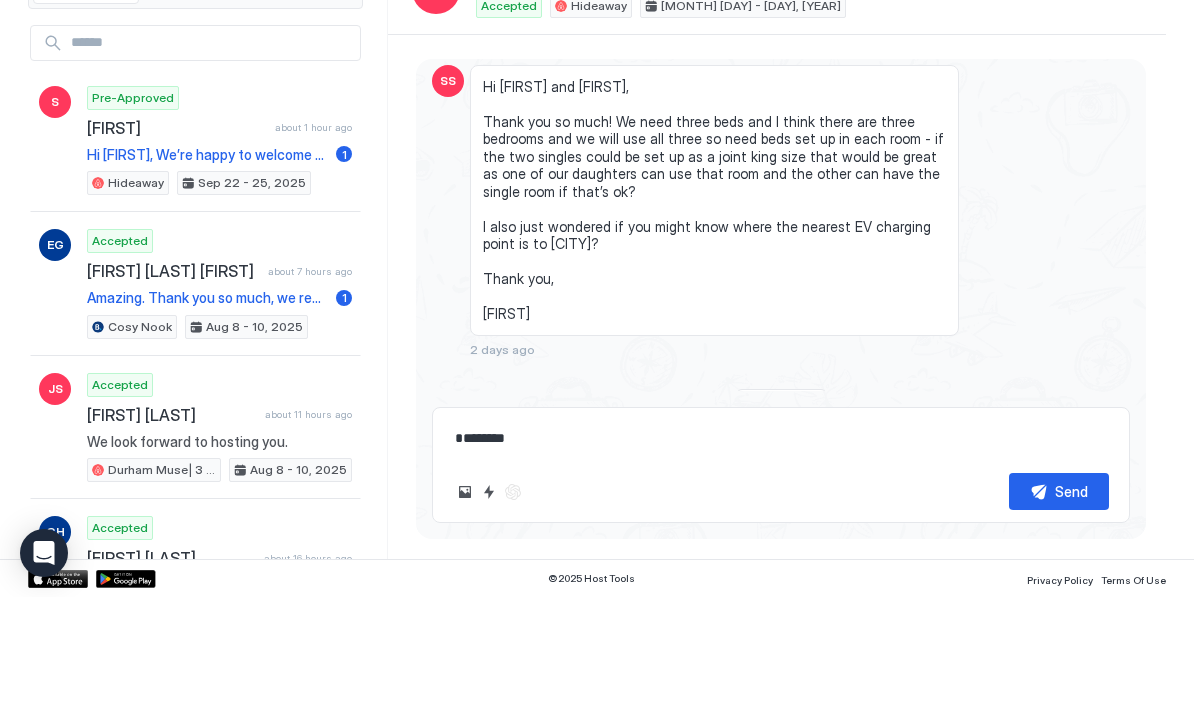 type on "*" 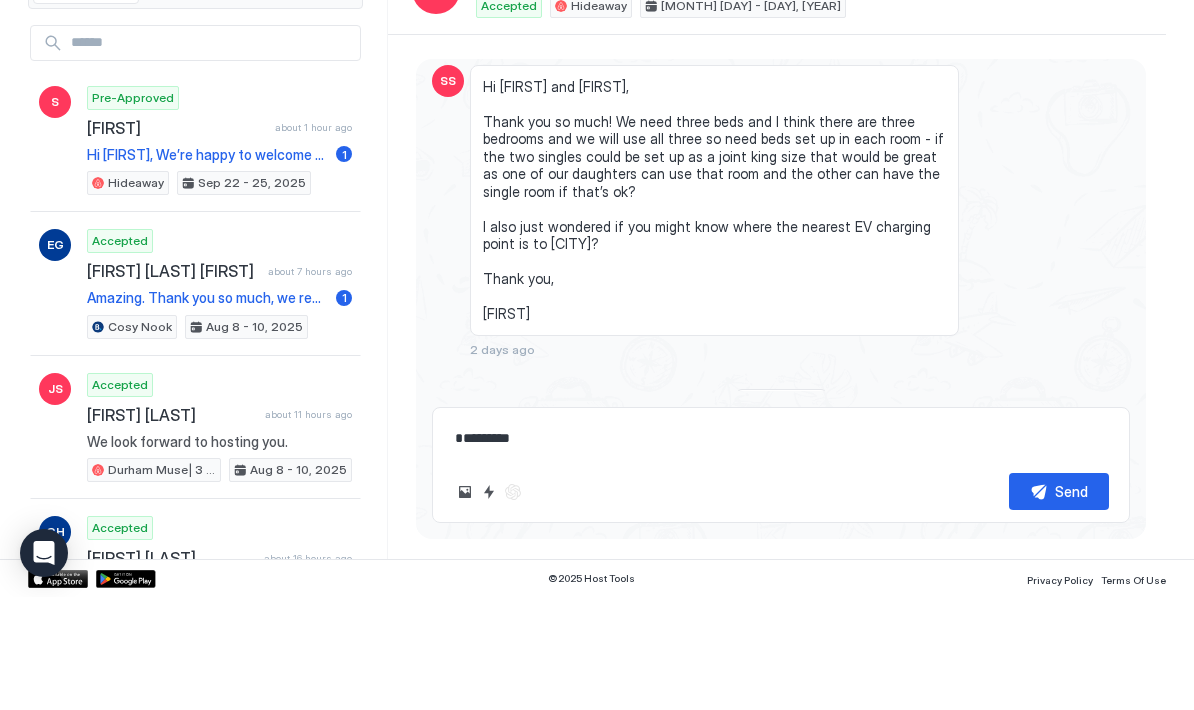 type on "*" 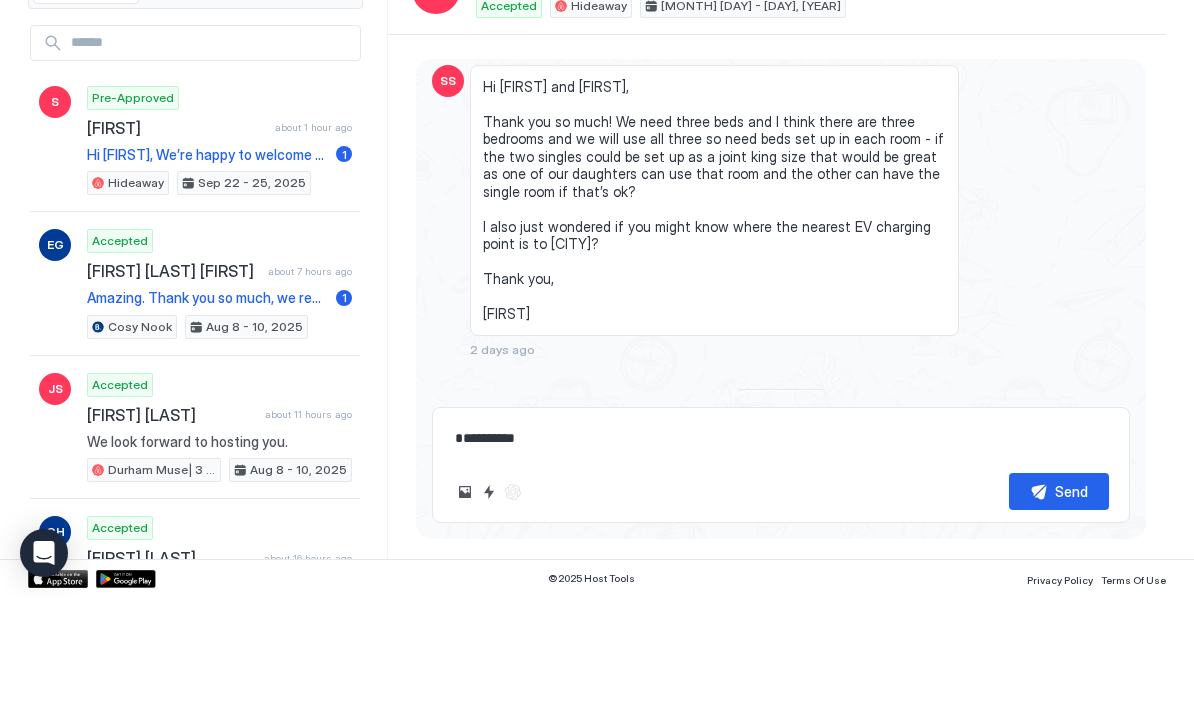 type on "*" 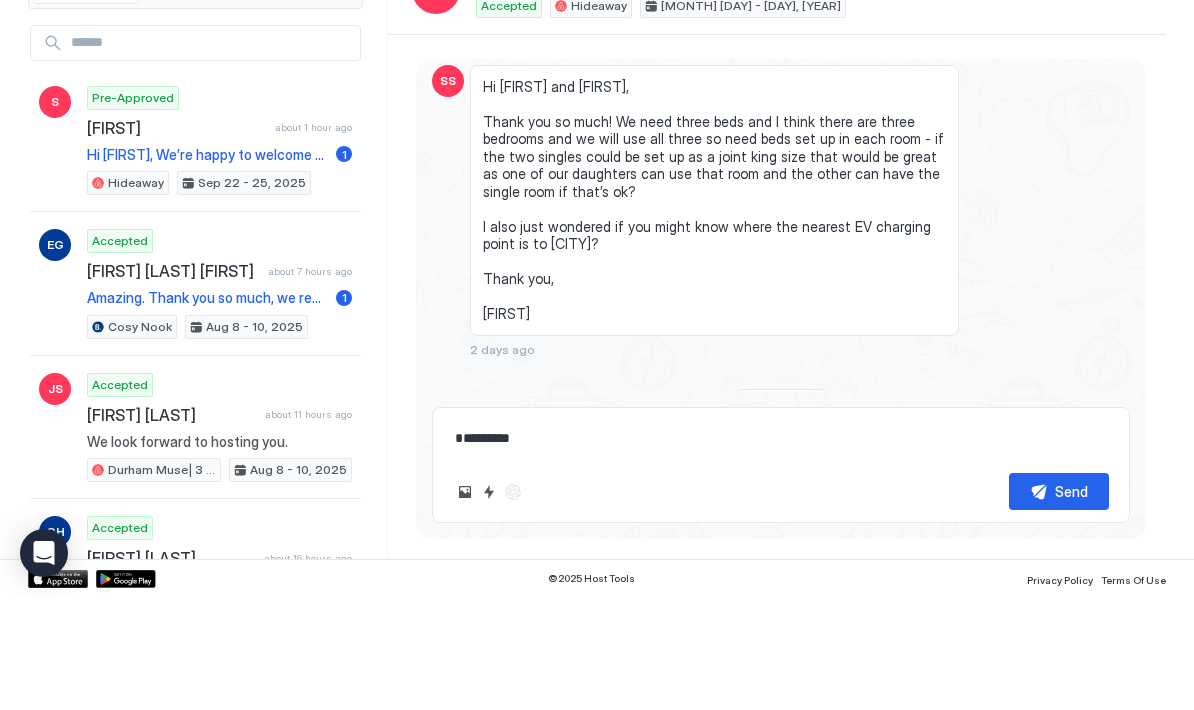 type on "*" 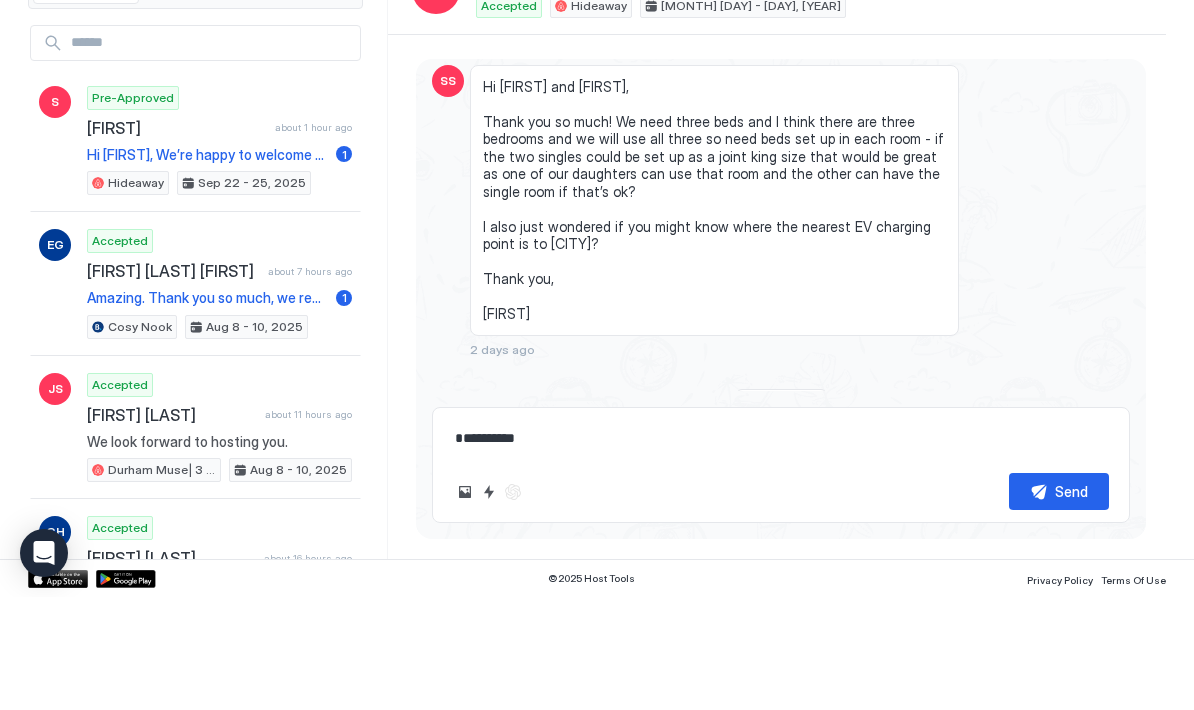 type on "**********" 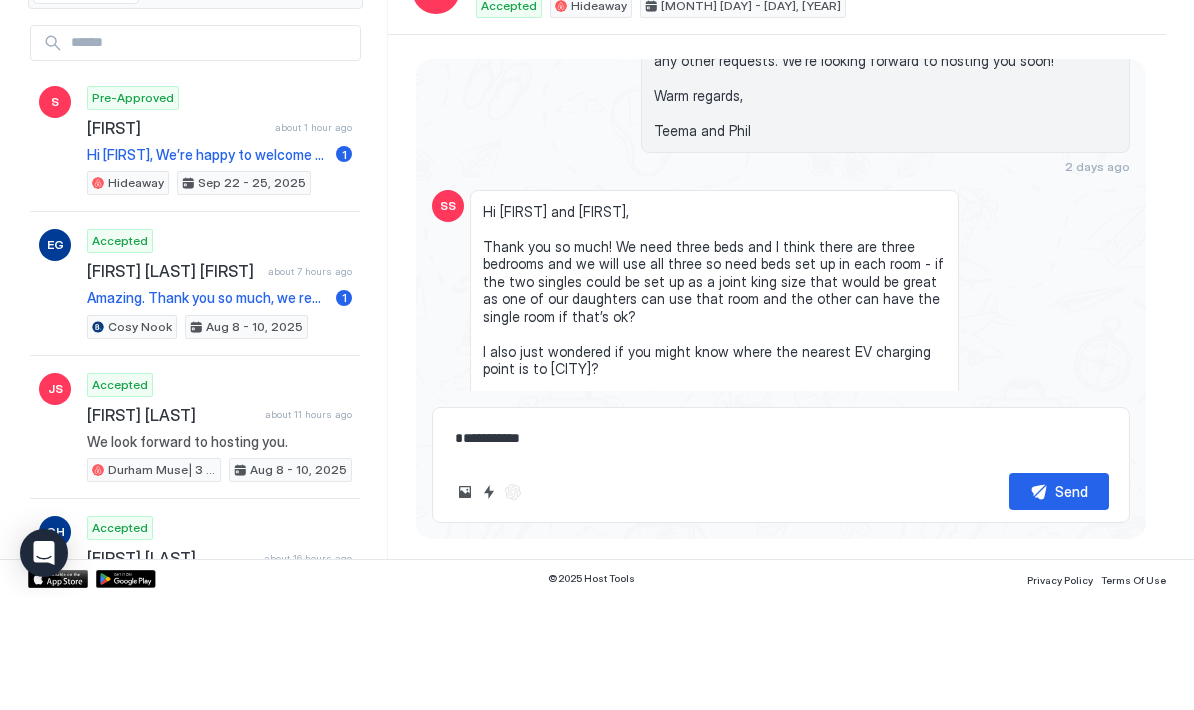 type on "*" 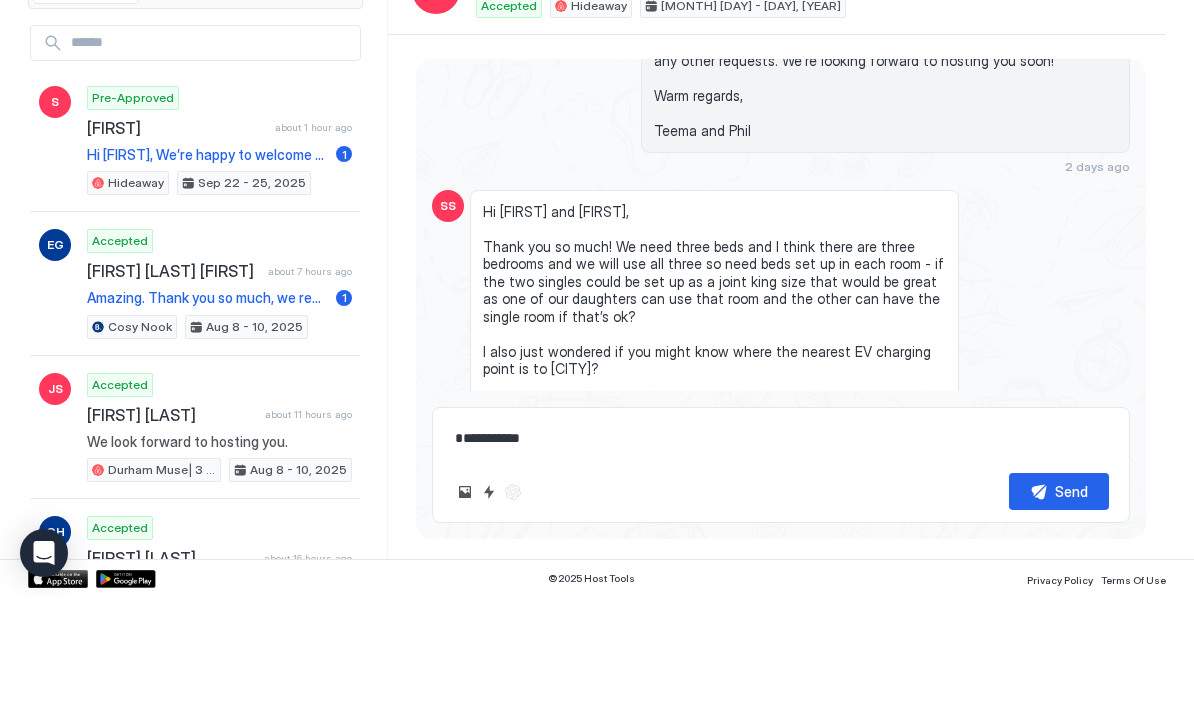 type on "**********" 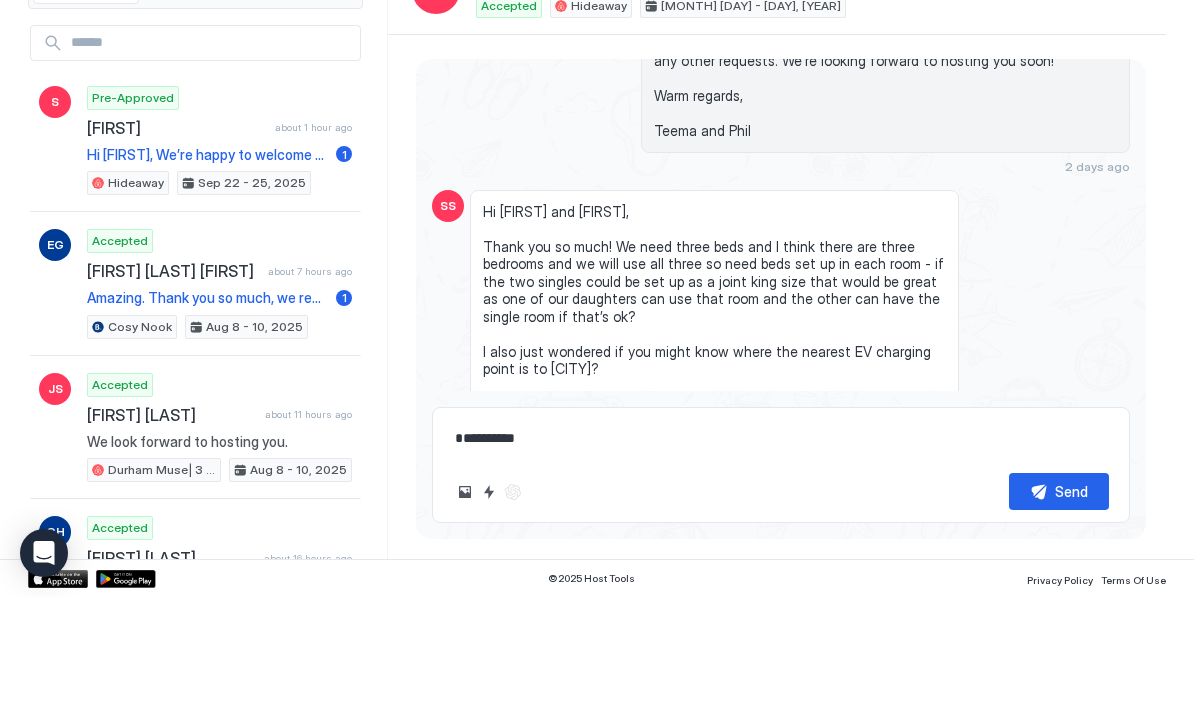 type on "*" 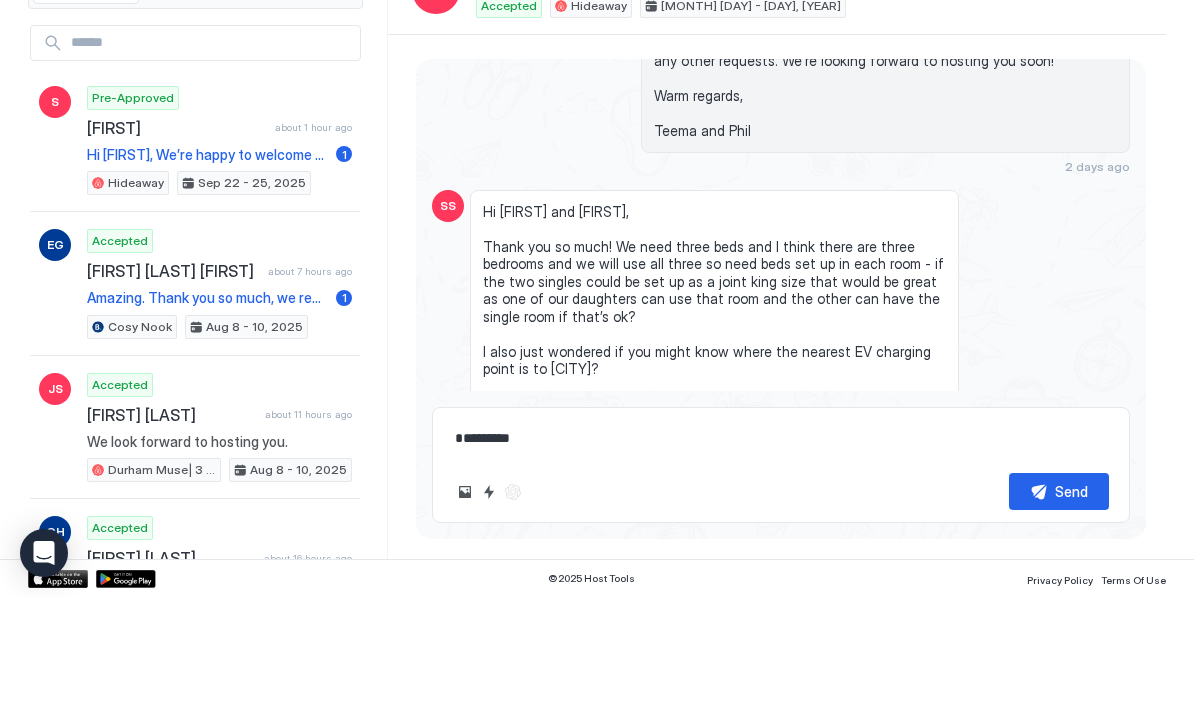 type on "*" 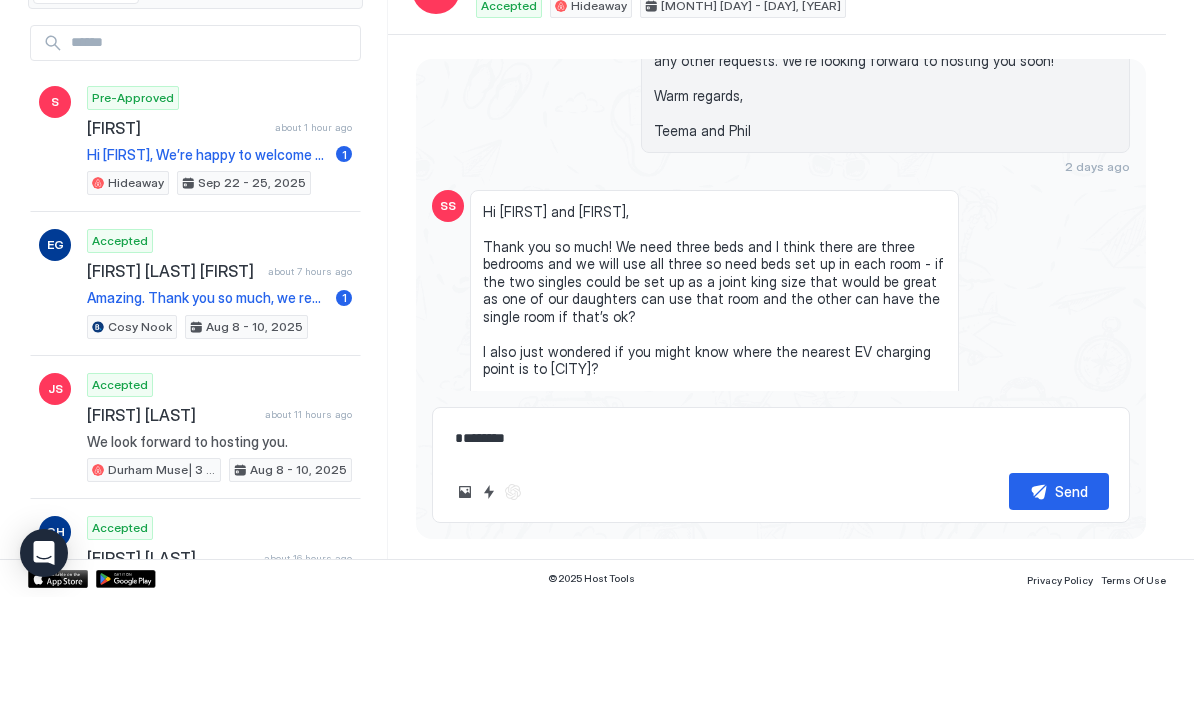 type on "*" 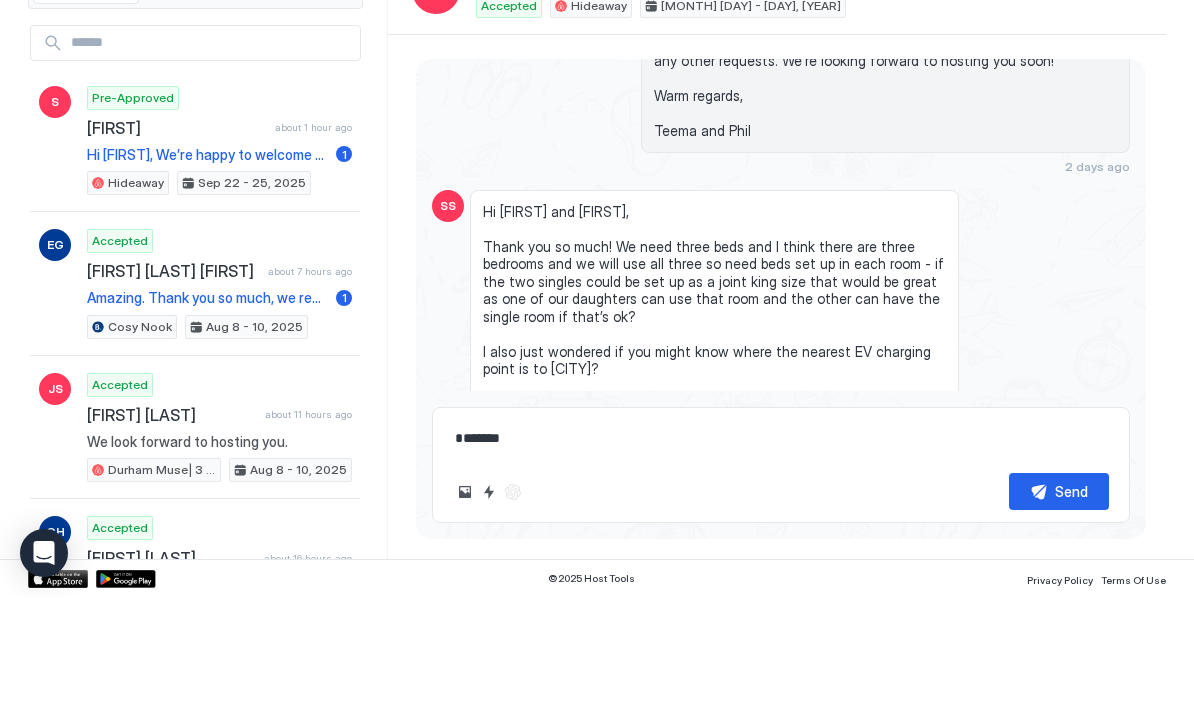 type on "*" 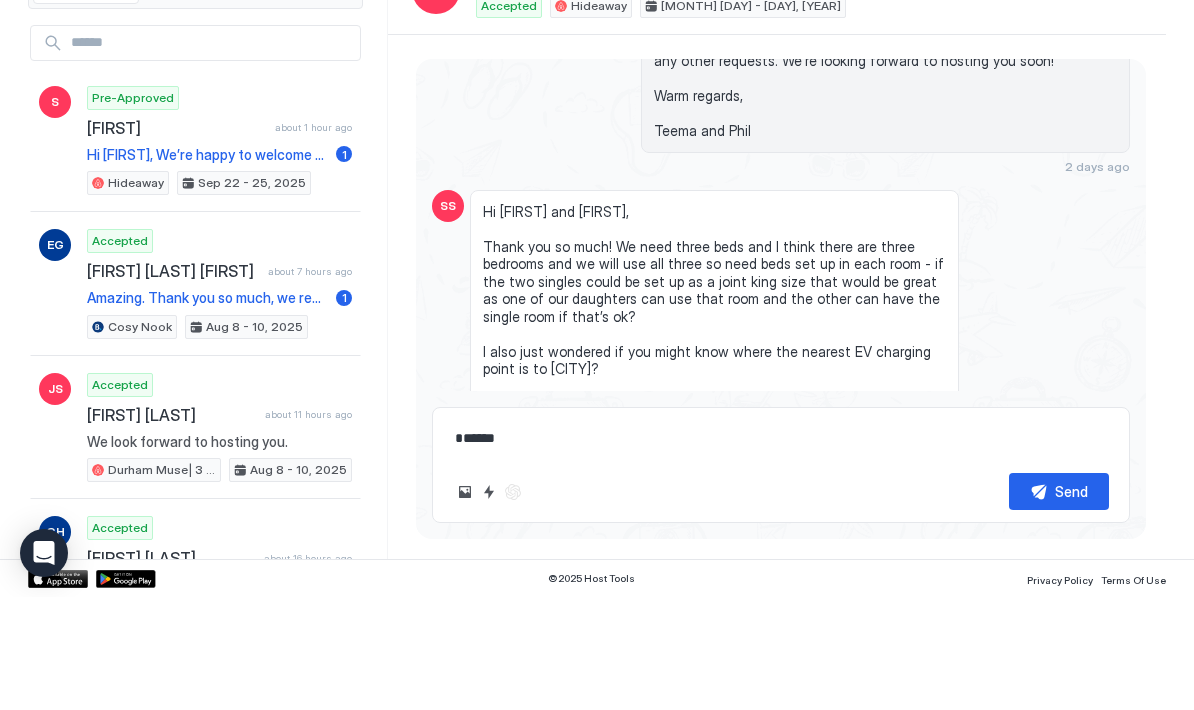 type on "*" 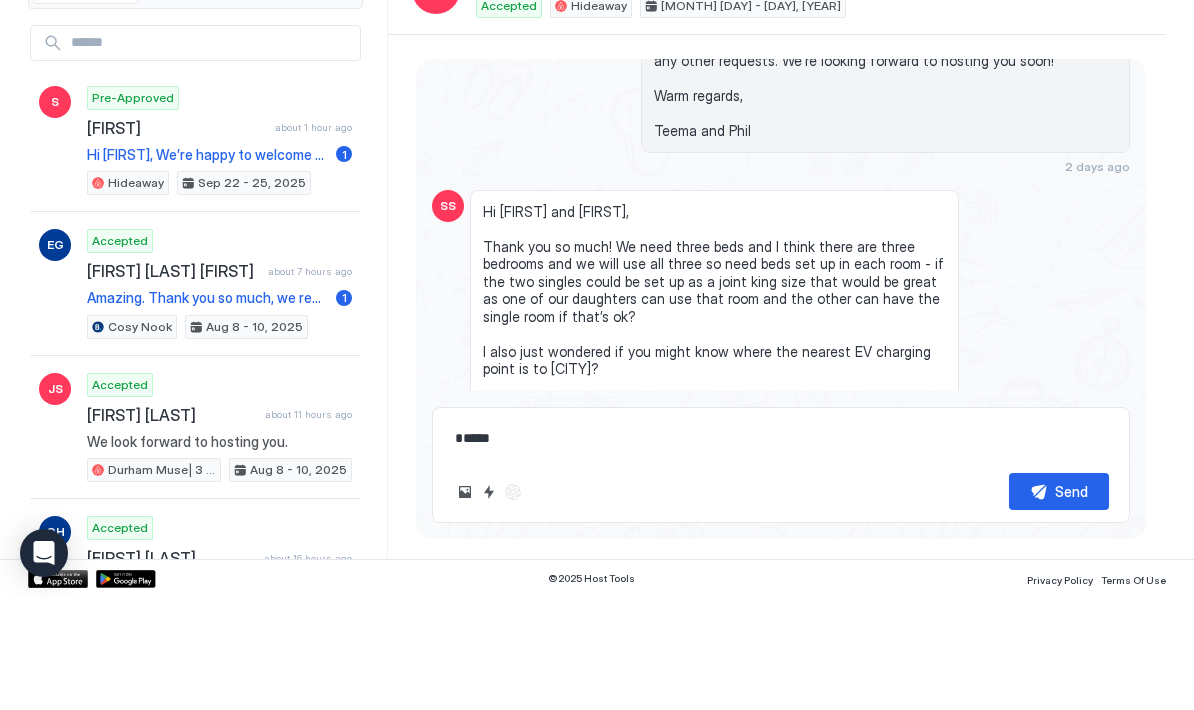 type on "*" 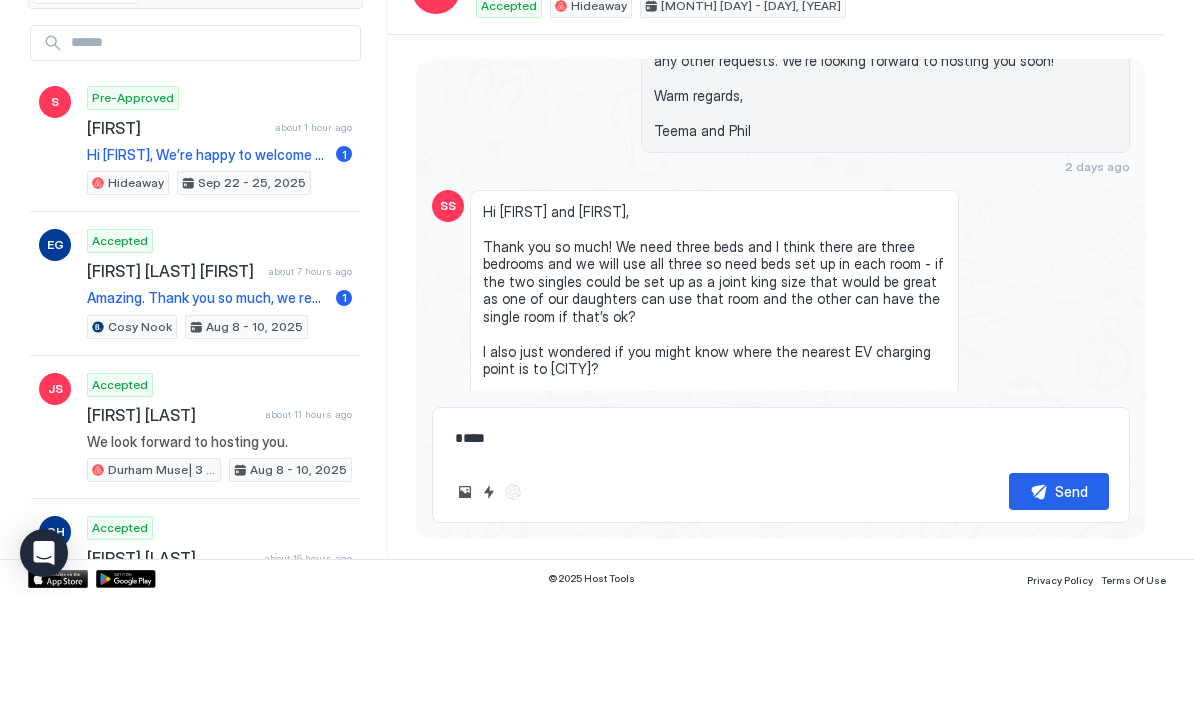 type on "*" 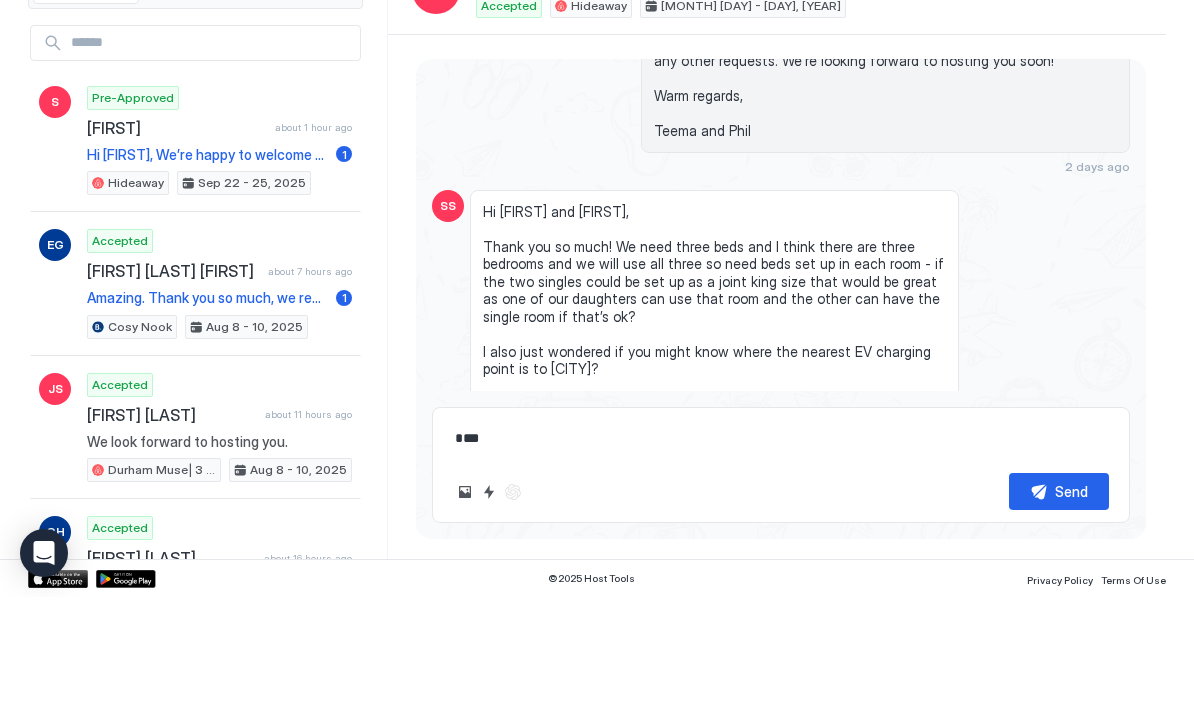 type on "*" 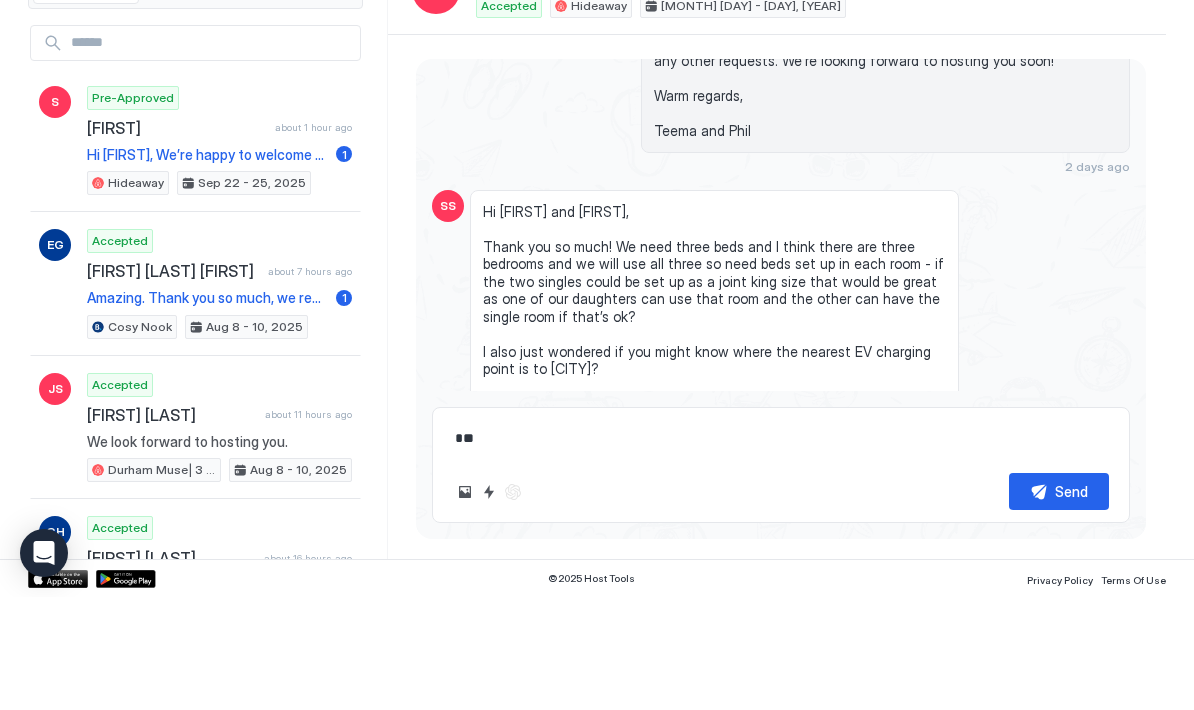 type on "*" 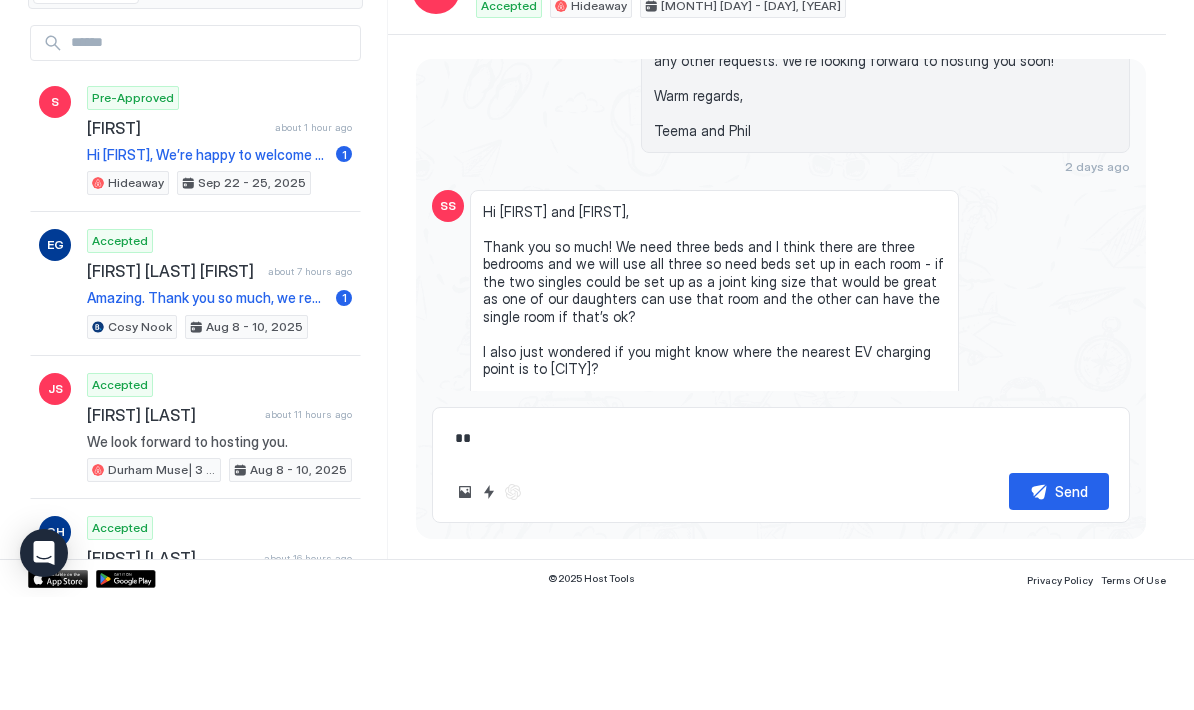 type on "*" 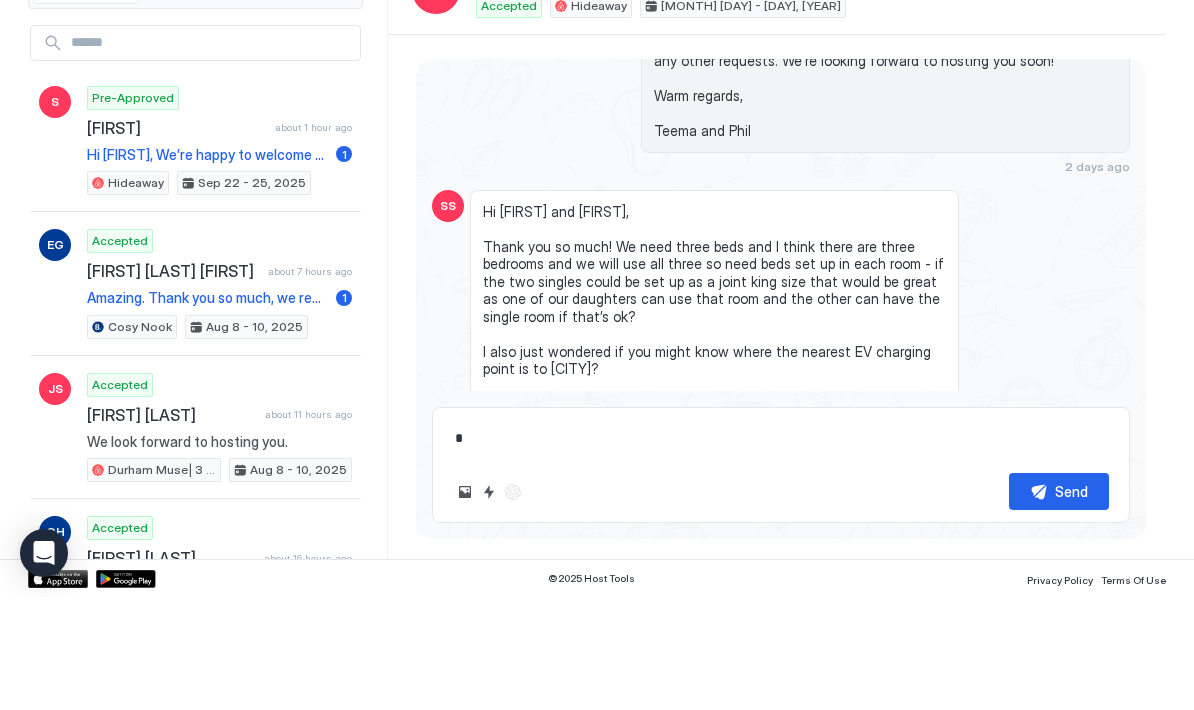 type on "*" 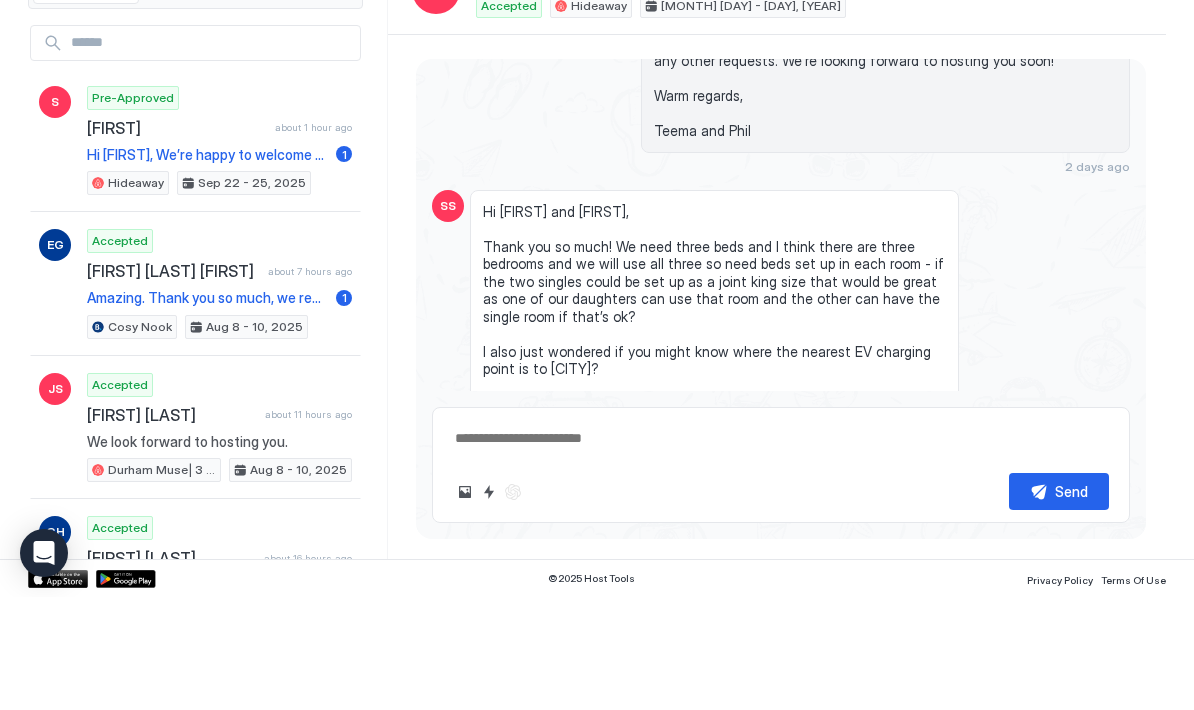 type on "*" 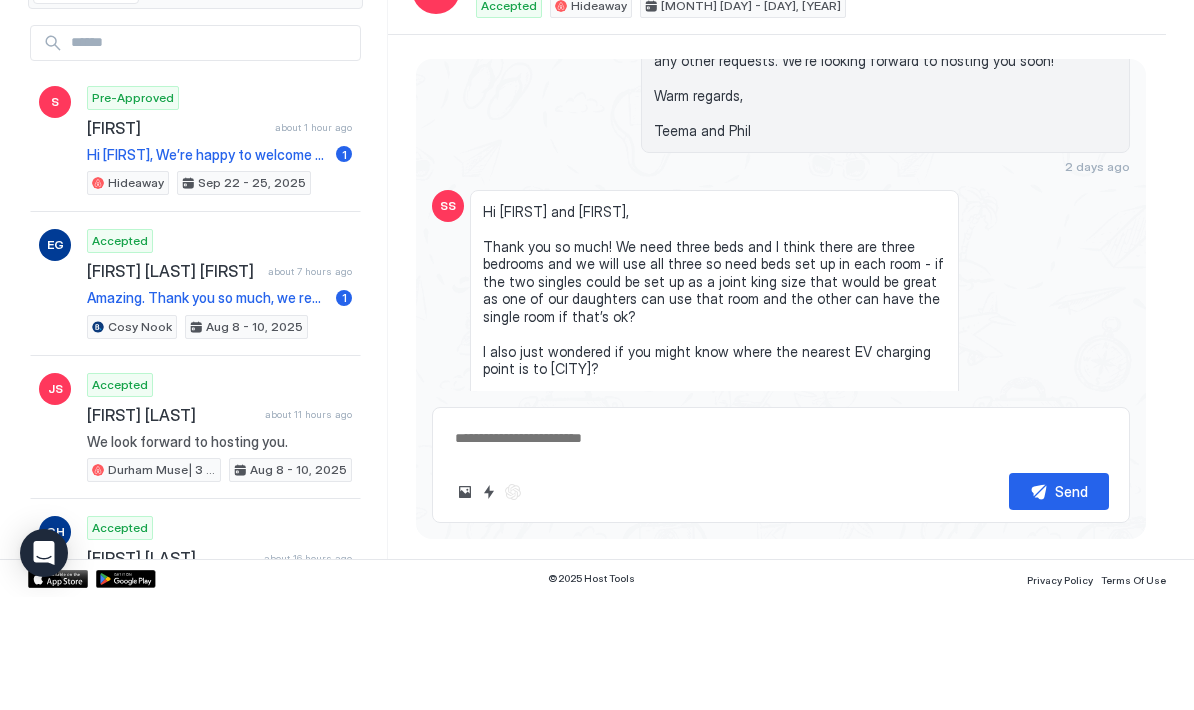 type on "*" 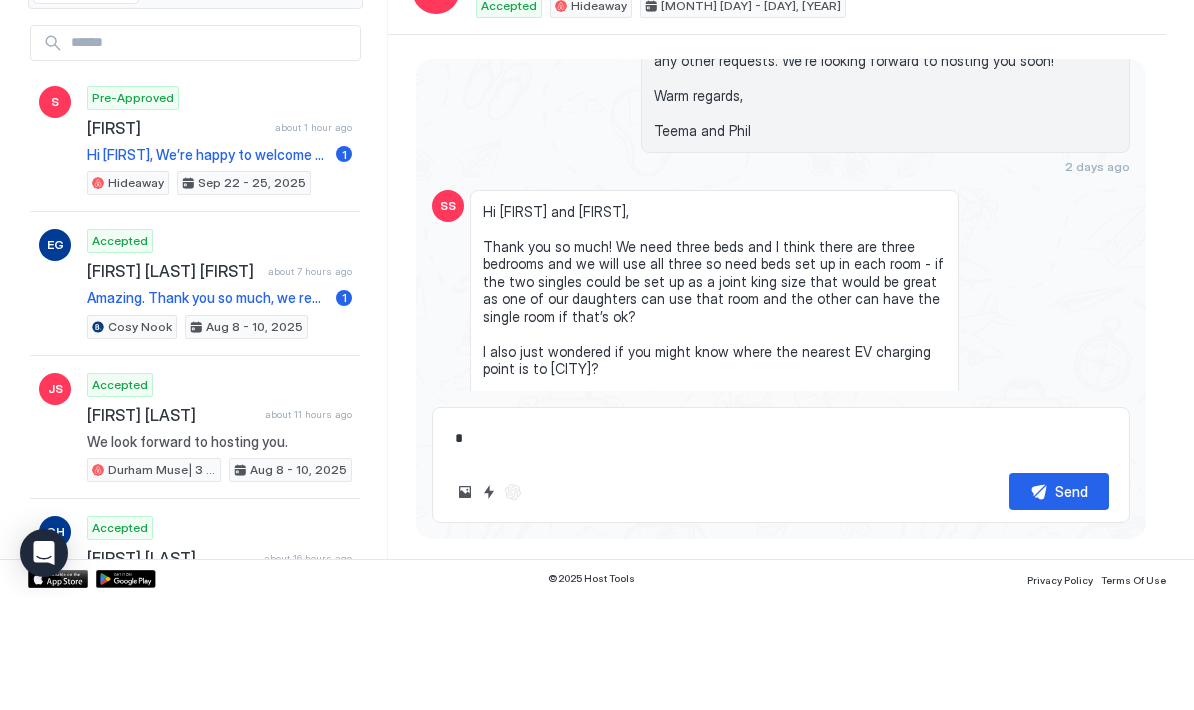 type on "*" 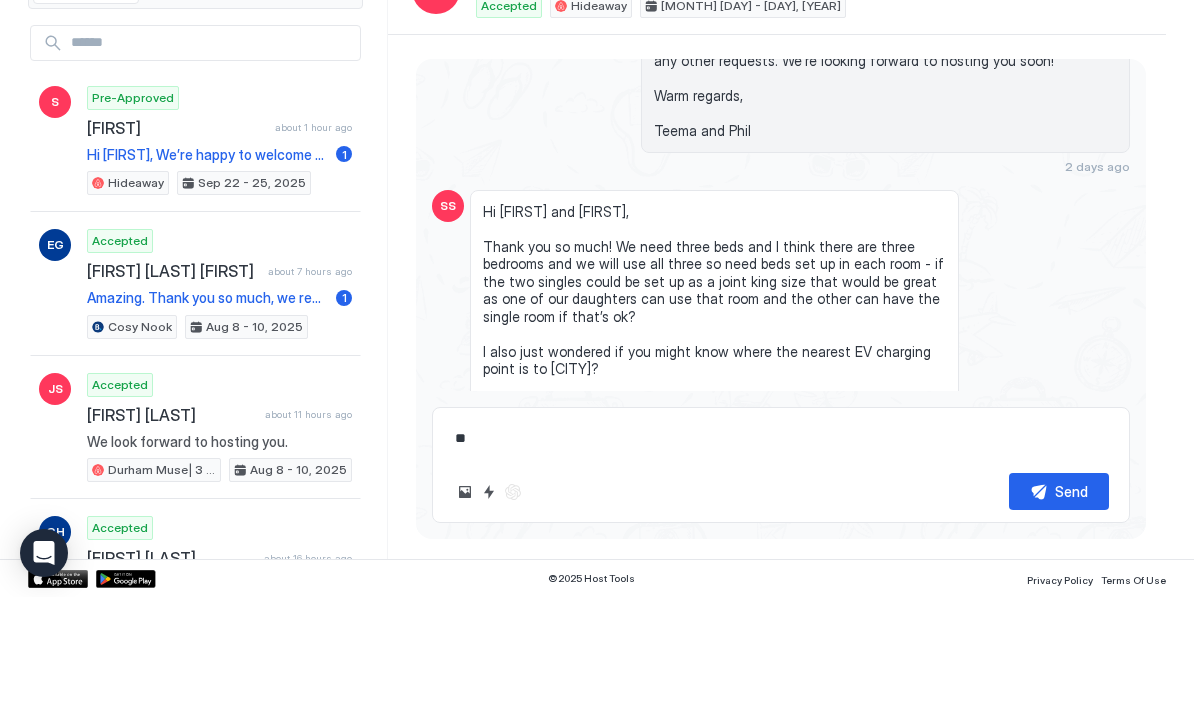 type on "*" 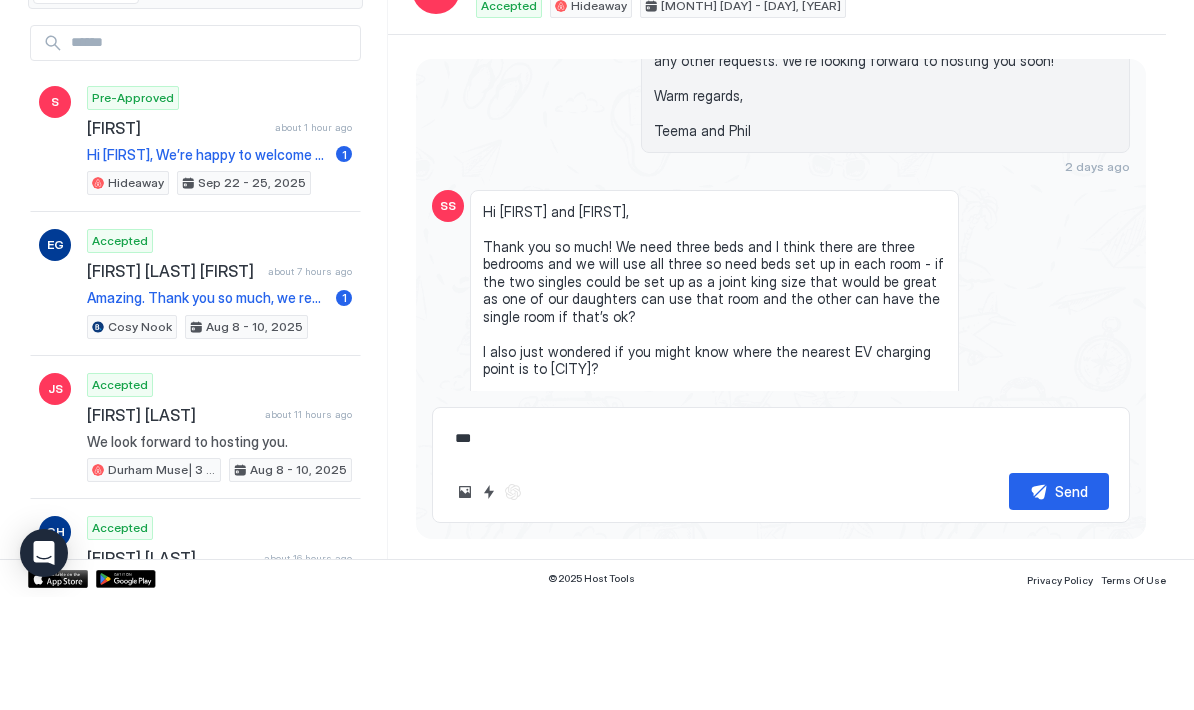 type on "*" 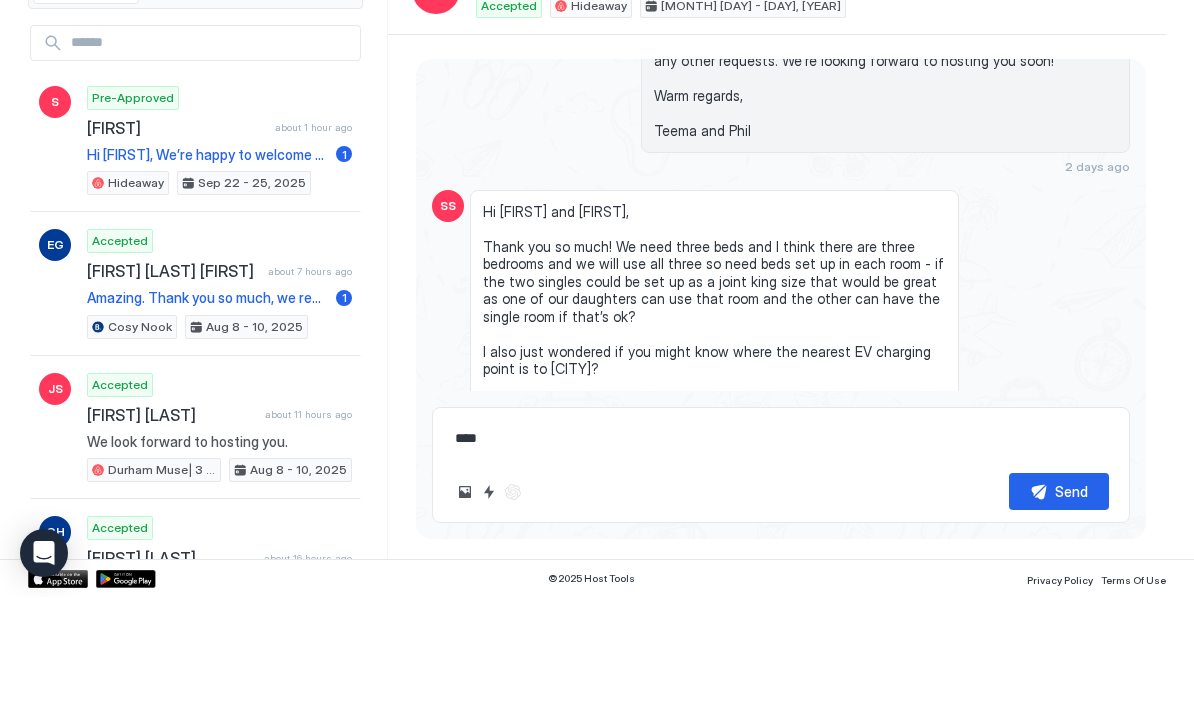 type on "*" 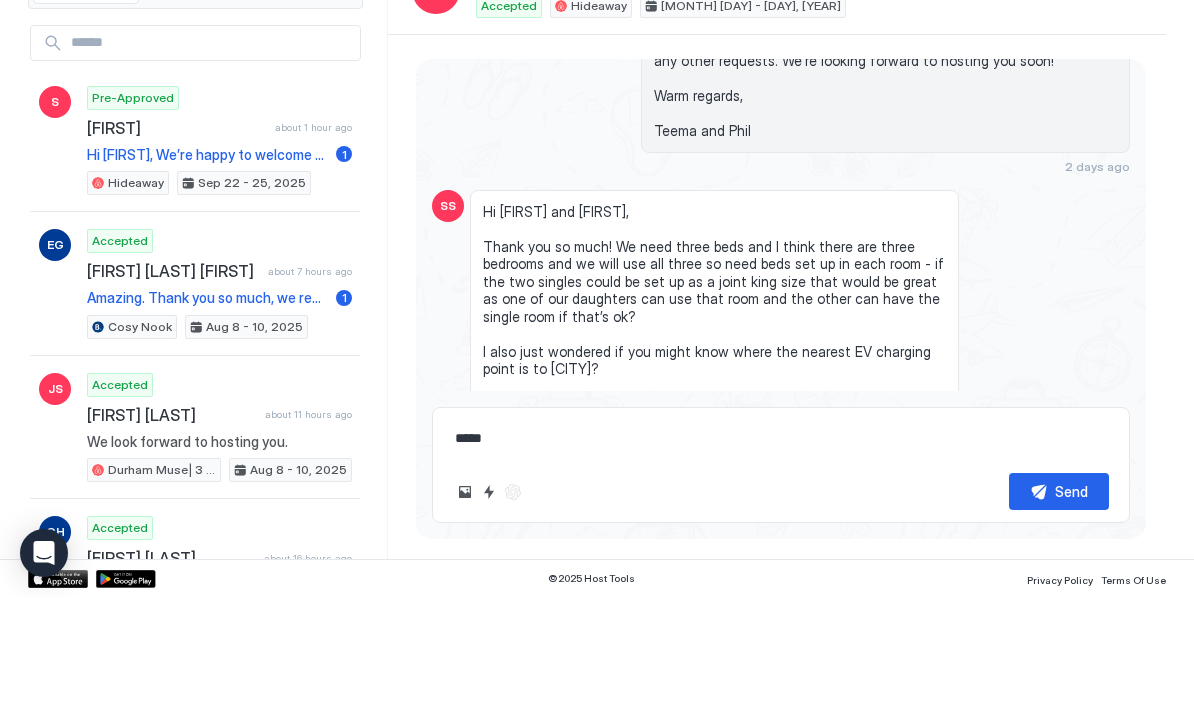 type on "*" 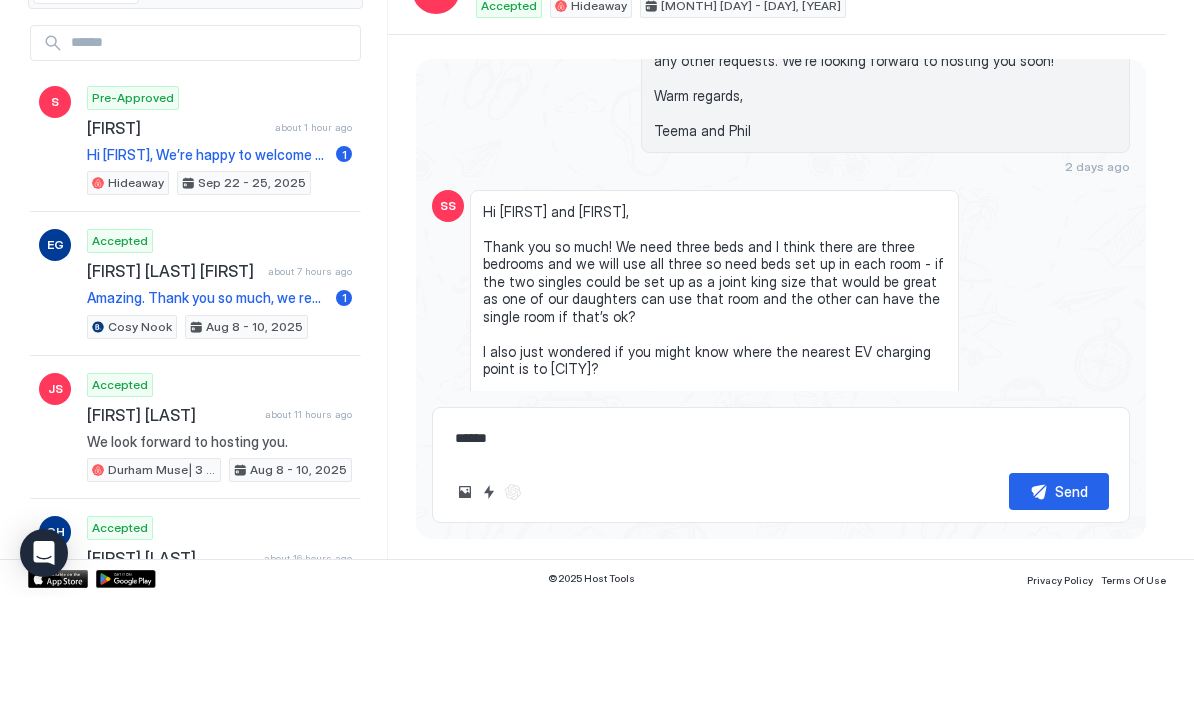 type on "*" 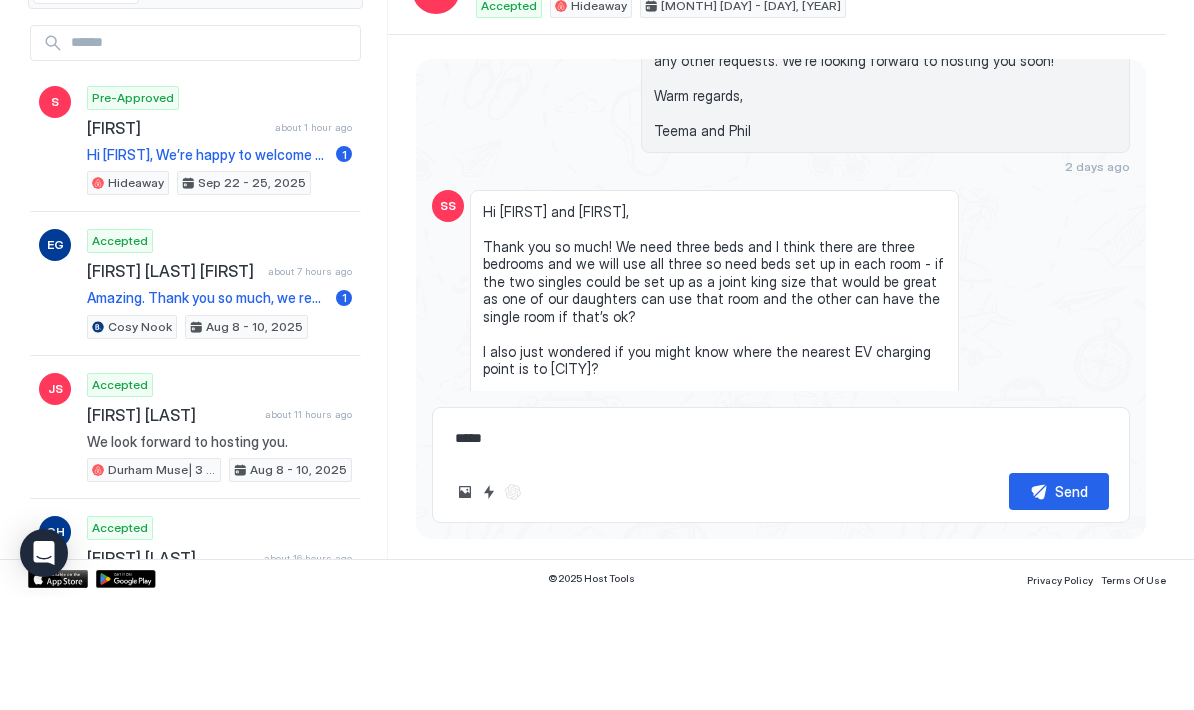 type on "*" 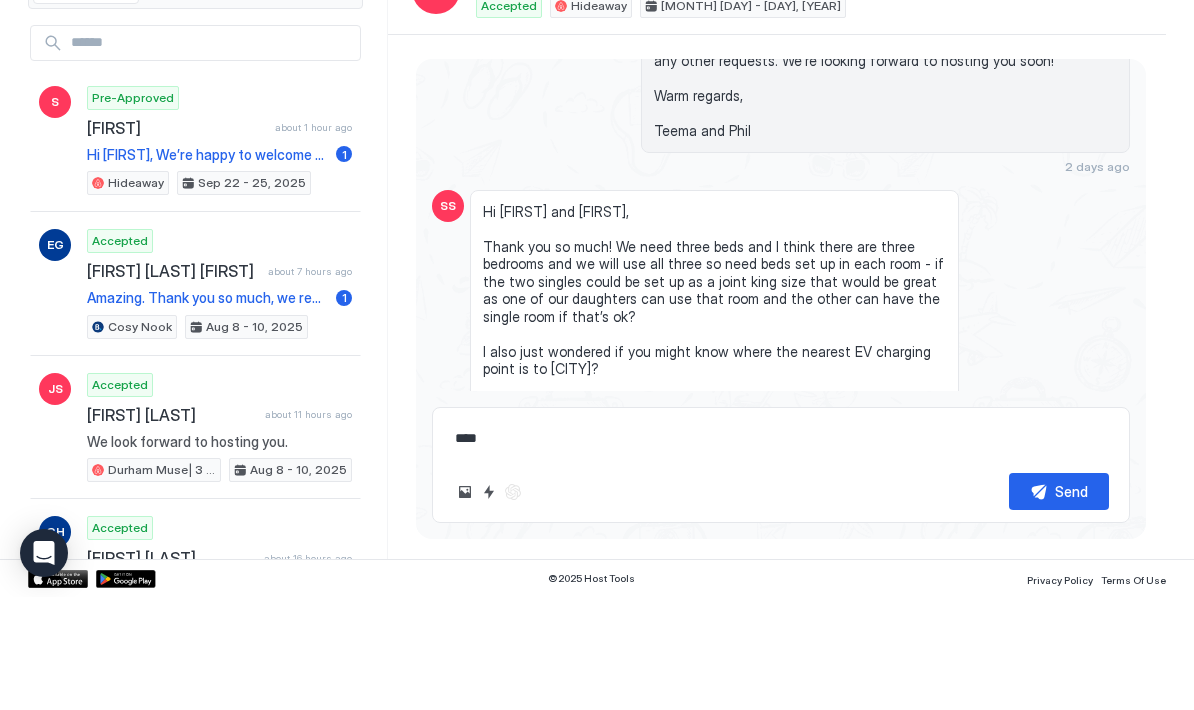 type on "*" 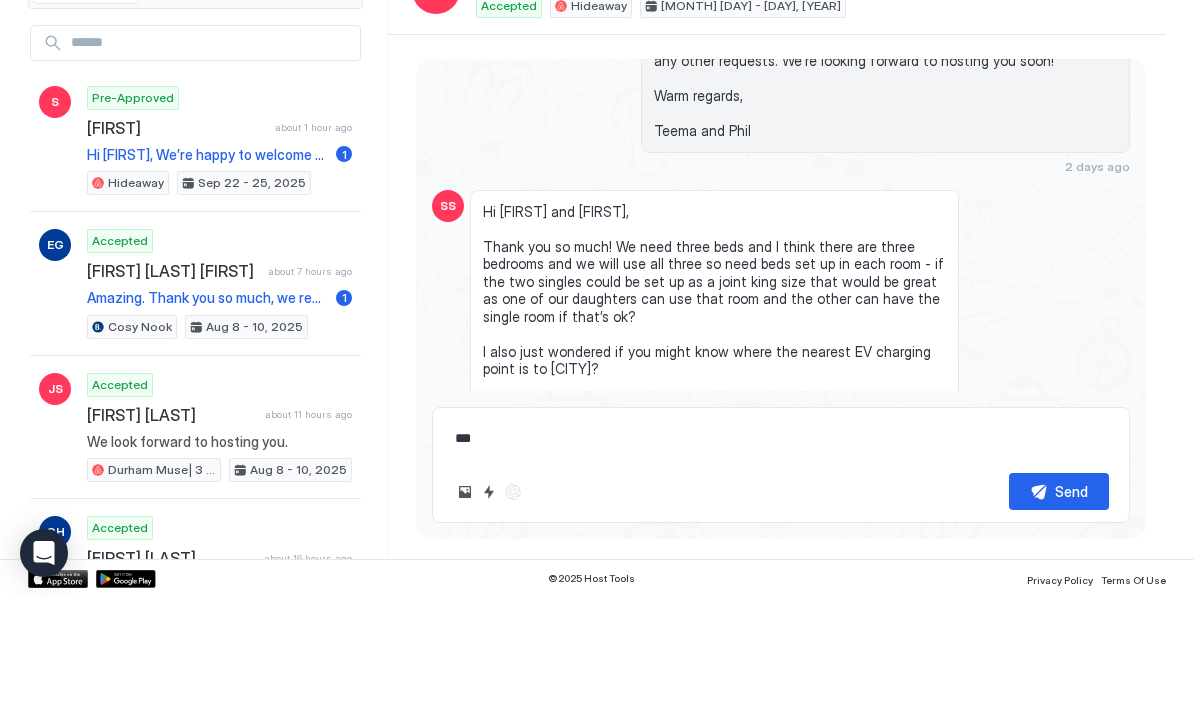 type on "*" 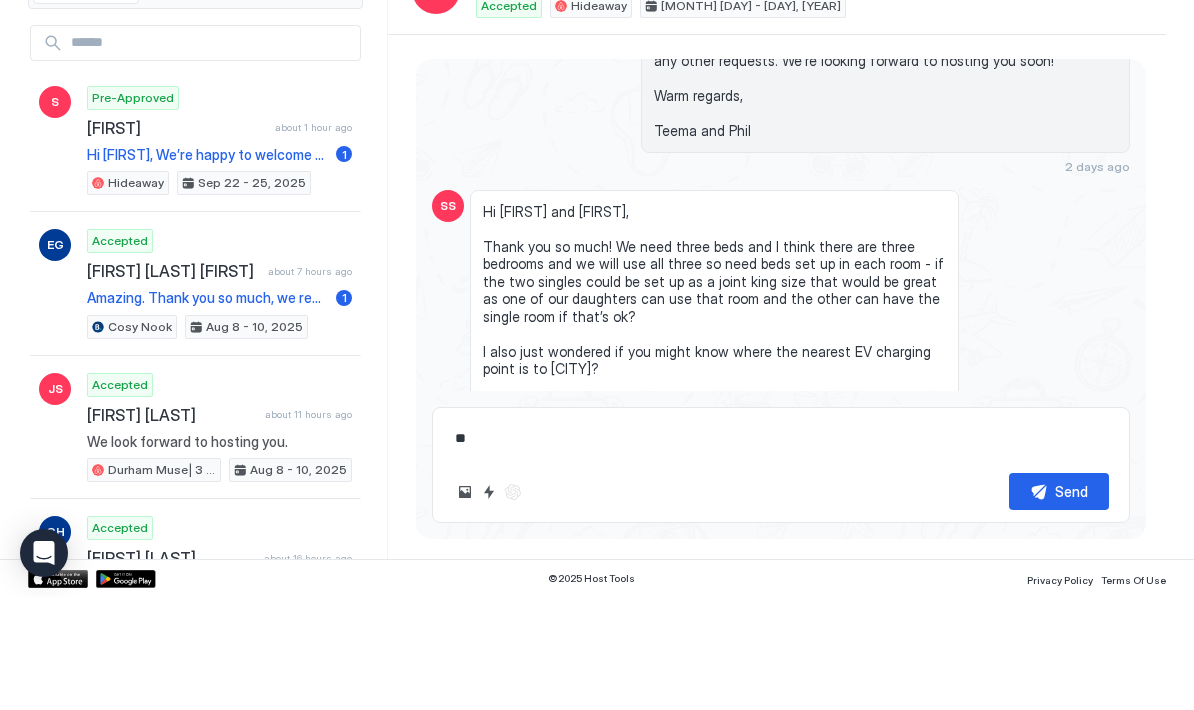 type on "*" 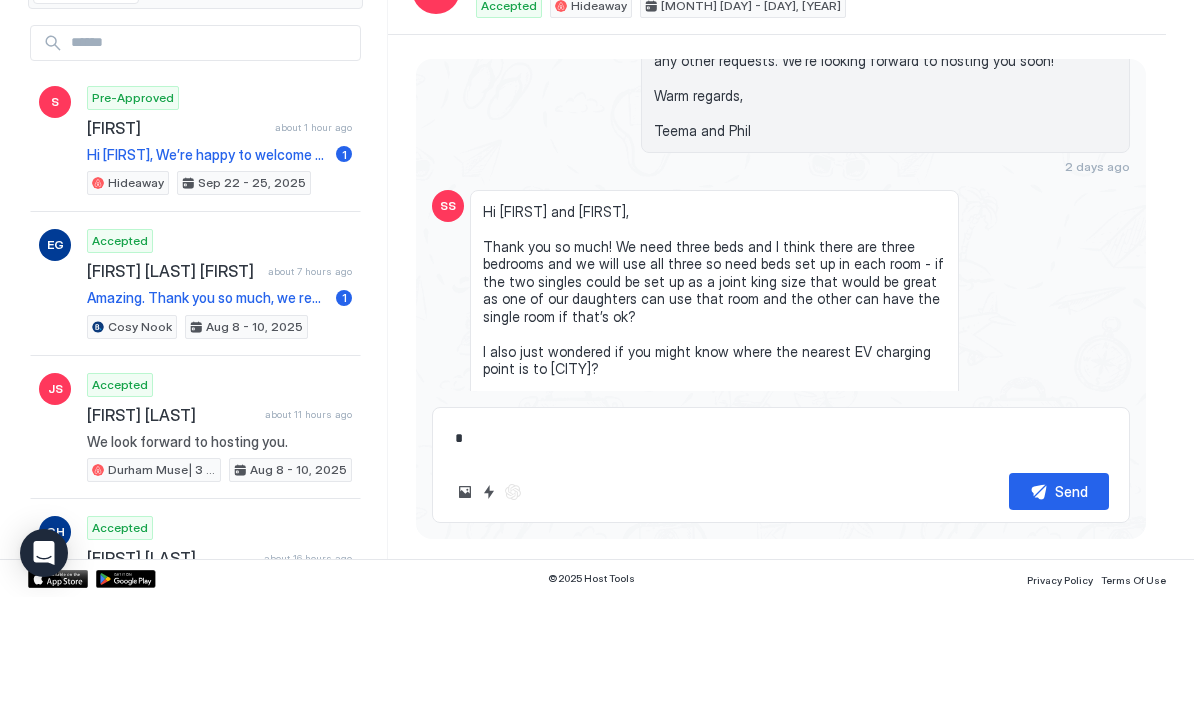 type on "*" 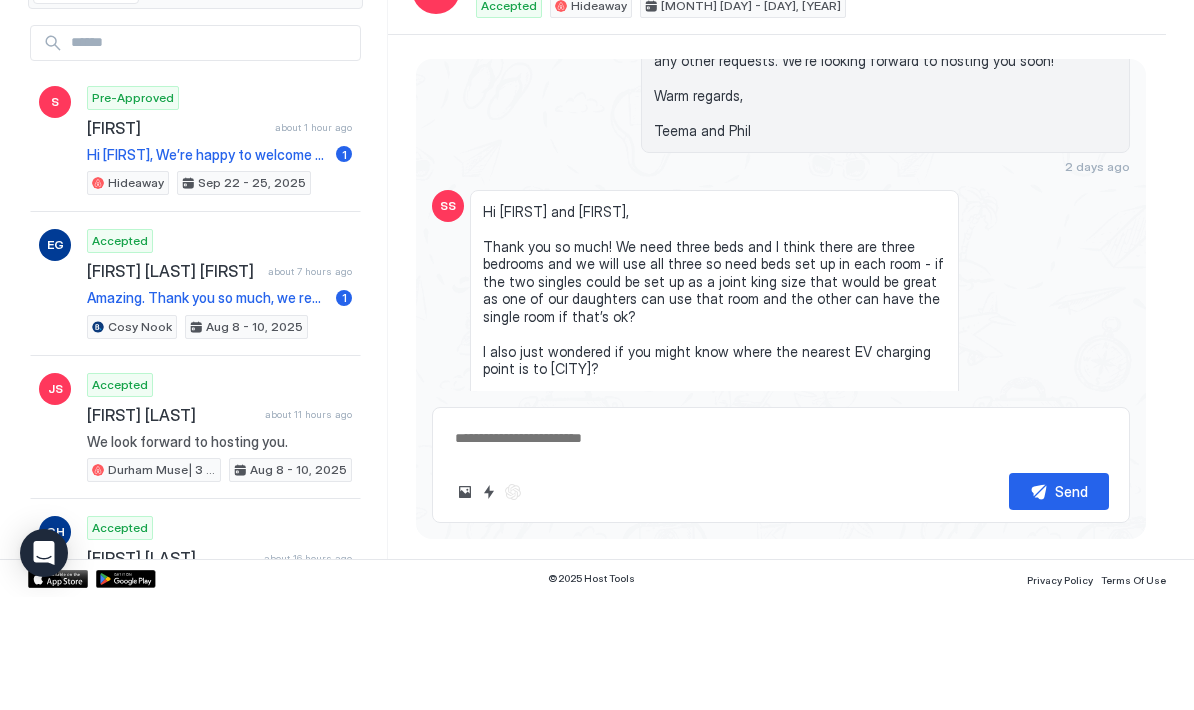 type on "*" 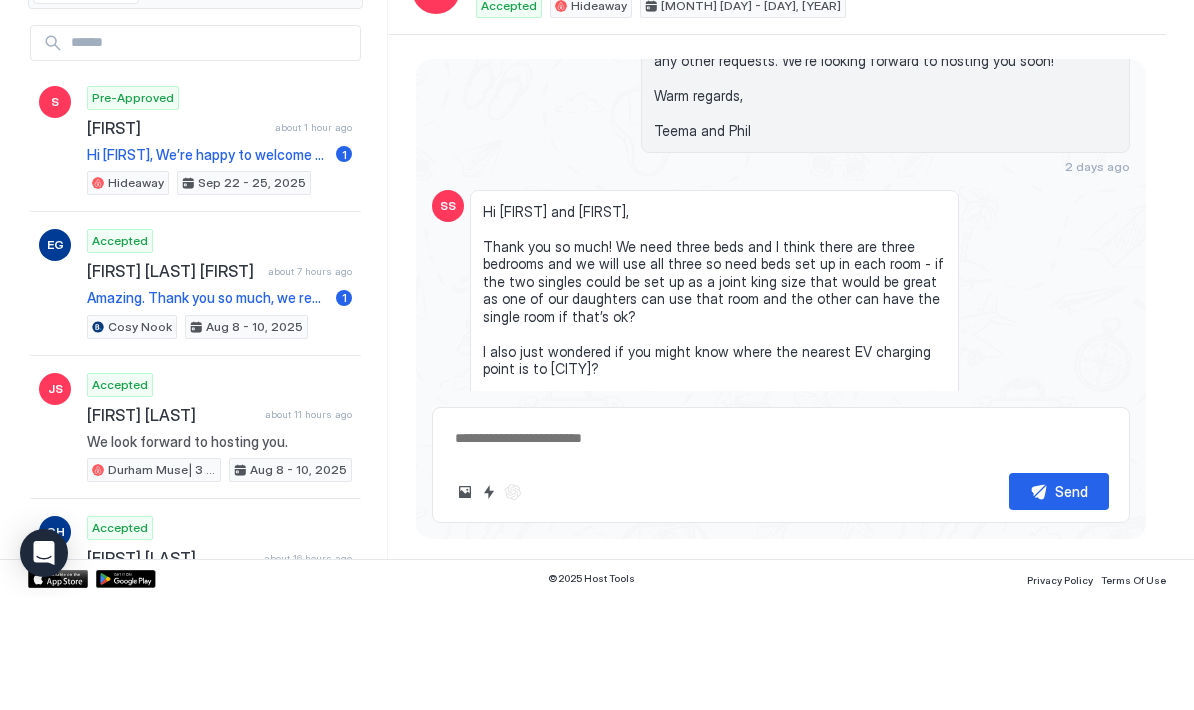 type on "*" 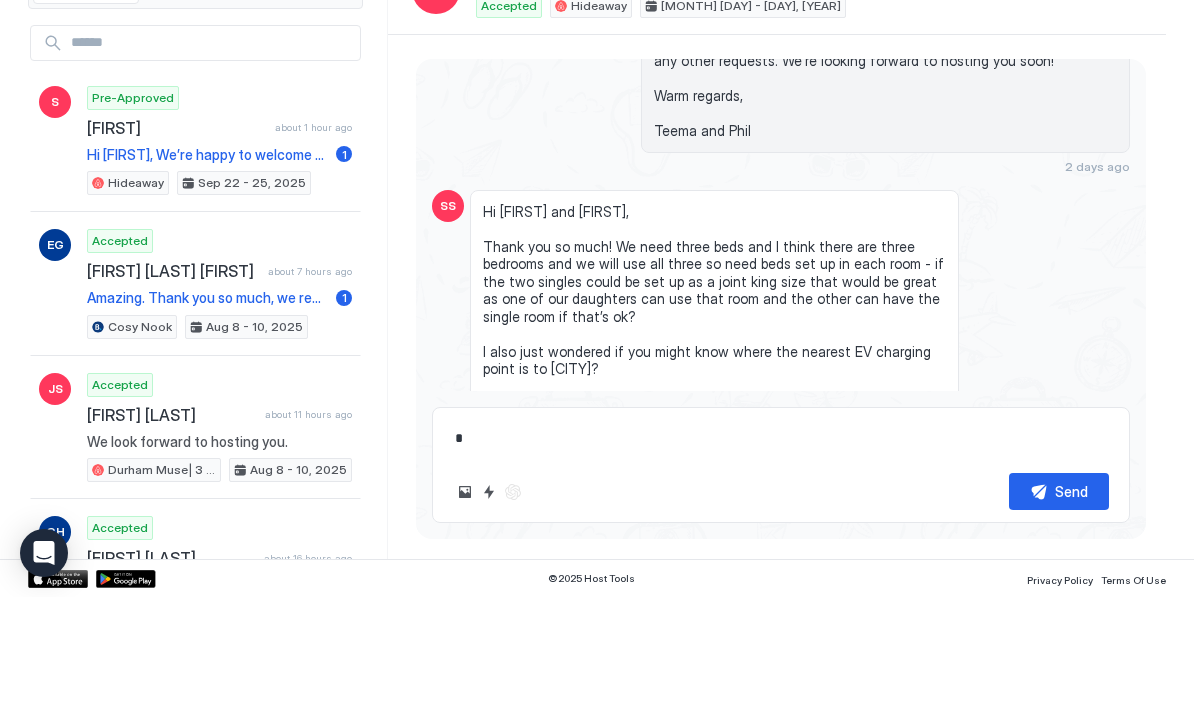type on "*" 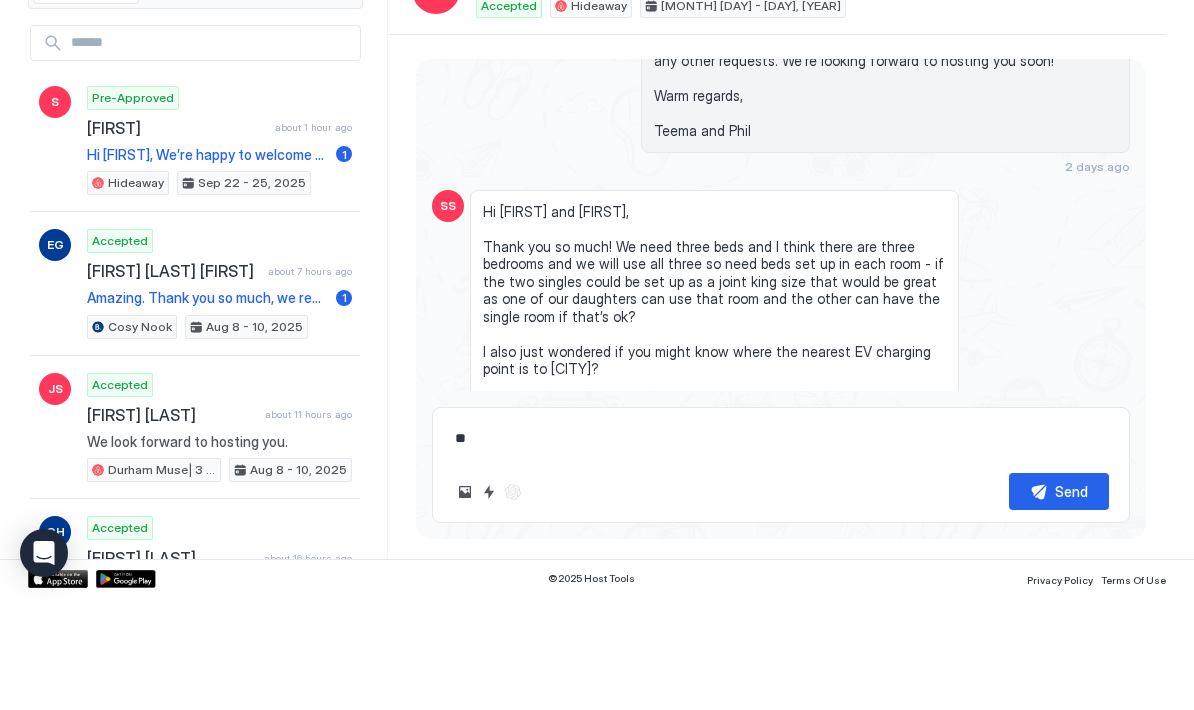 type on "**" 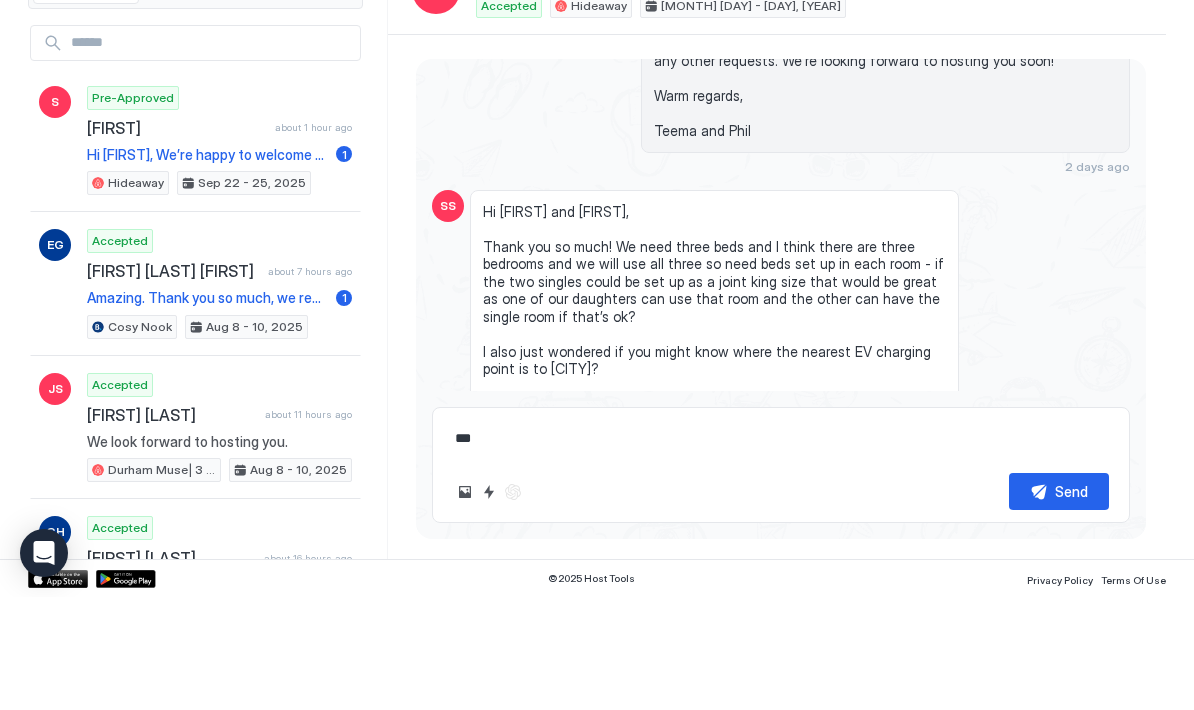 type on "****" 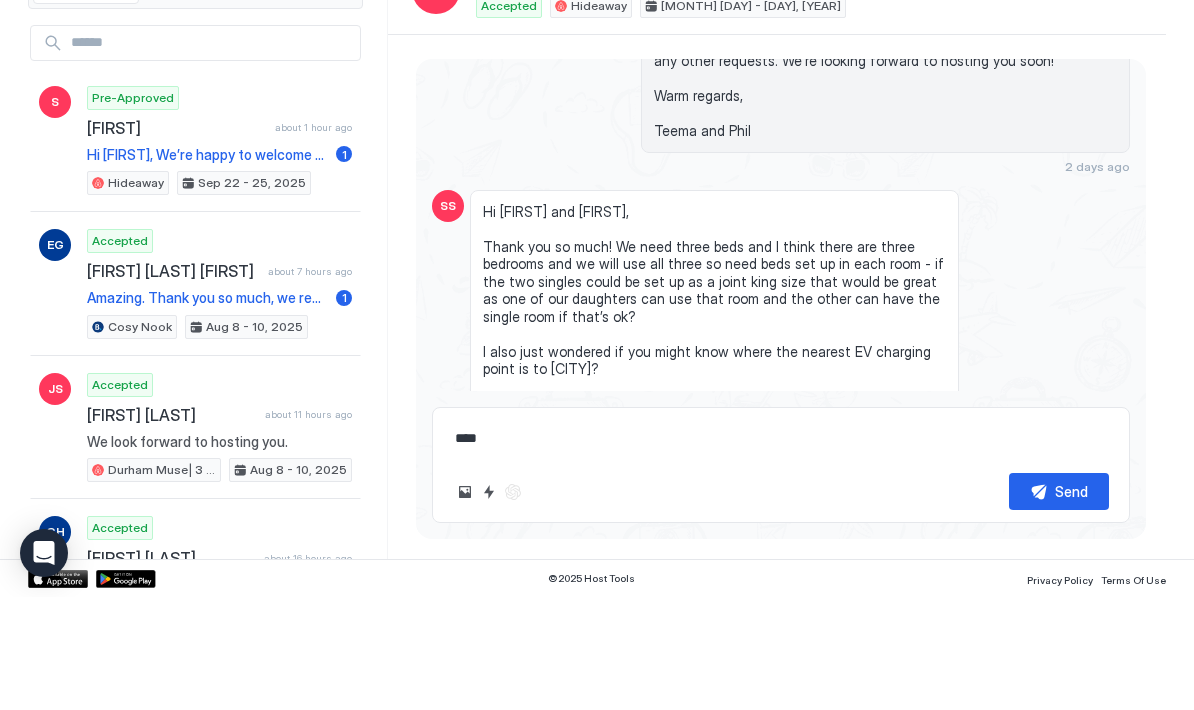 type on "*****" 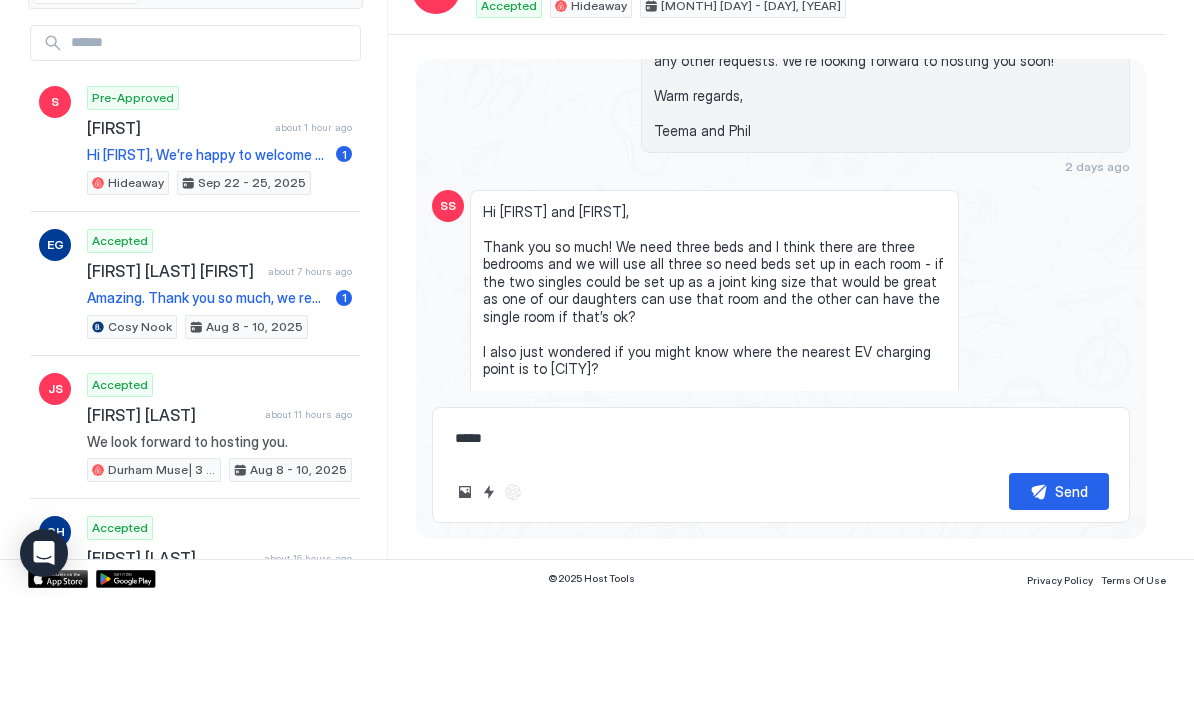 type on "*" 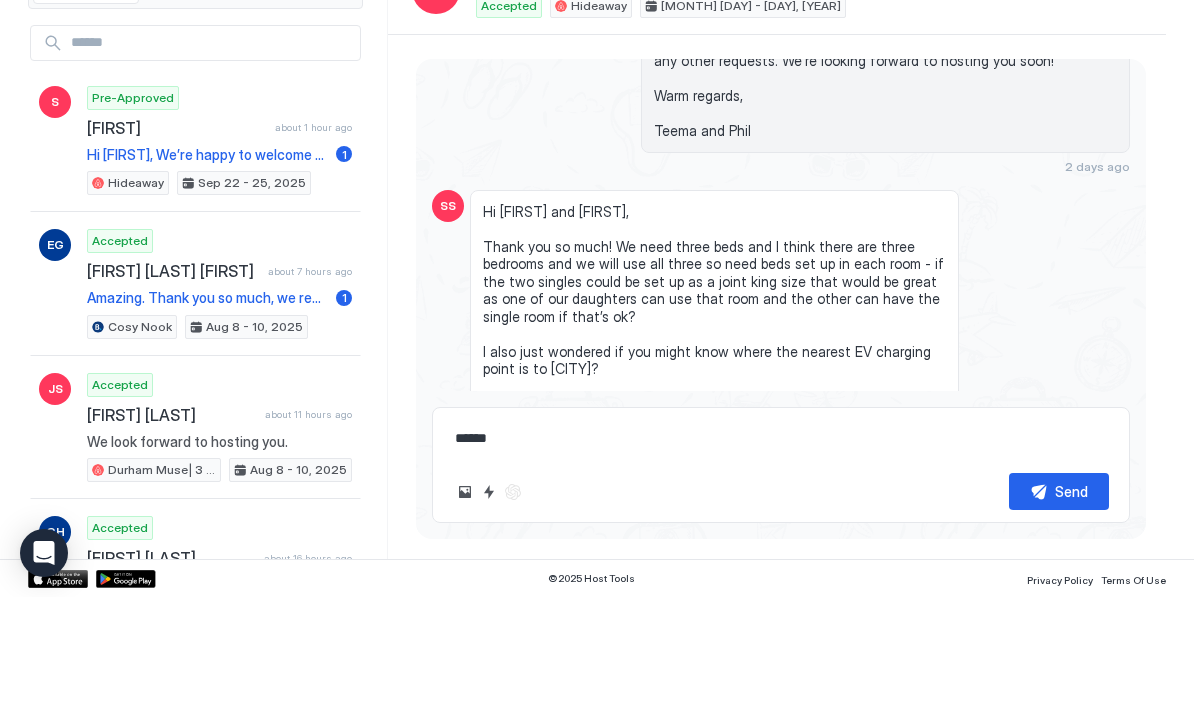 type on "*" 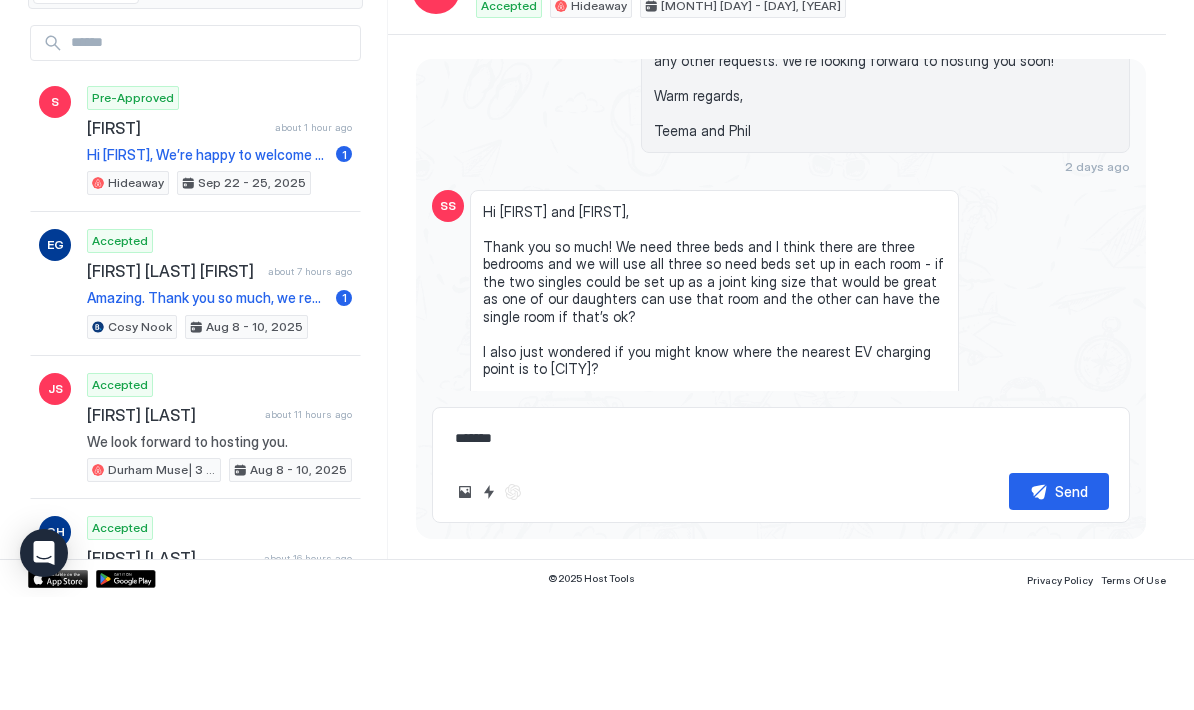 type on "*" 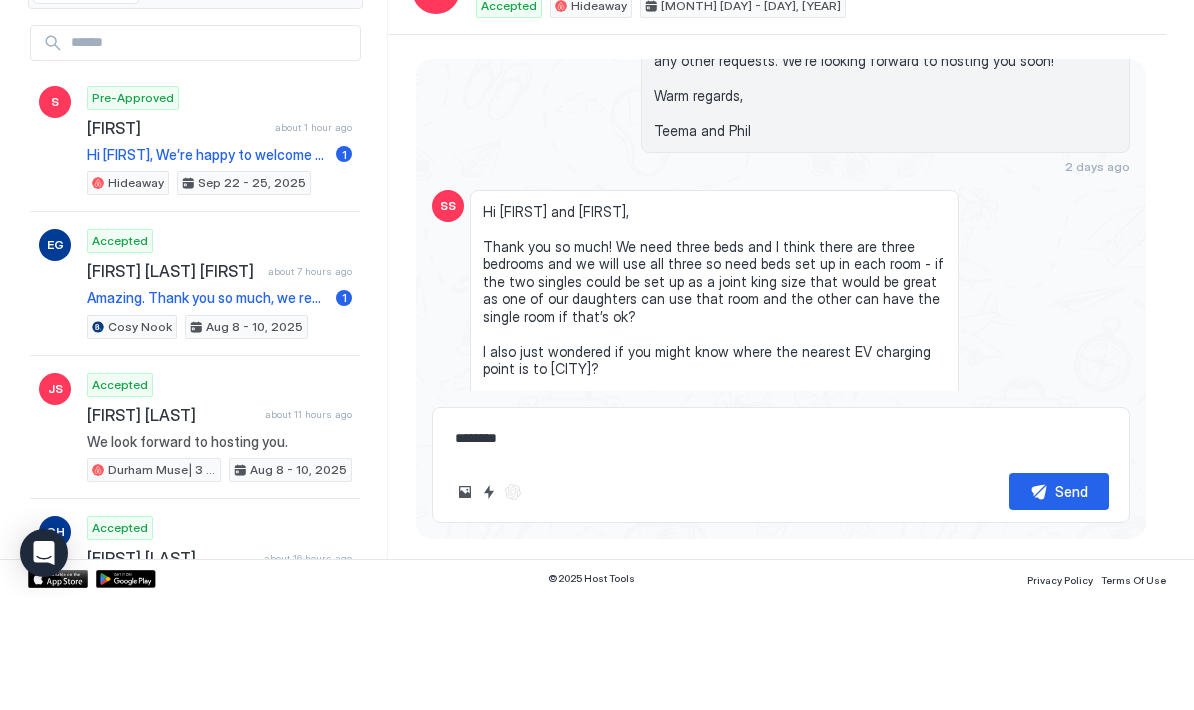 type on "*" 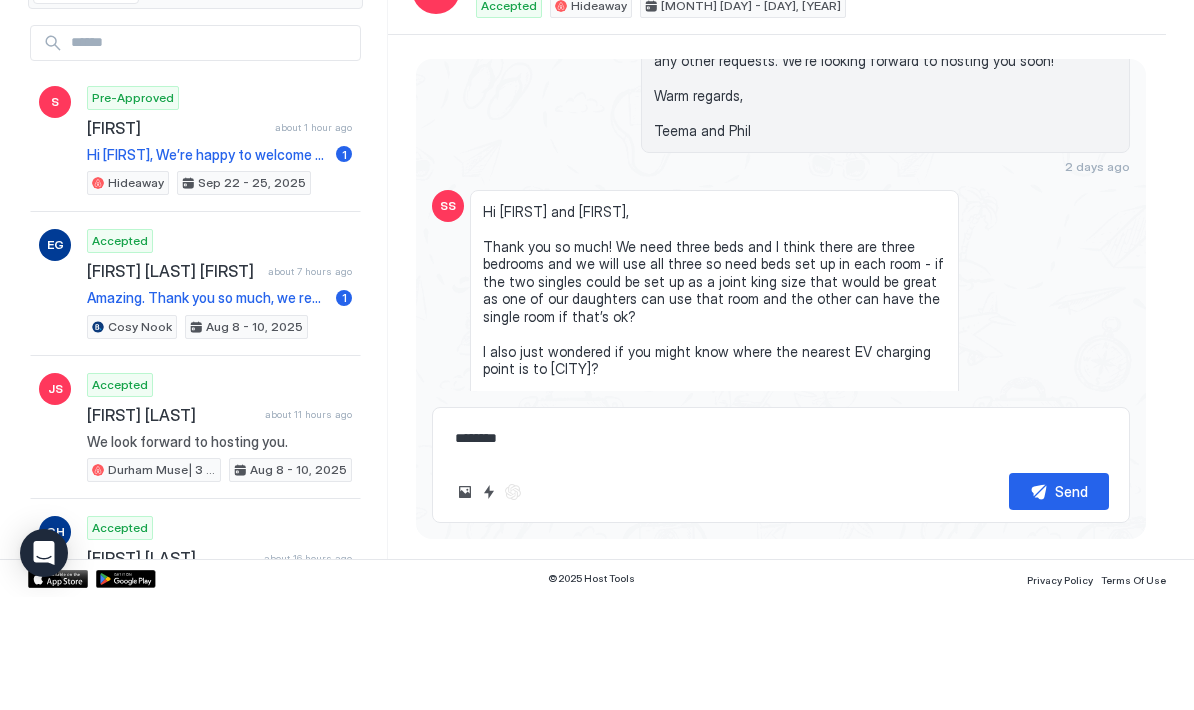 type on "********" 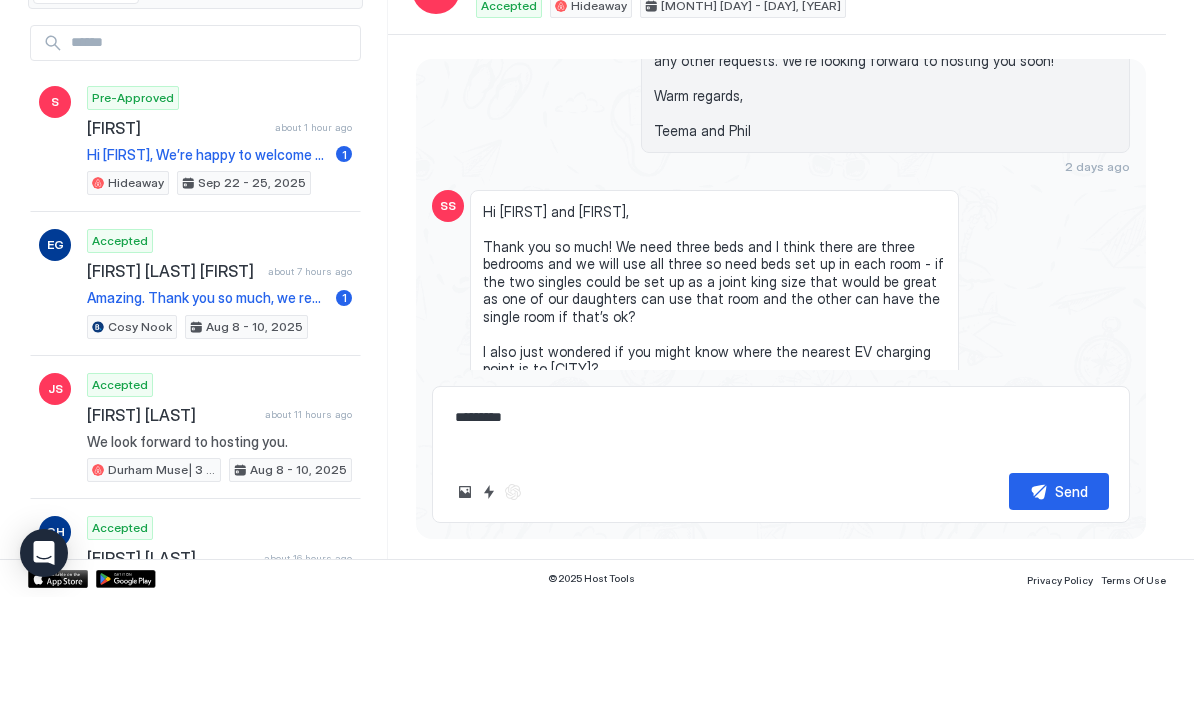 type on "*" 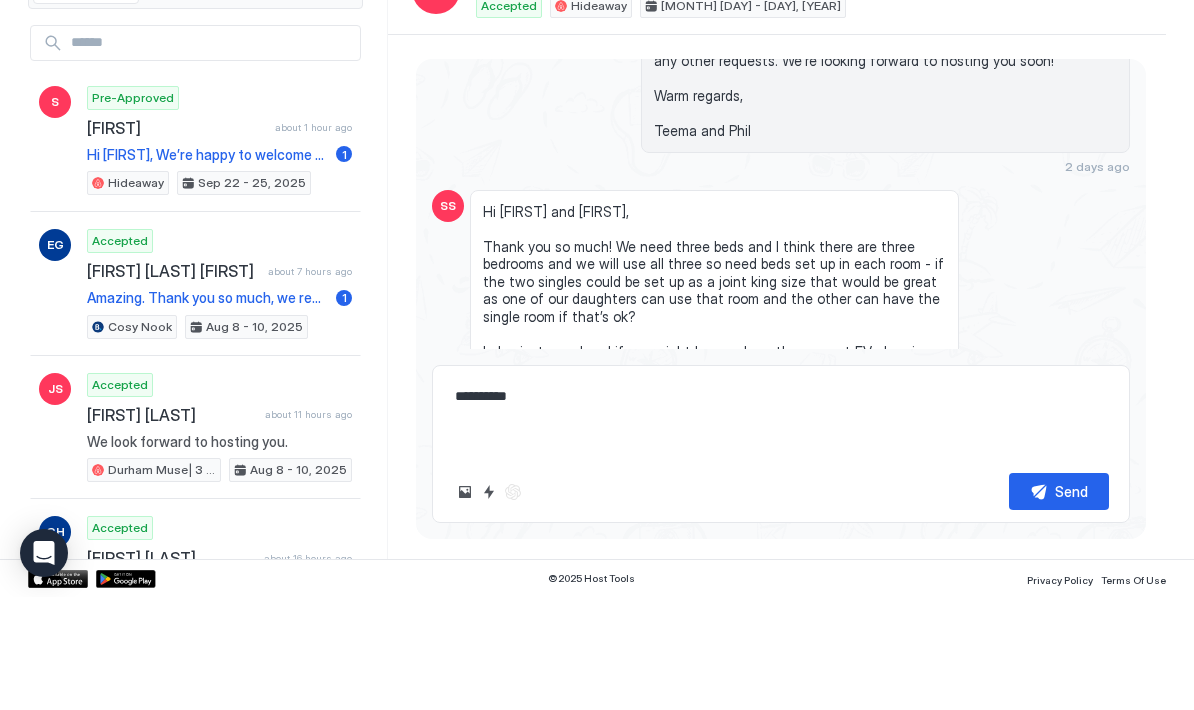 type on "*" 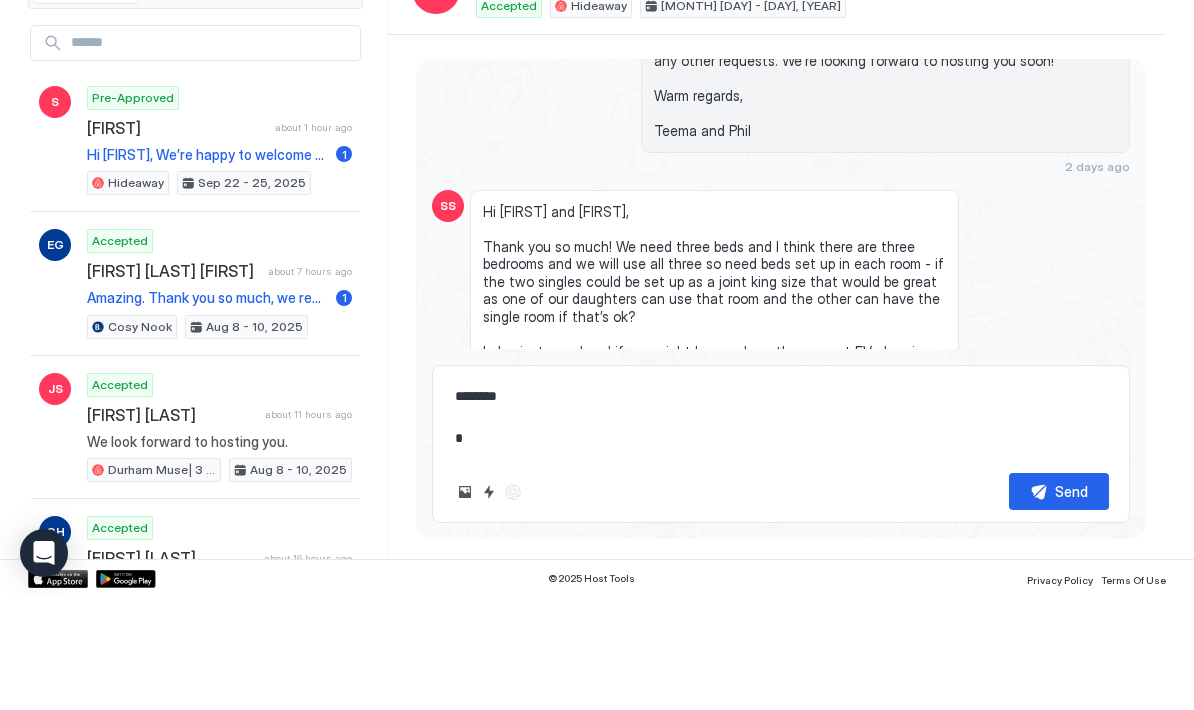 type on "********
**" 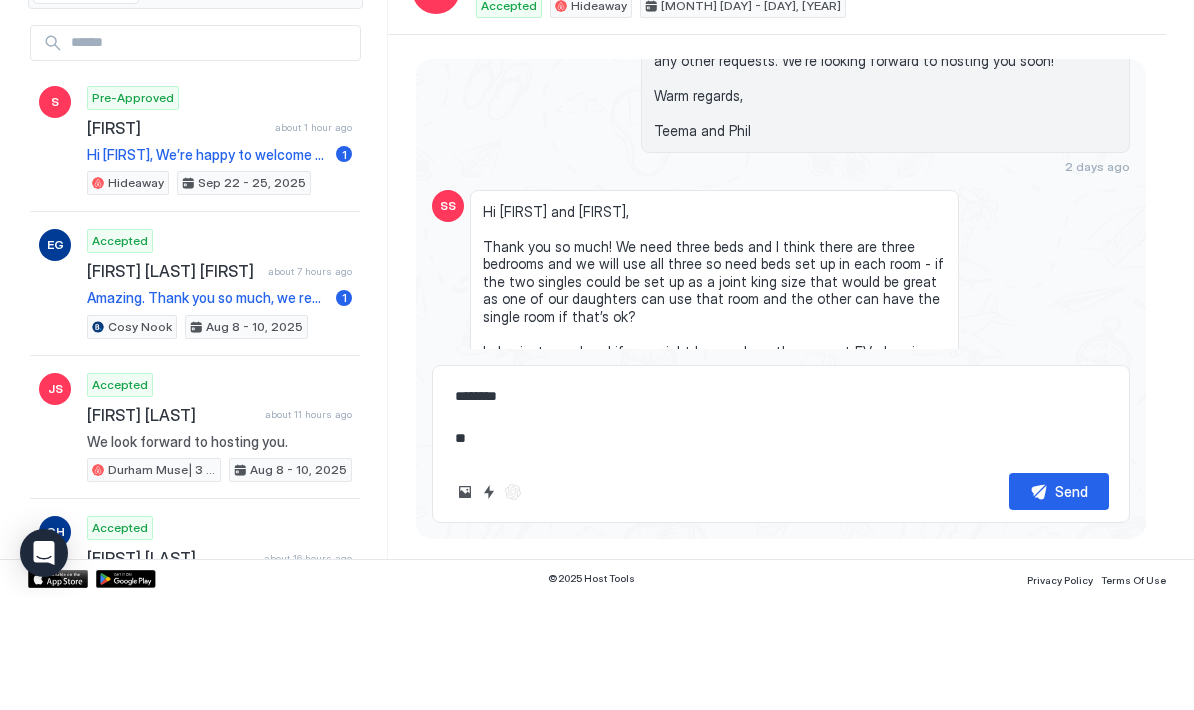 type on "*" 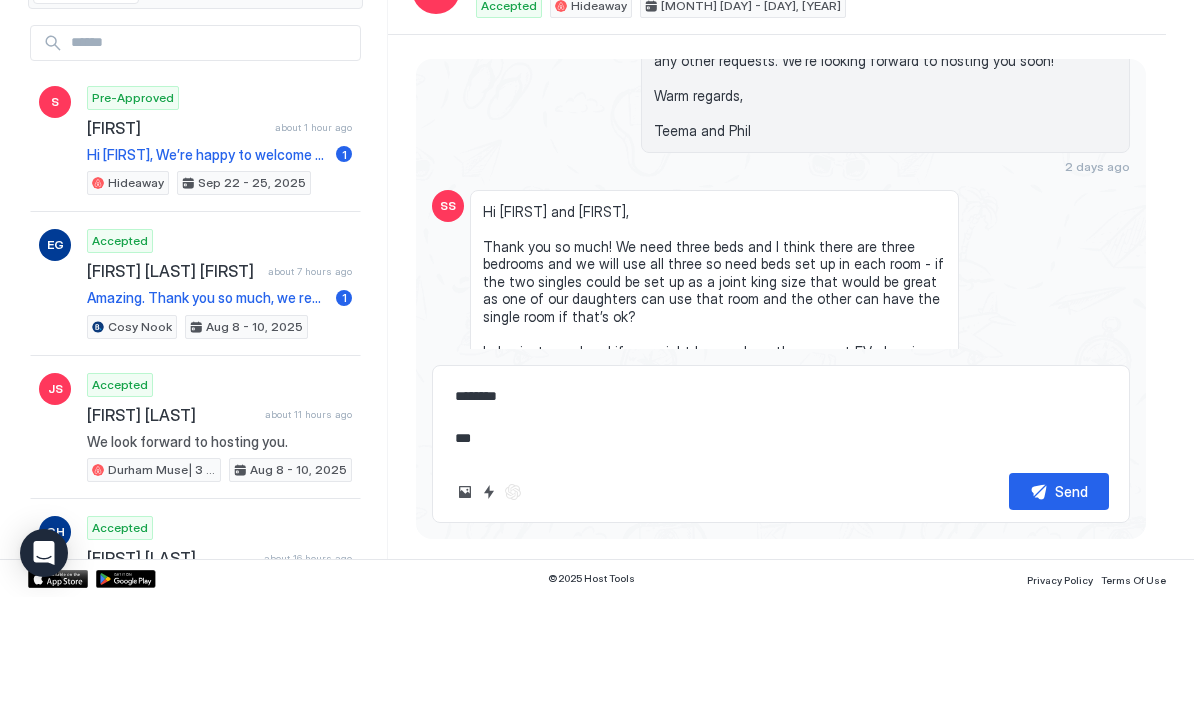 type on "*" 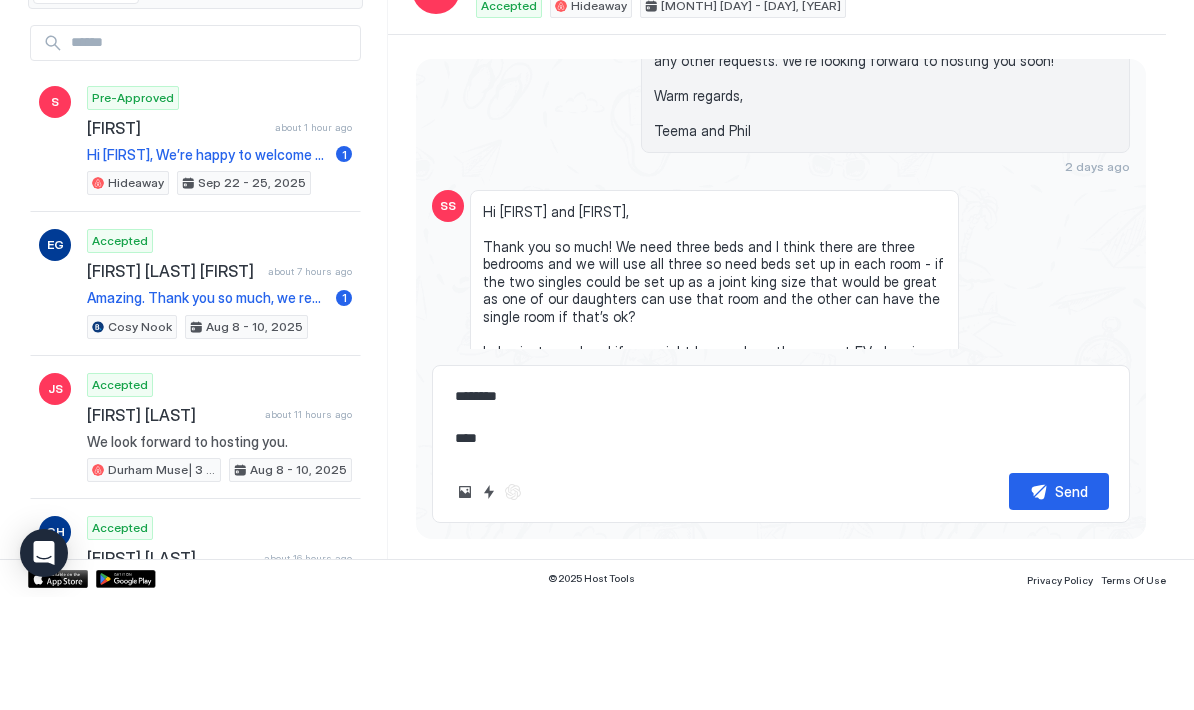 type on "*" 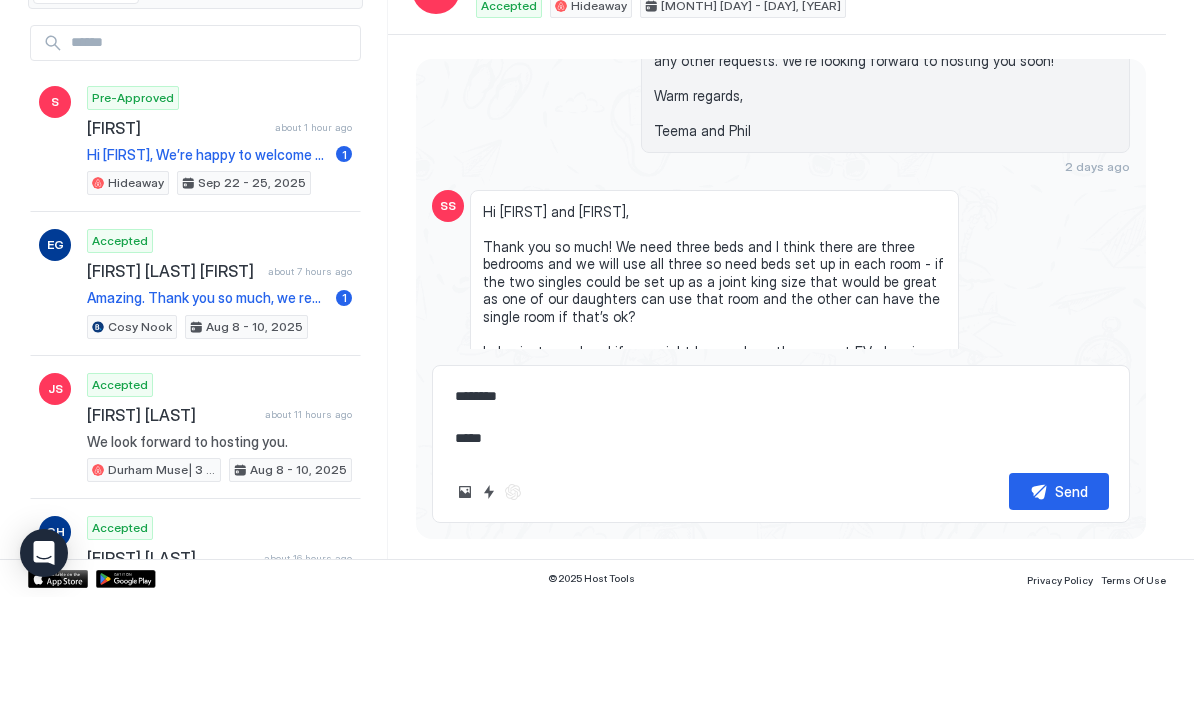 type on "*" 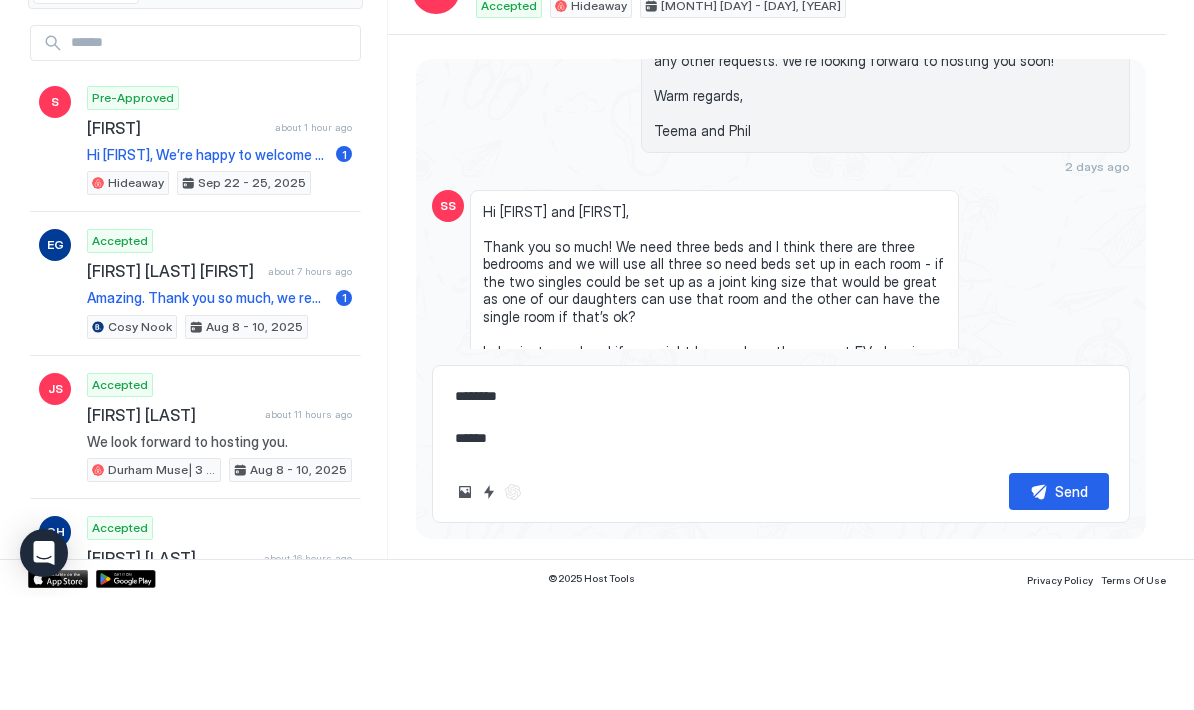 type on "*" 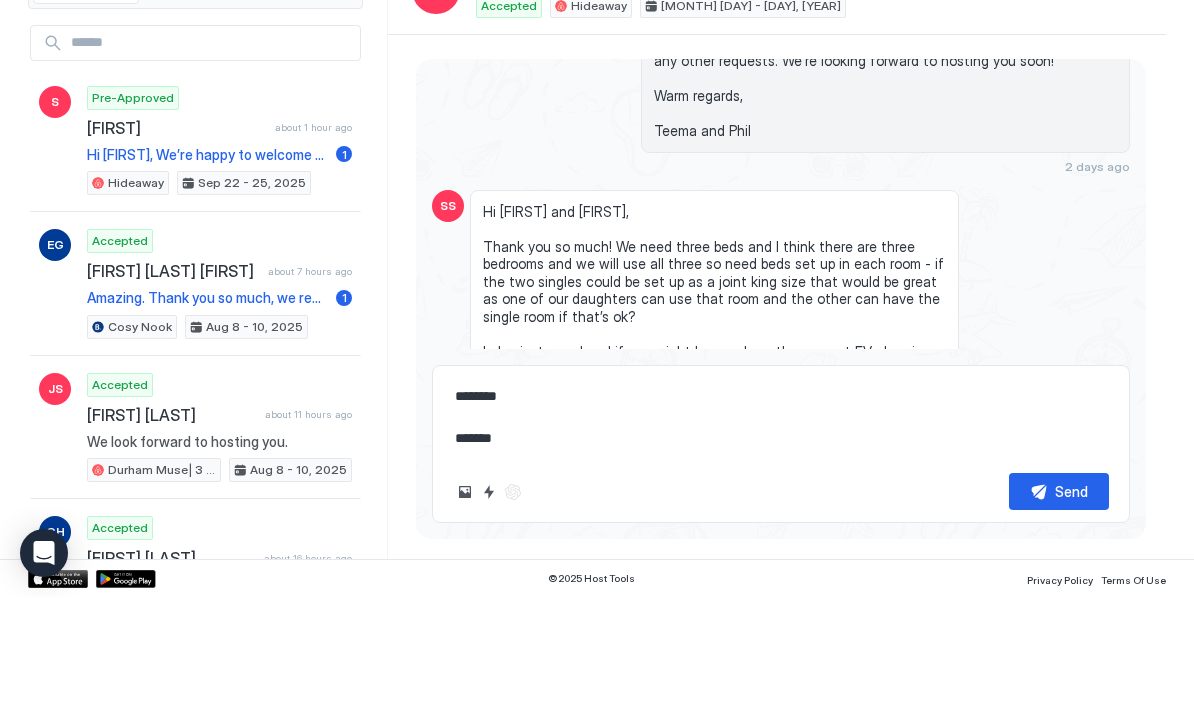 type on "*" 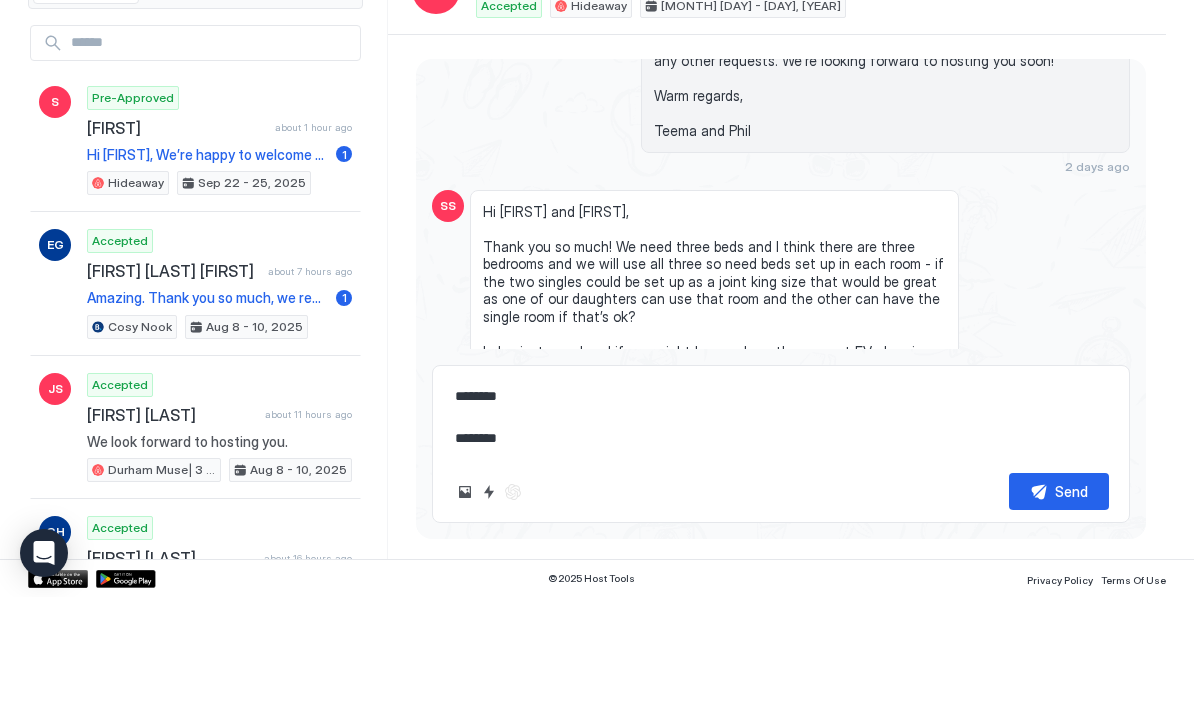 type on "*" 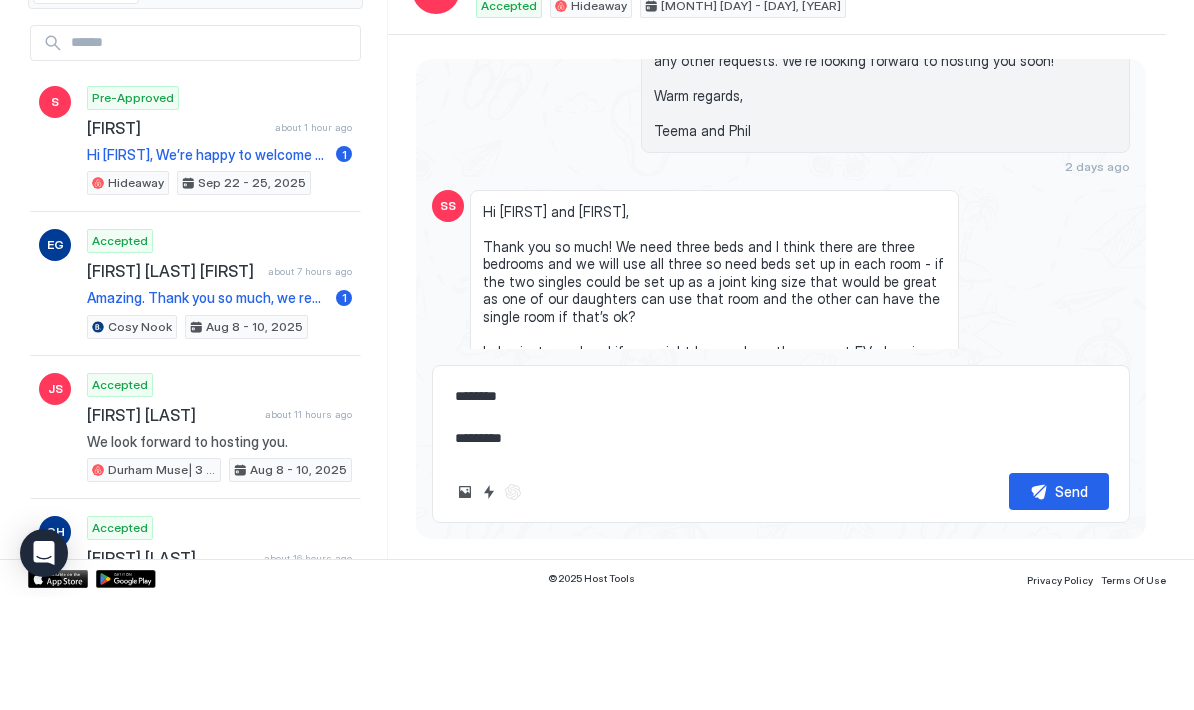 type on "*" 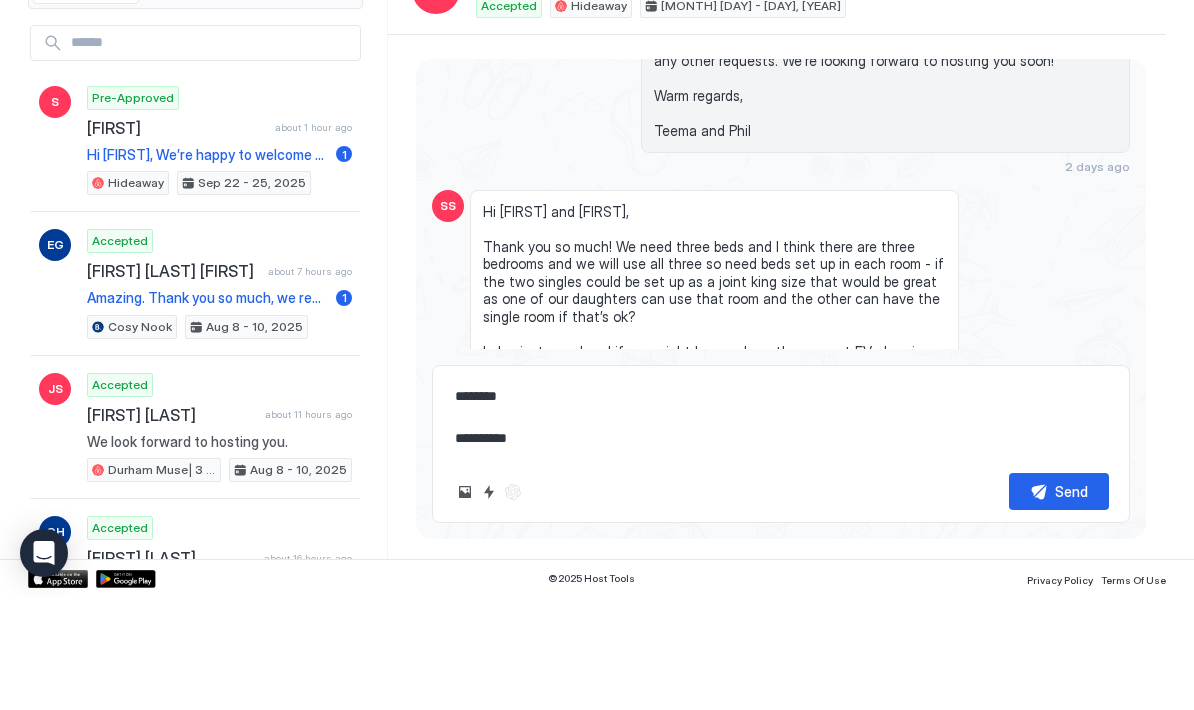 type on "*" 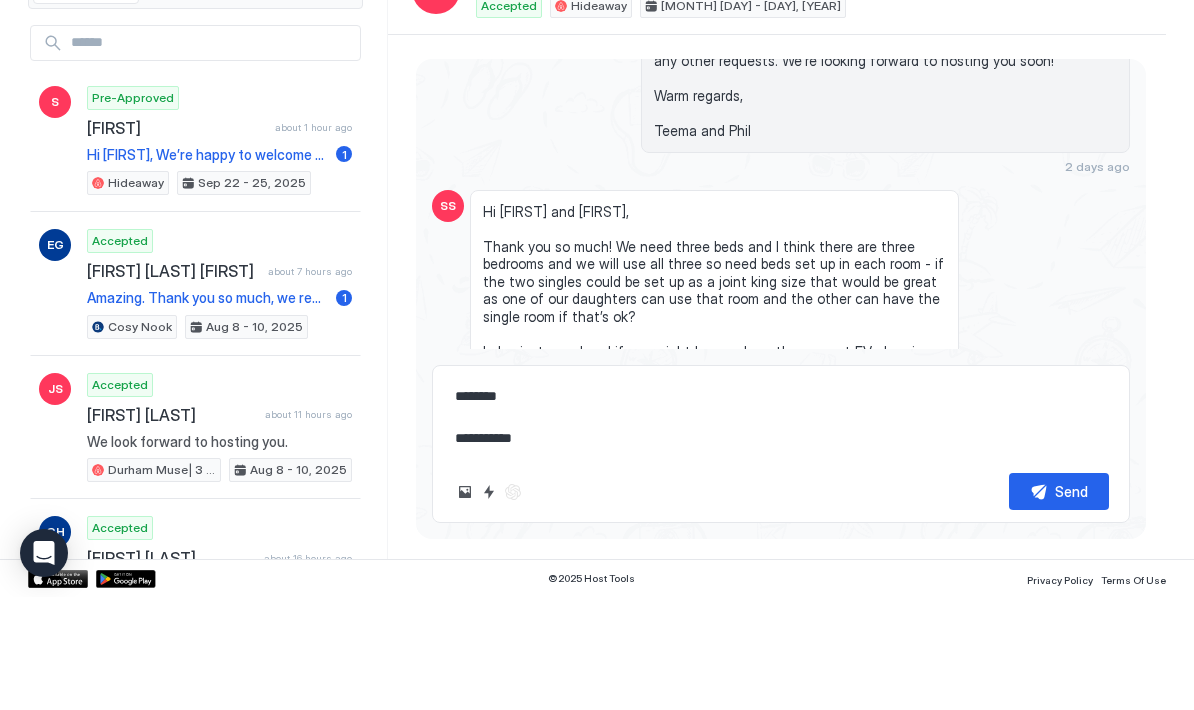 type on "**********" 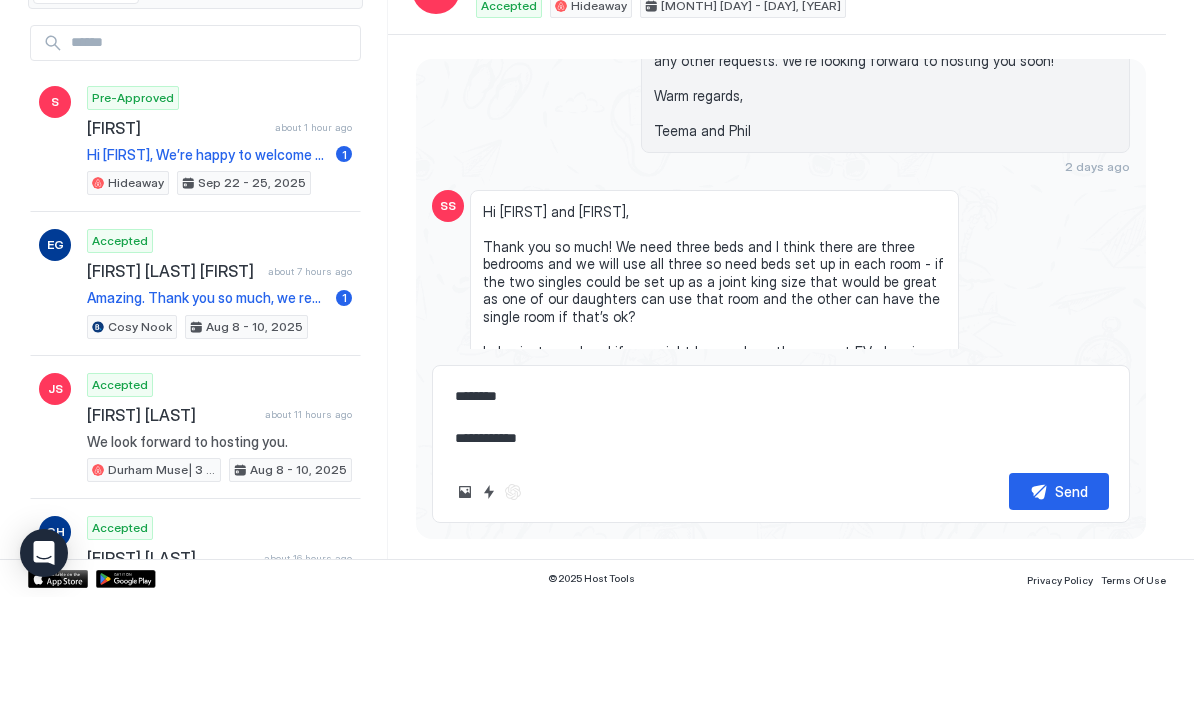 type on "*" 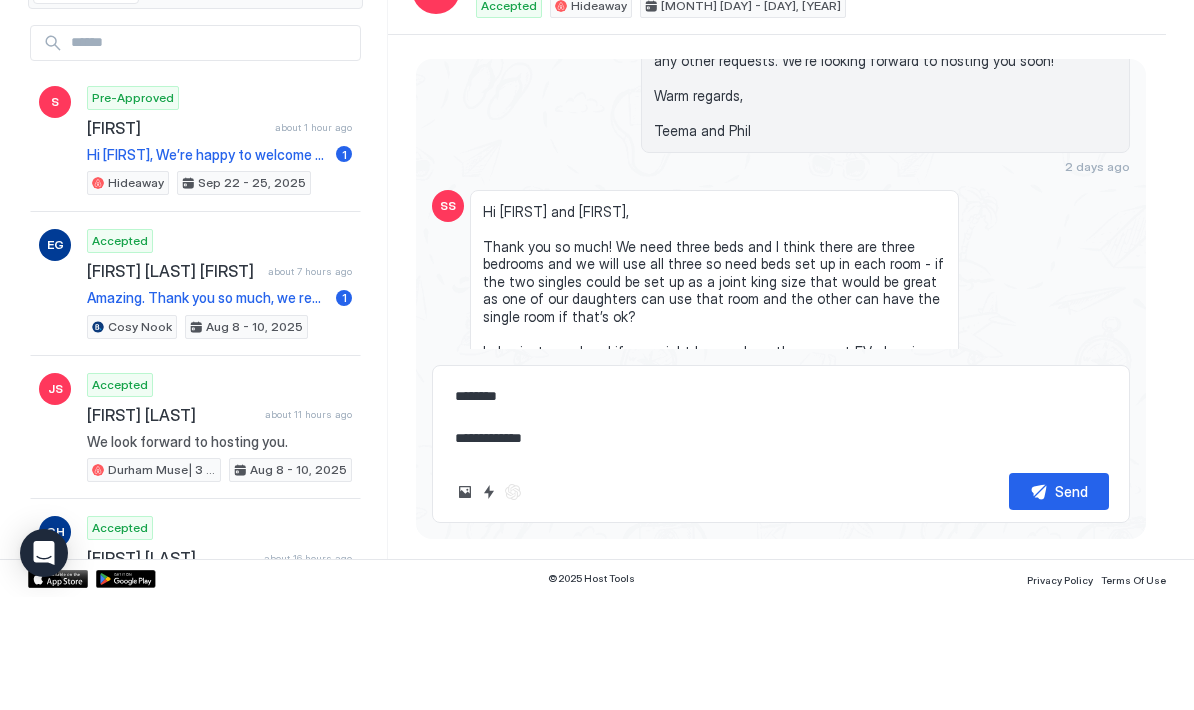 type on "**********" 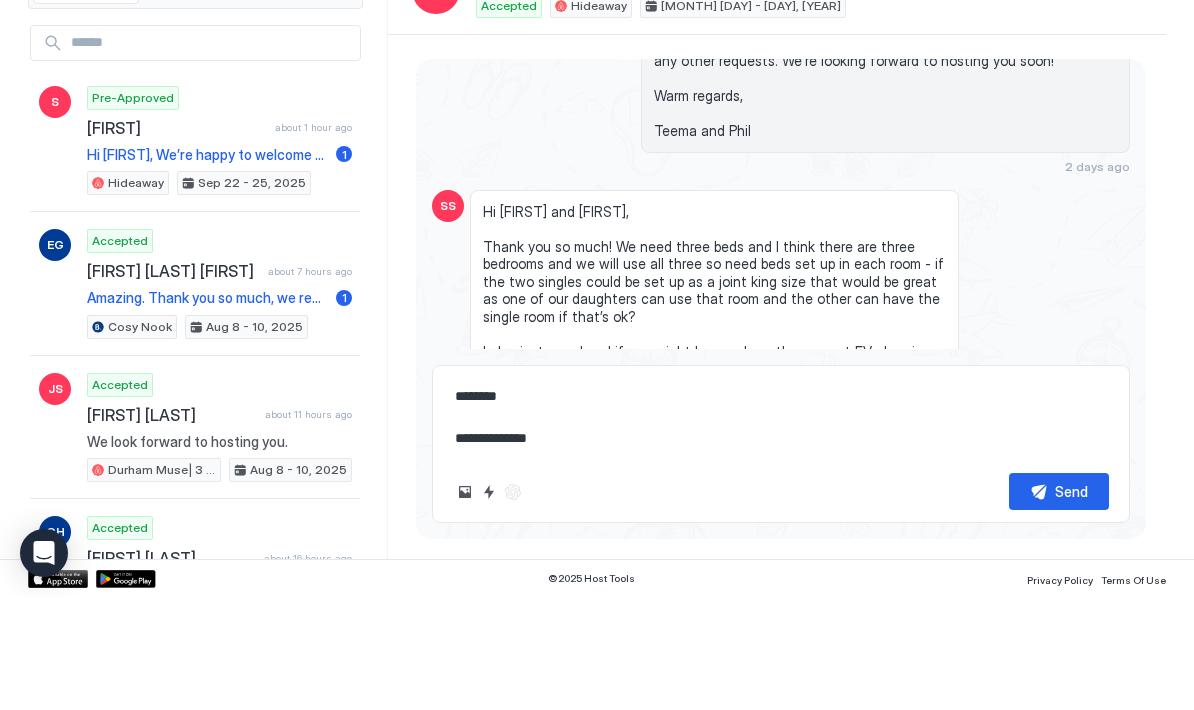 type on "*" 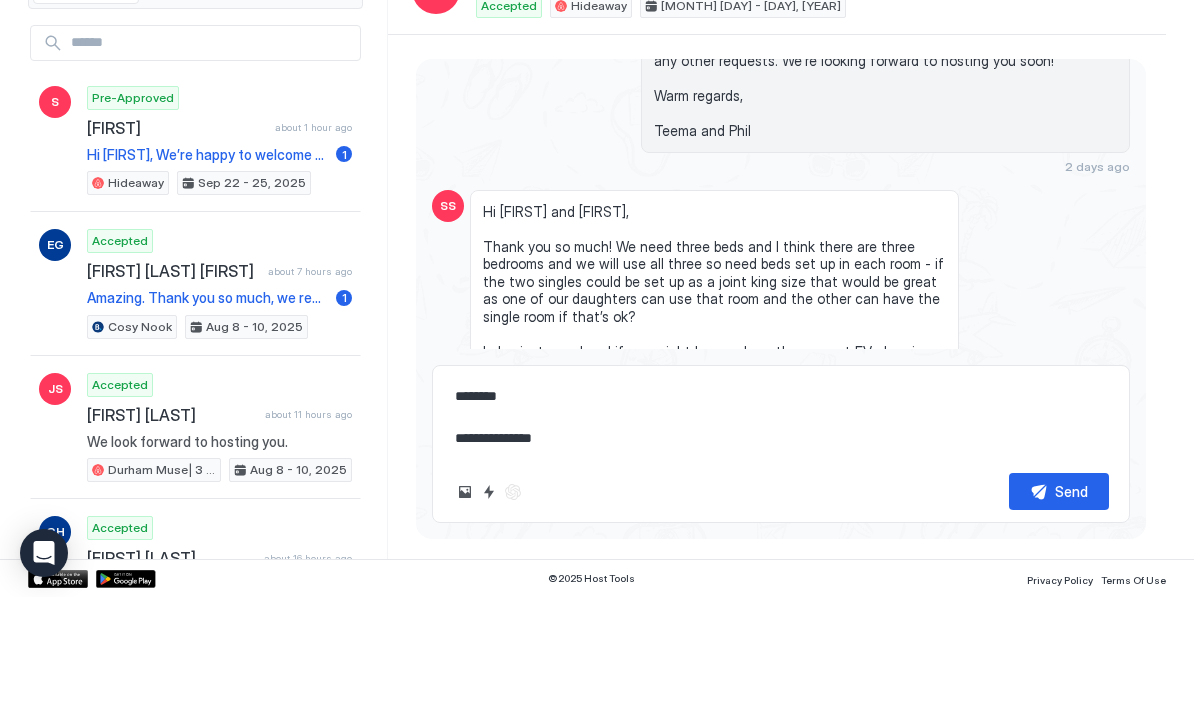 type on "*" 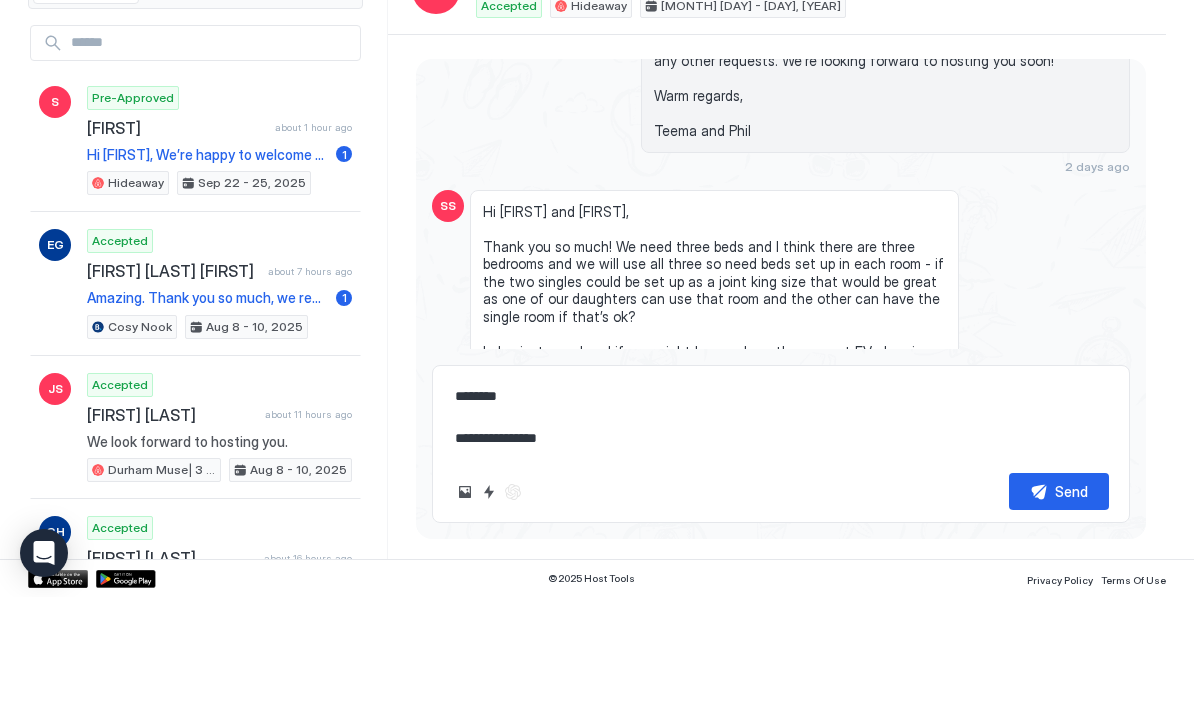 type on "*" 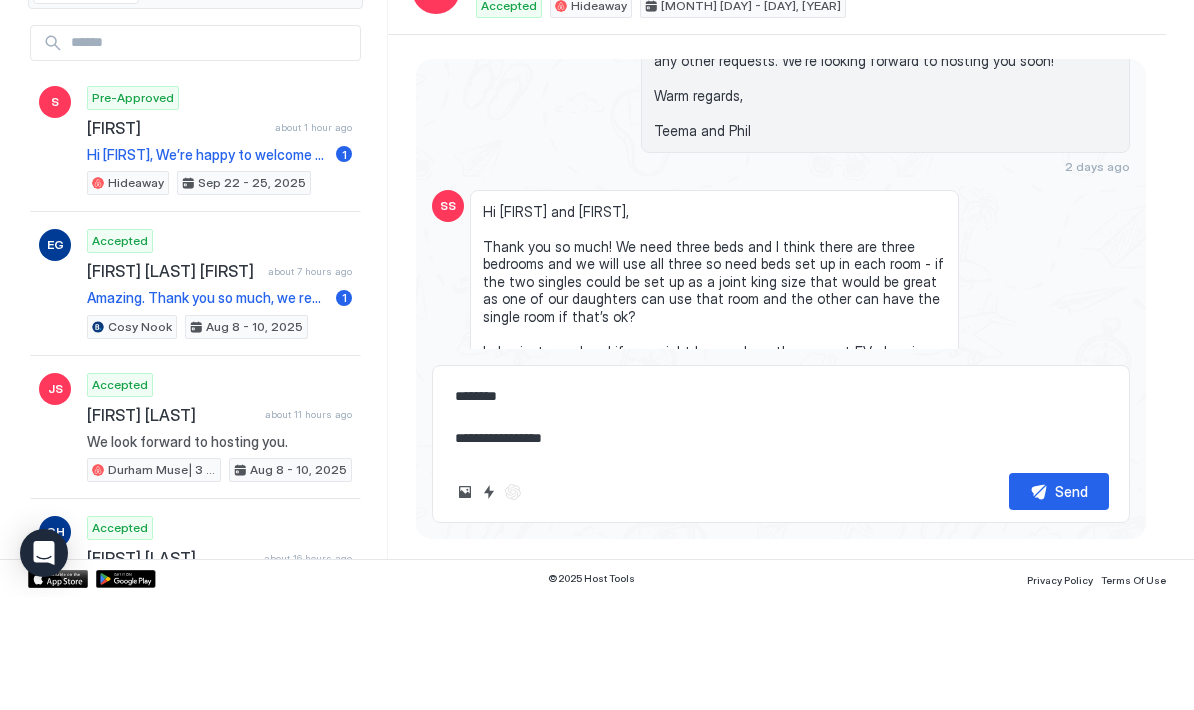 type on "**********" 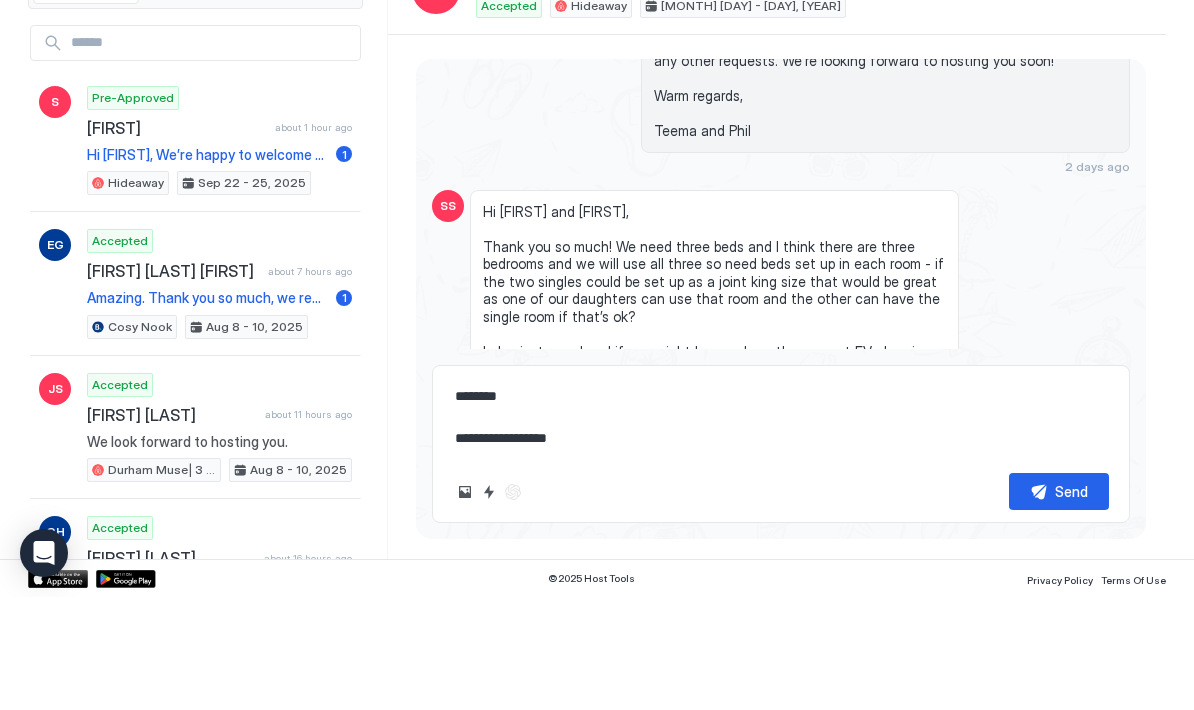 type on "**********" 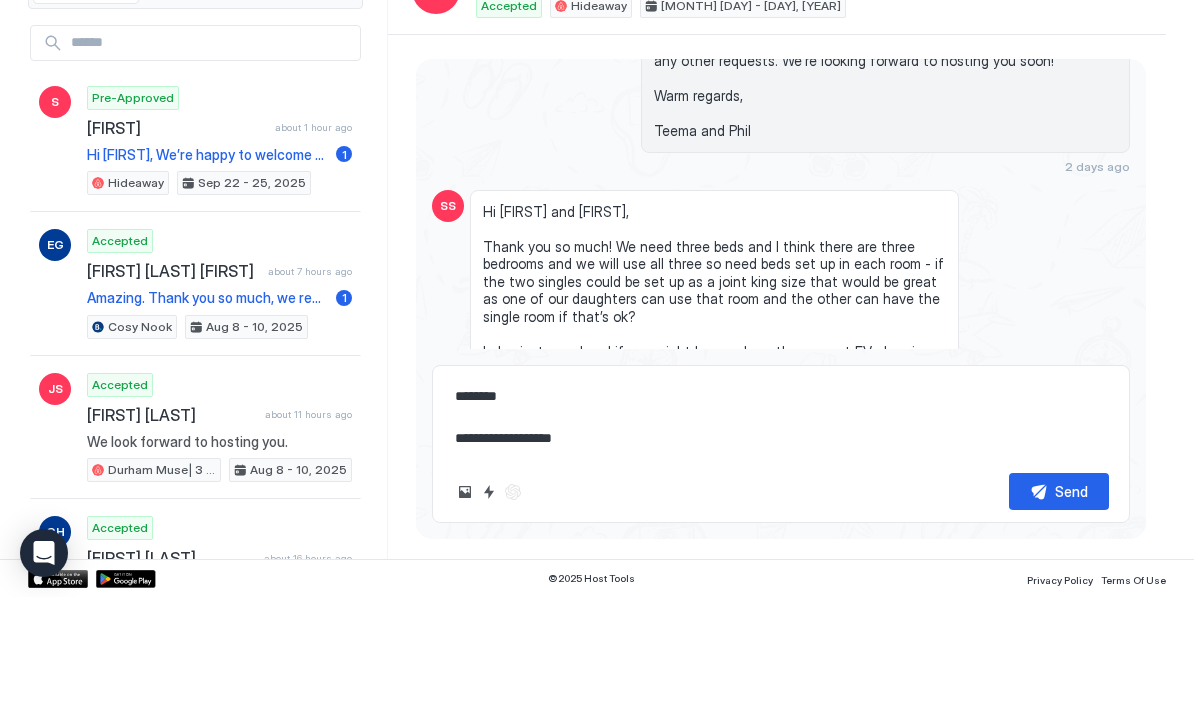 type on "**********" 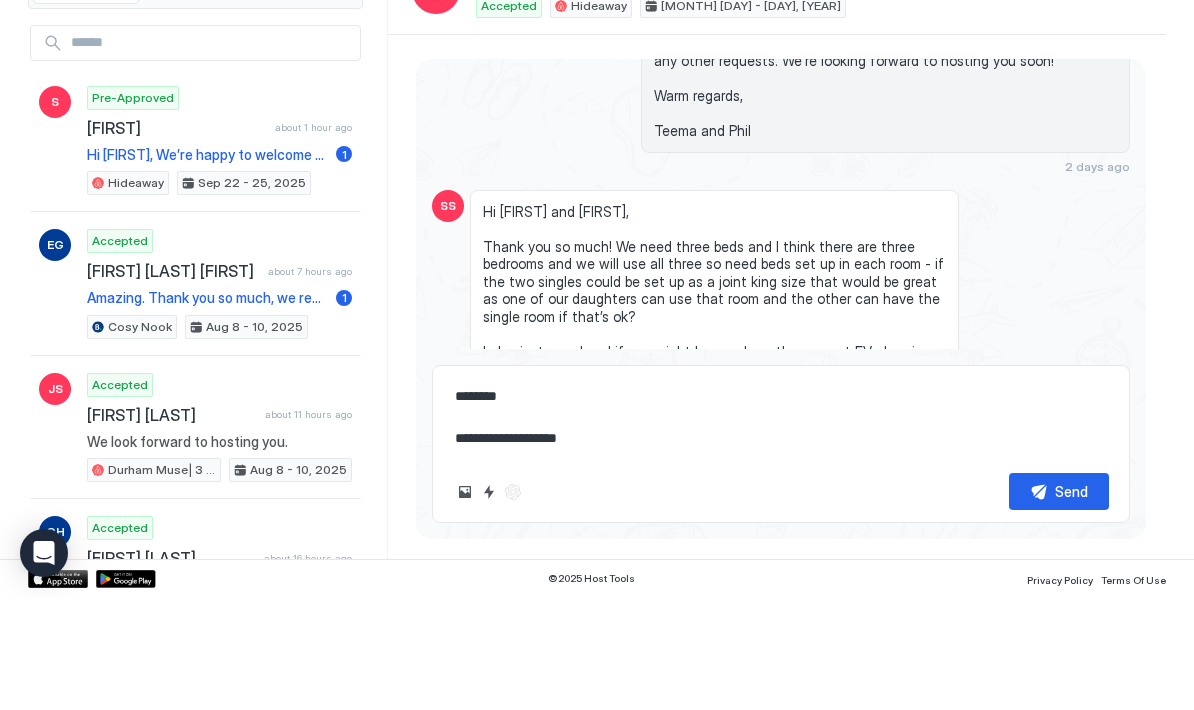 type on "*" 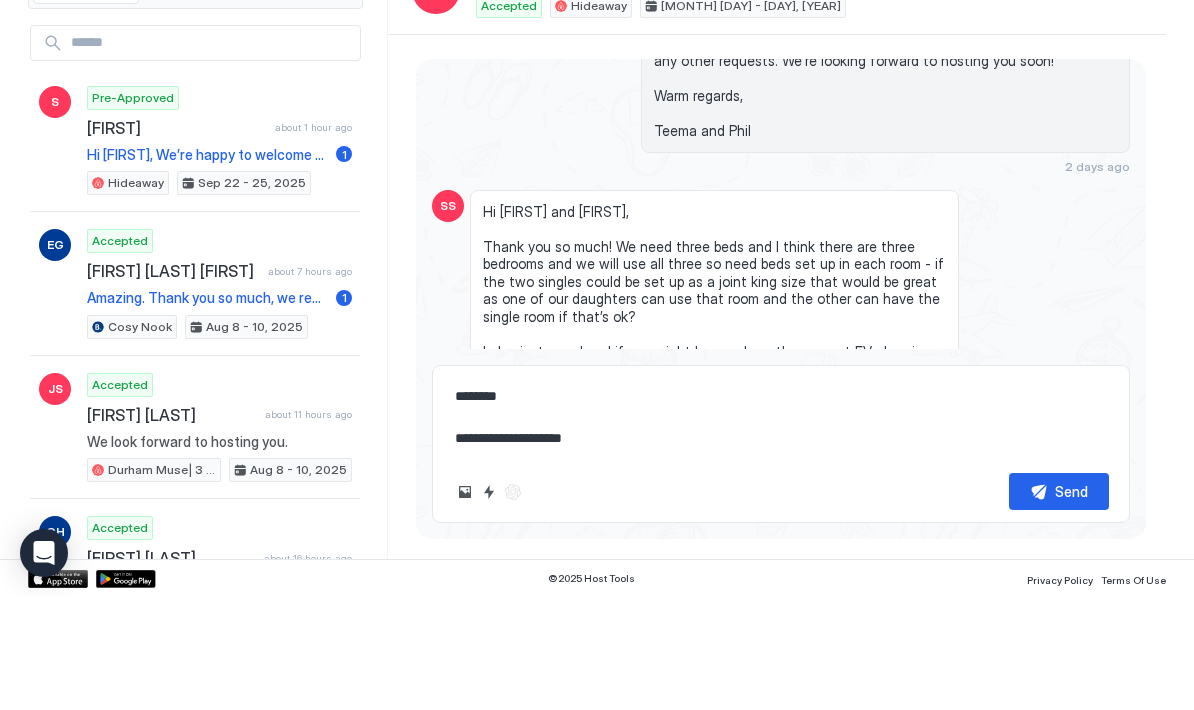 type on "*" 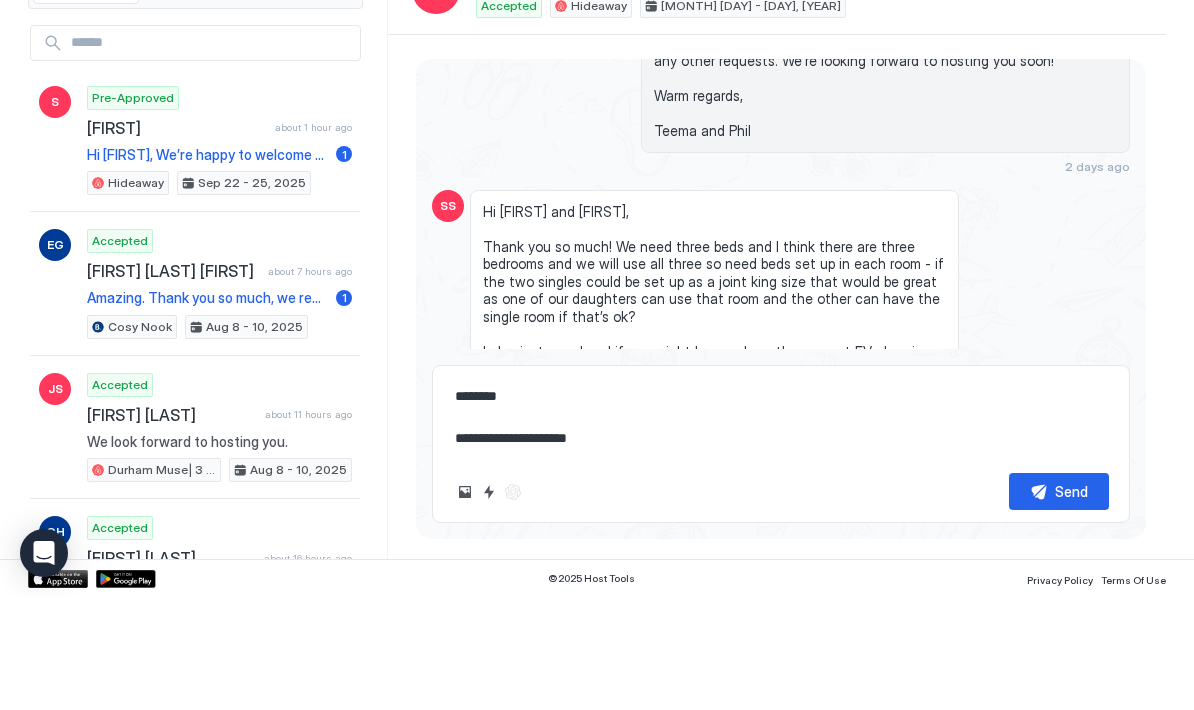 type on "*" 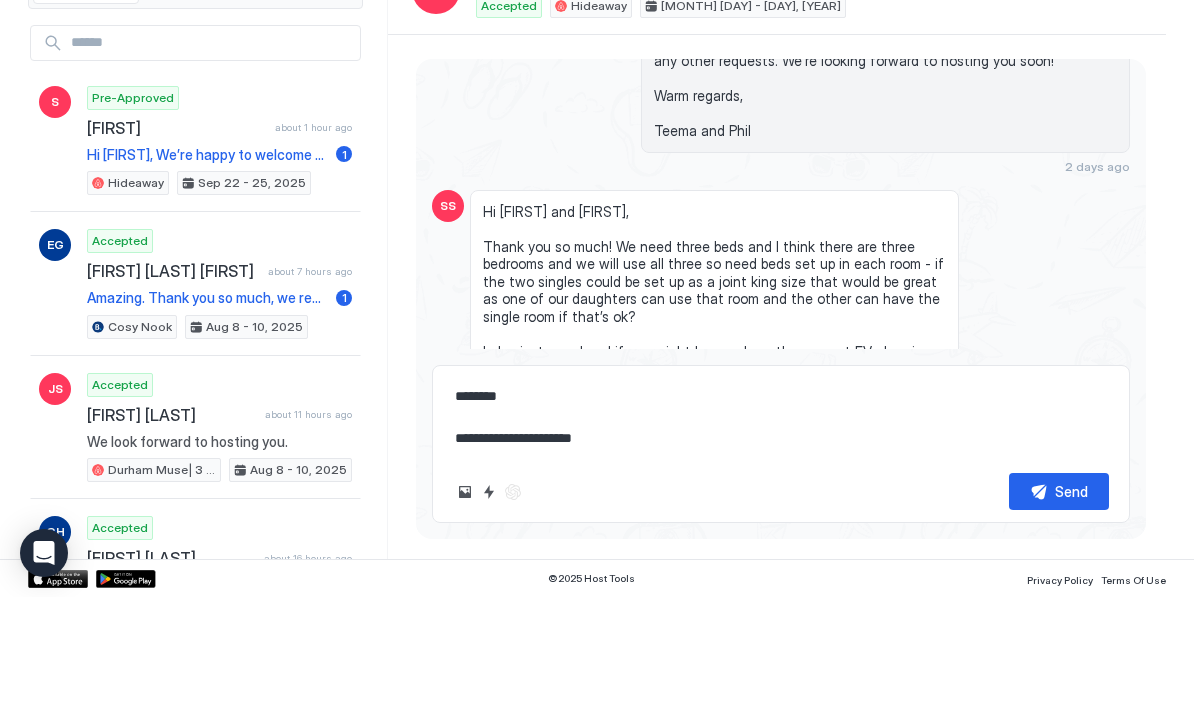 type on "*" 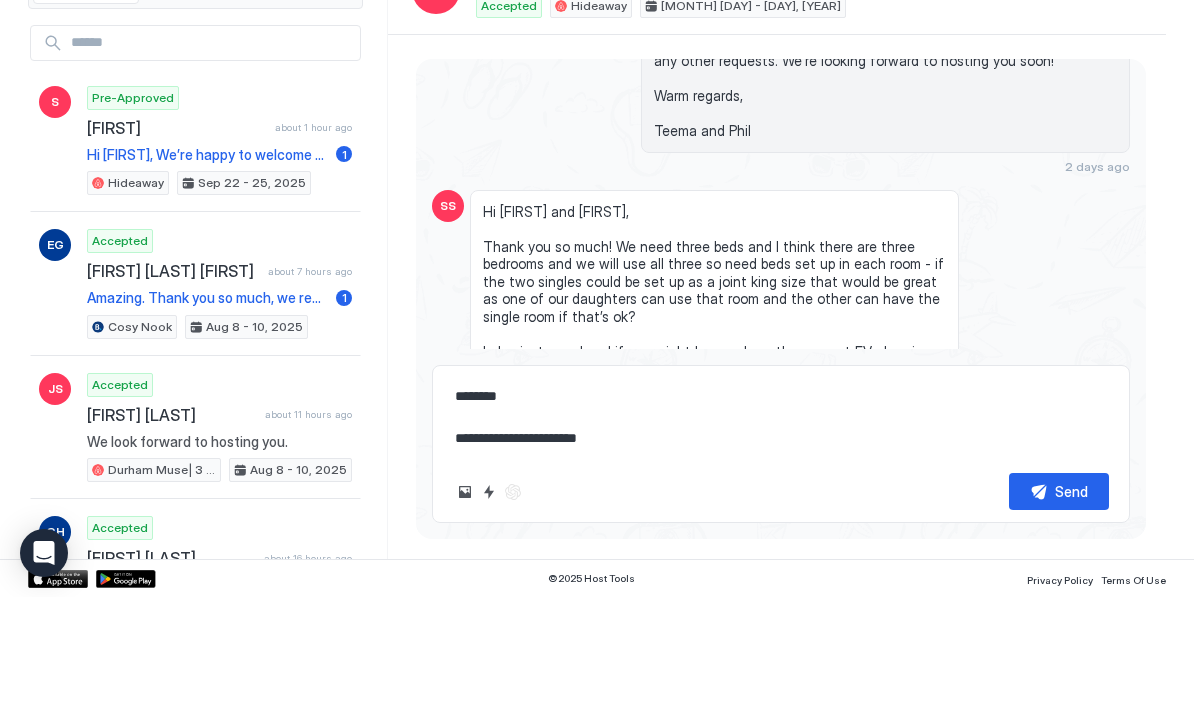 type on "*" 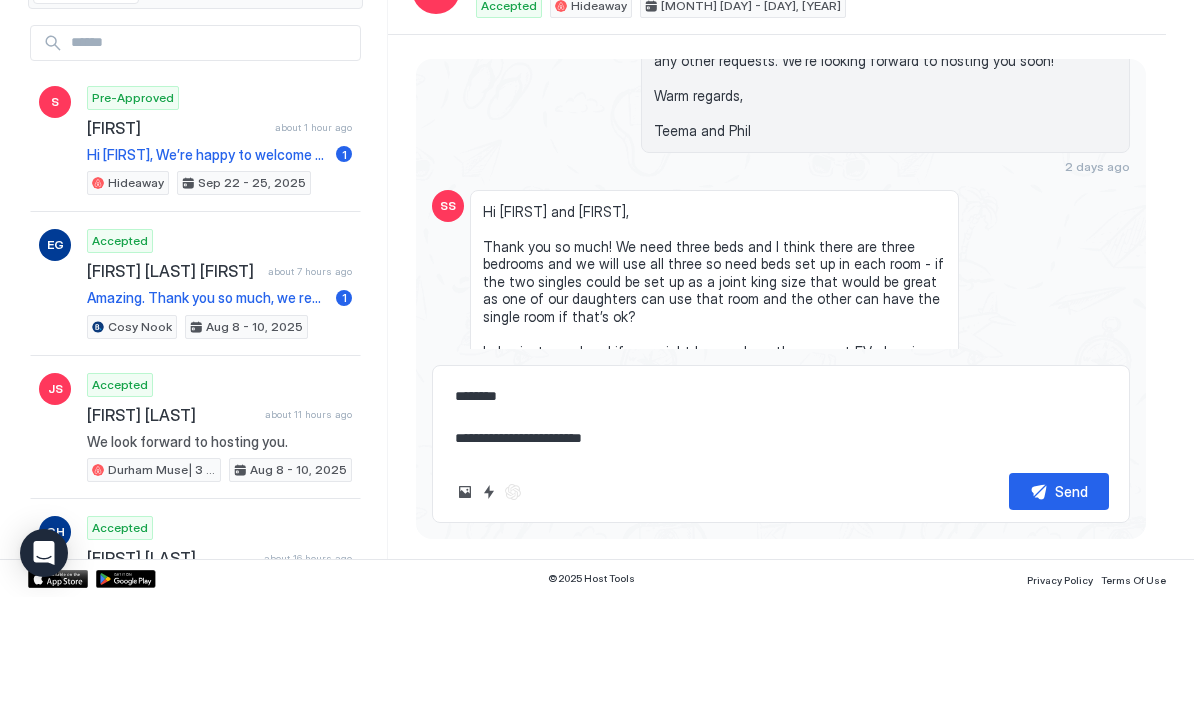 type on "*" 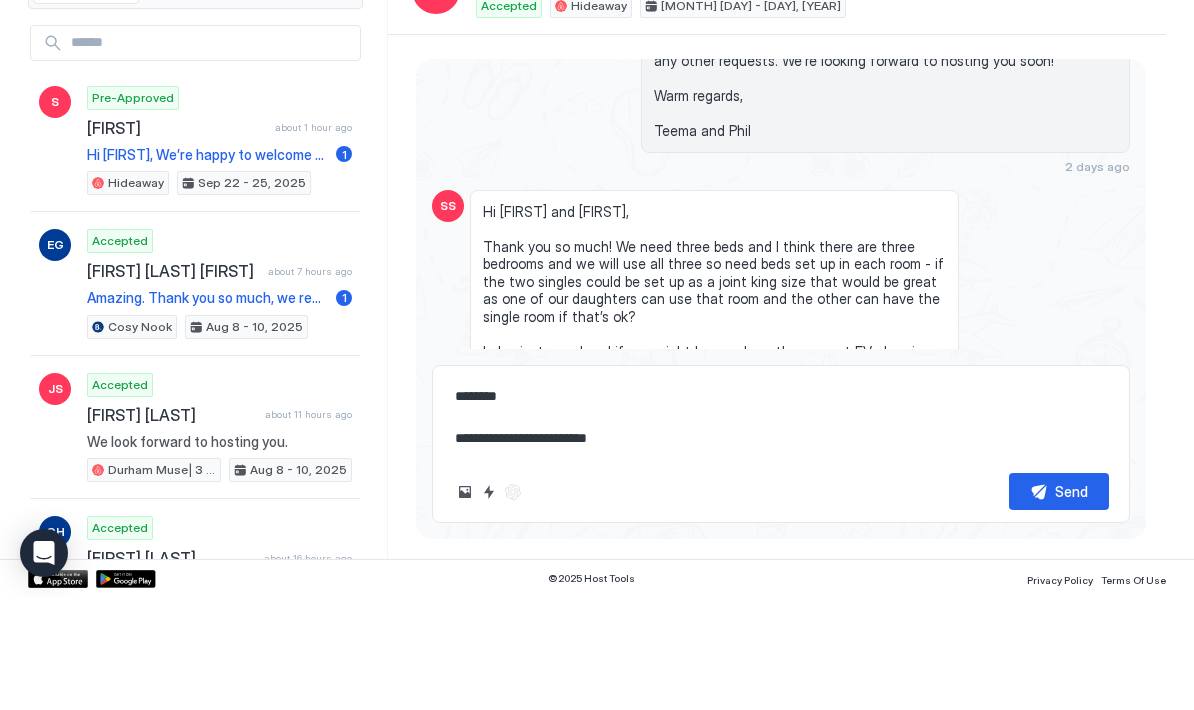 type on "**********" 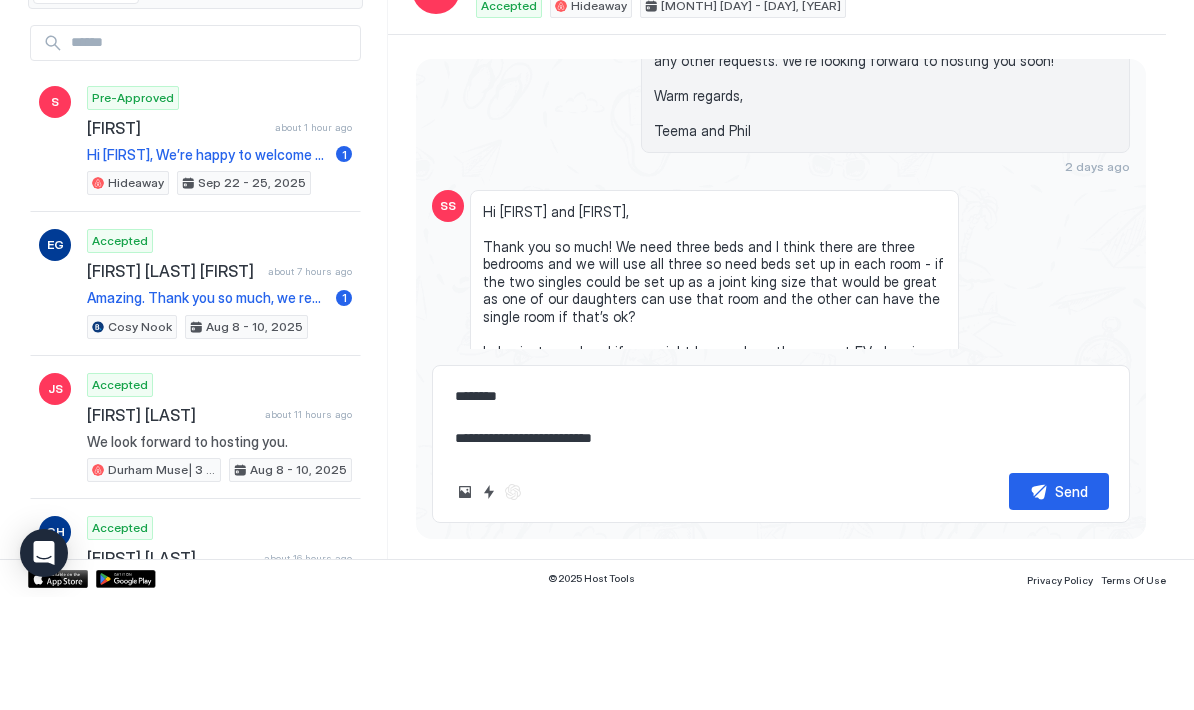 type on "**********" 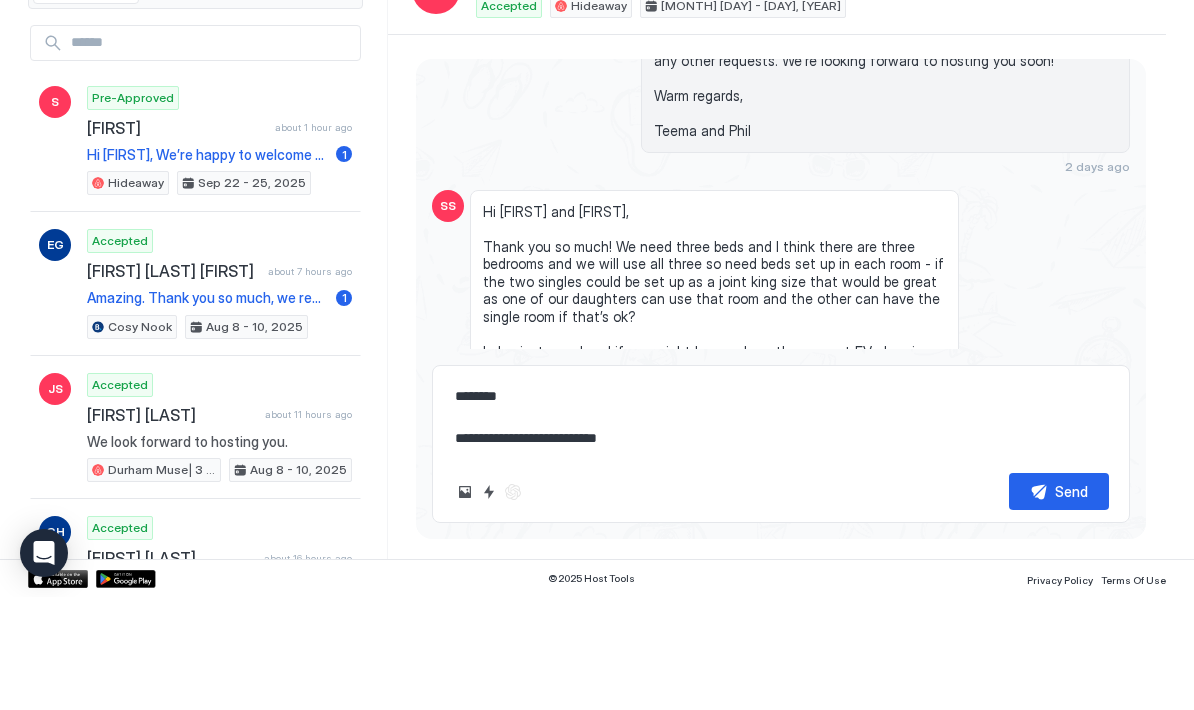 type on "*" 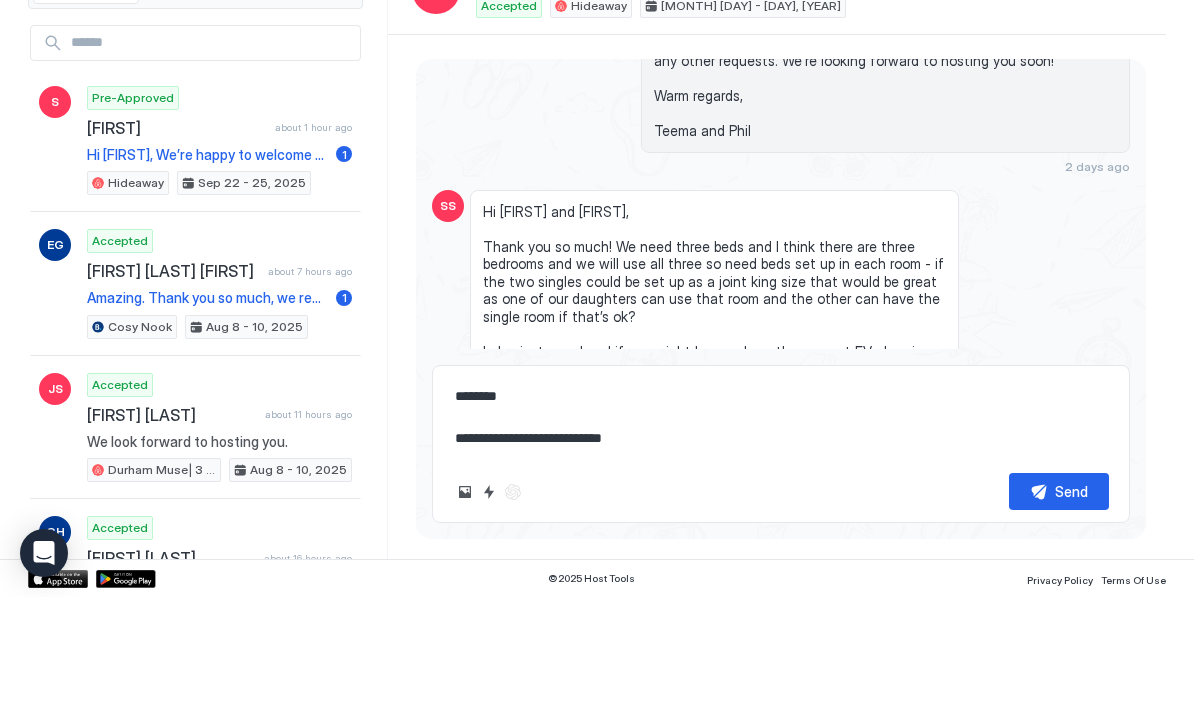 type on "**********" 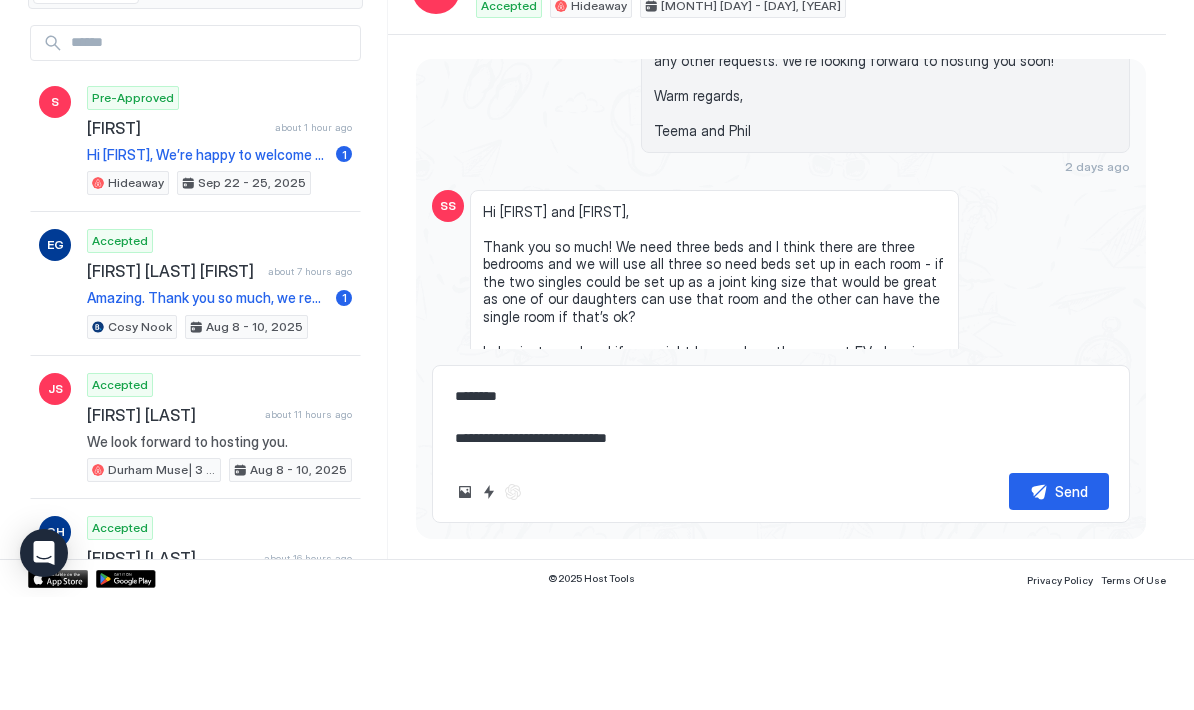 type on "**********" 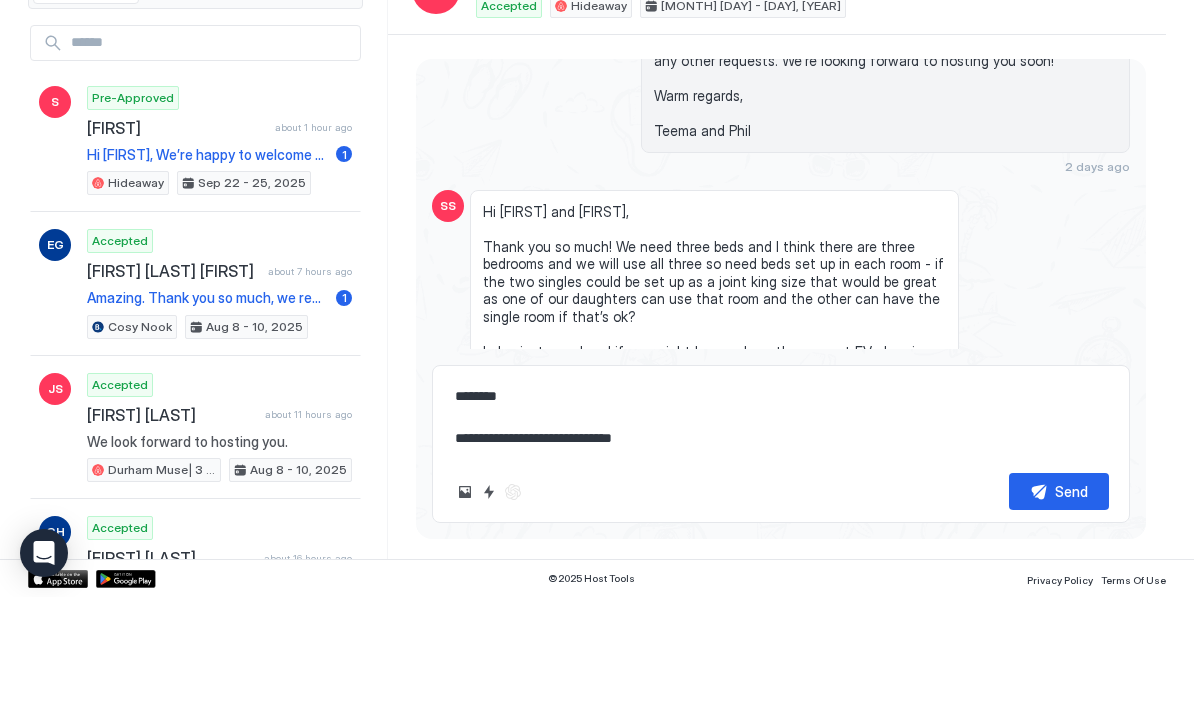 type on "*" 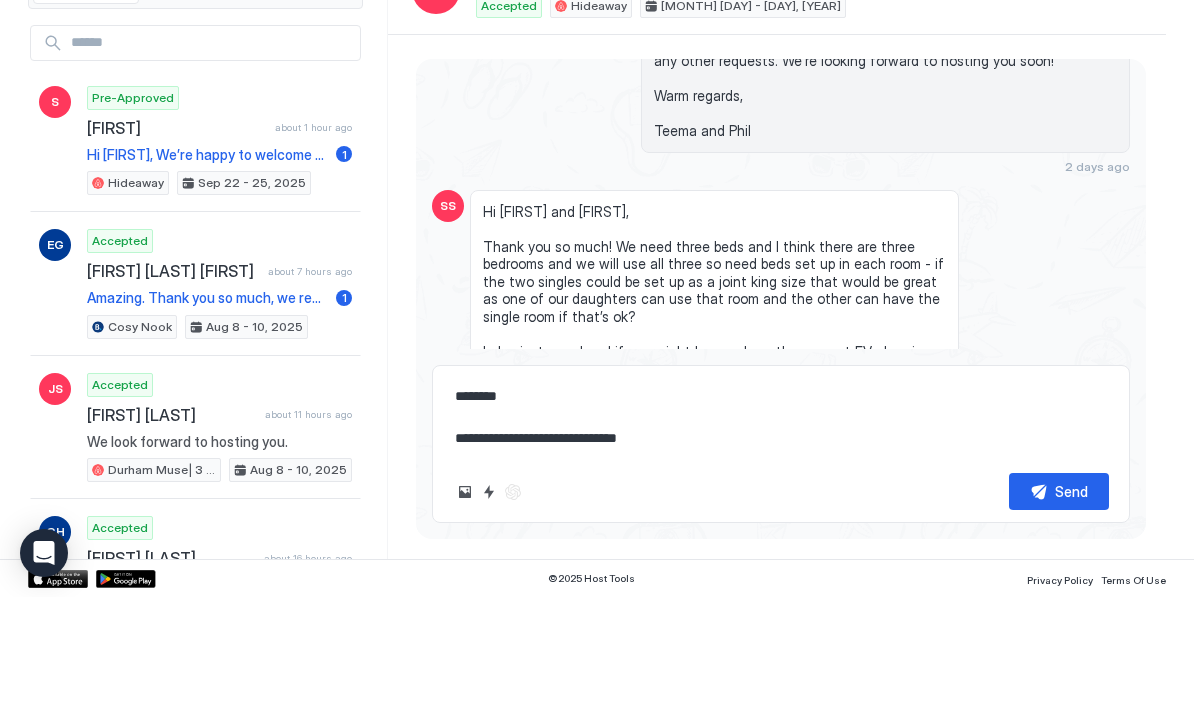 type on "**********" 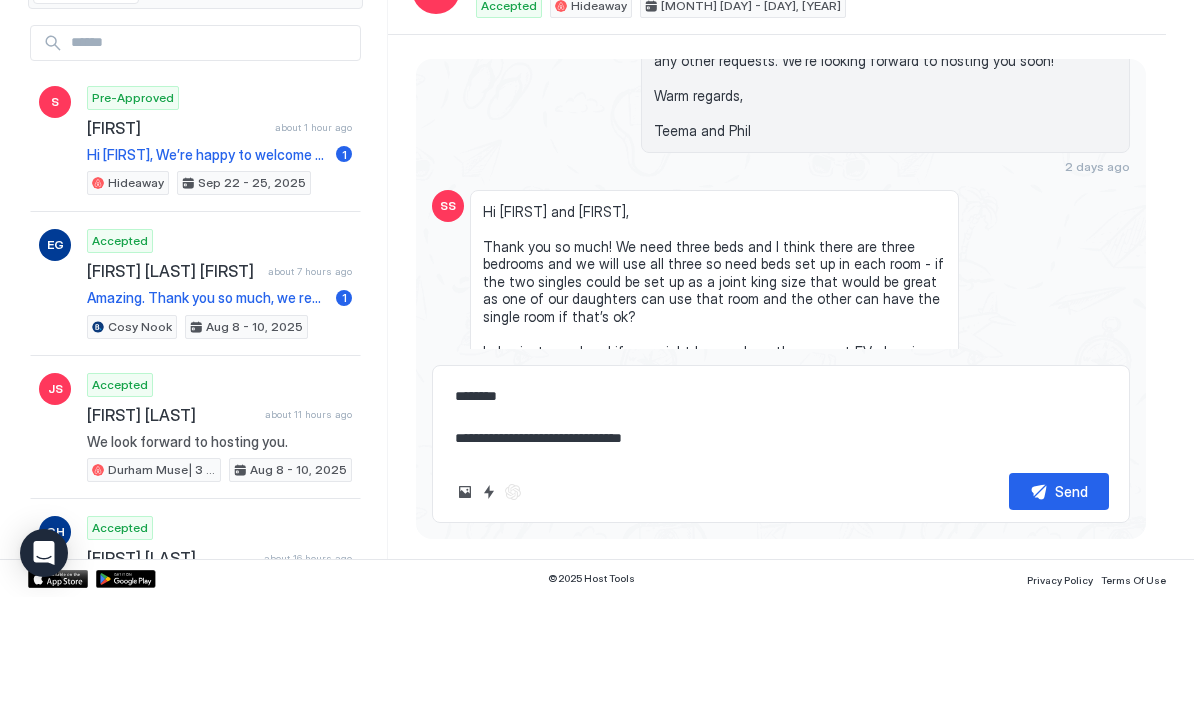 type on "*" 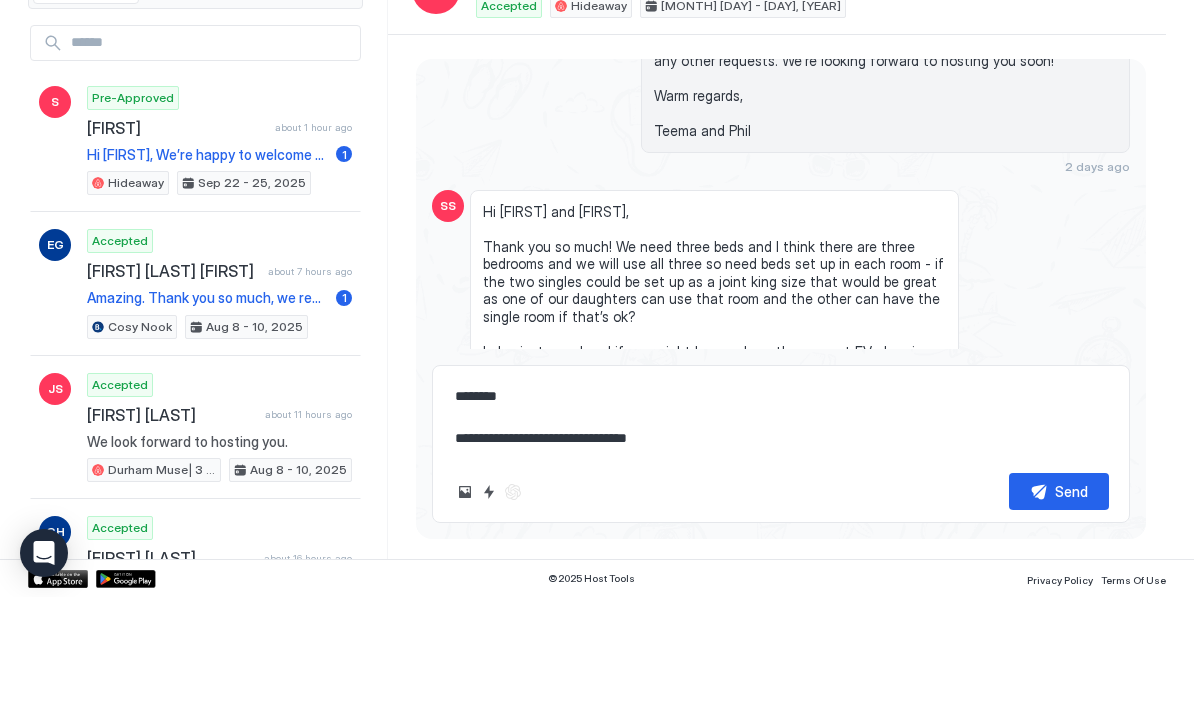 type on "**********" 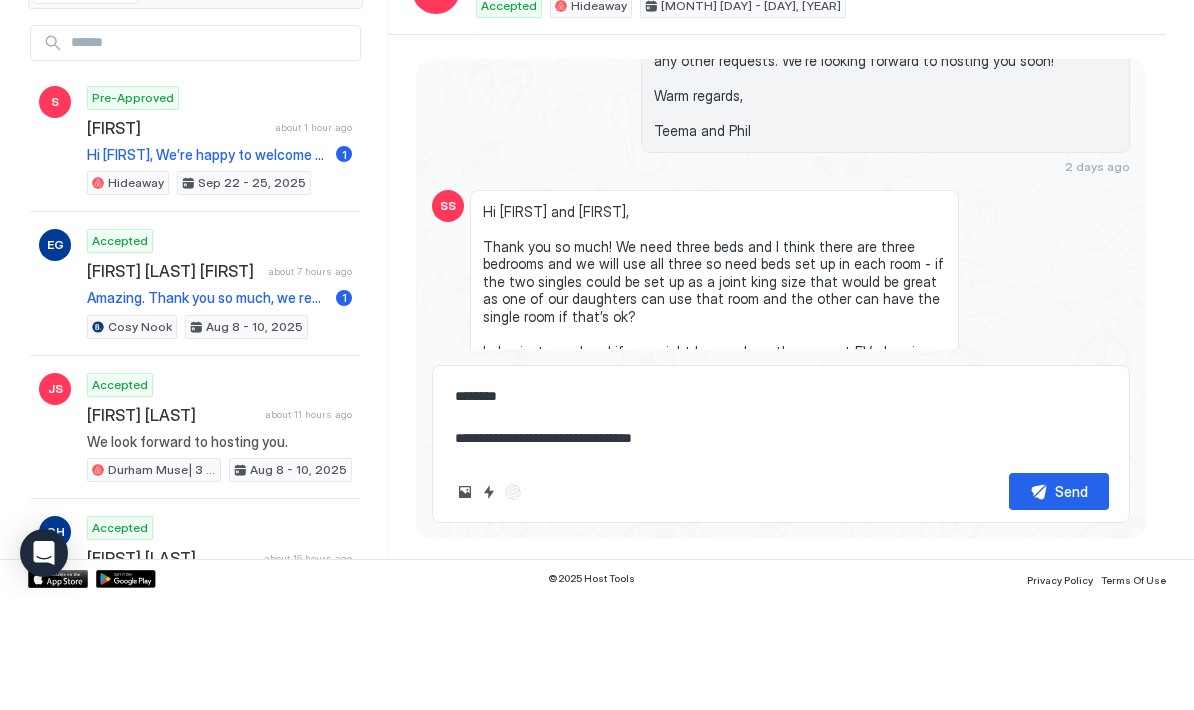 type on "*" 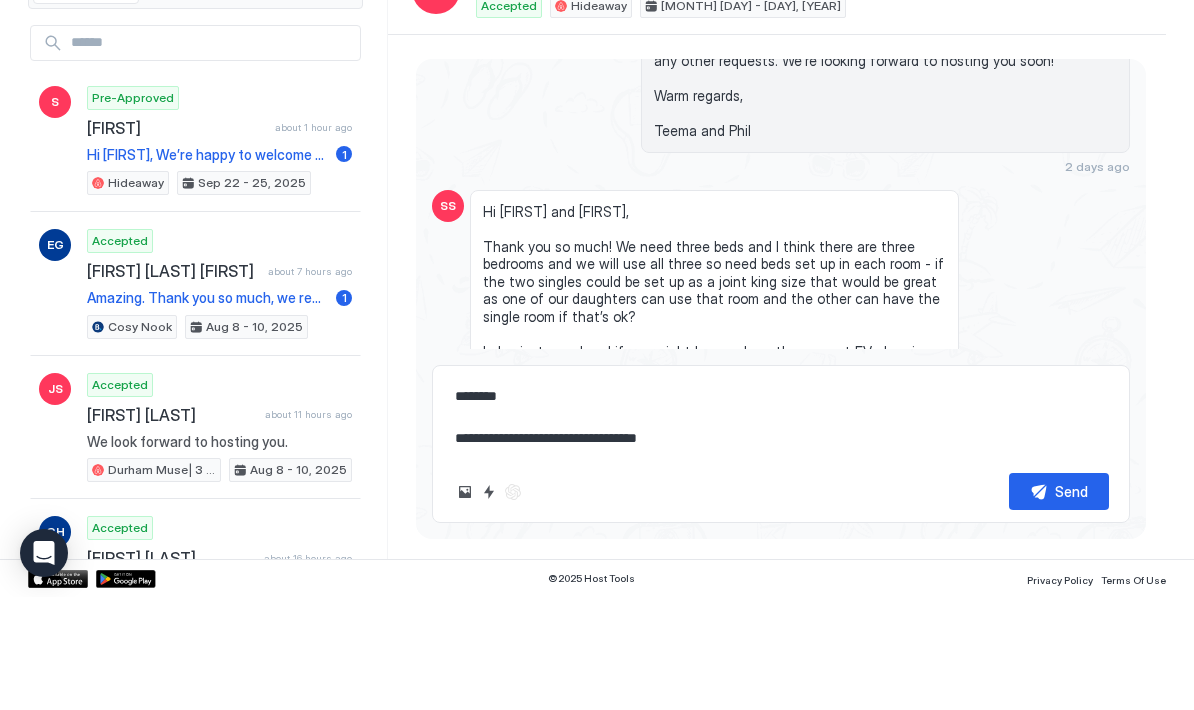 type on "*" 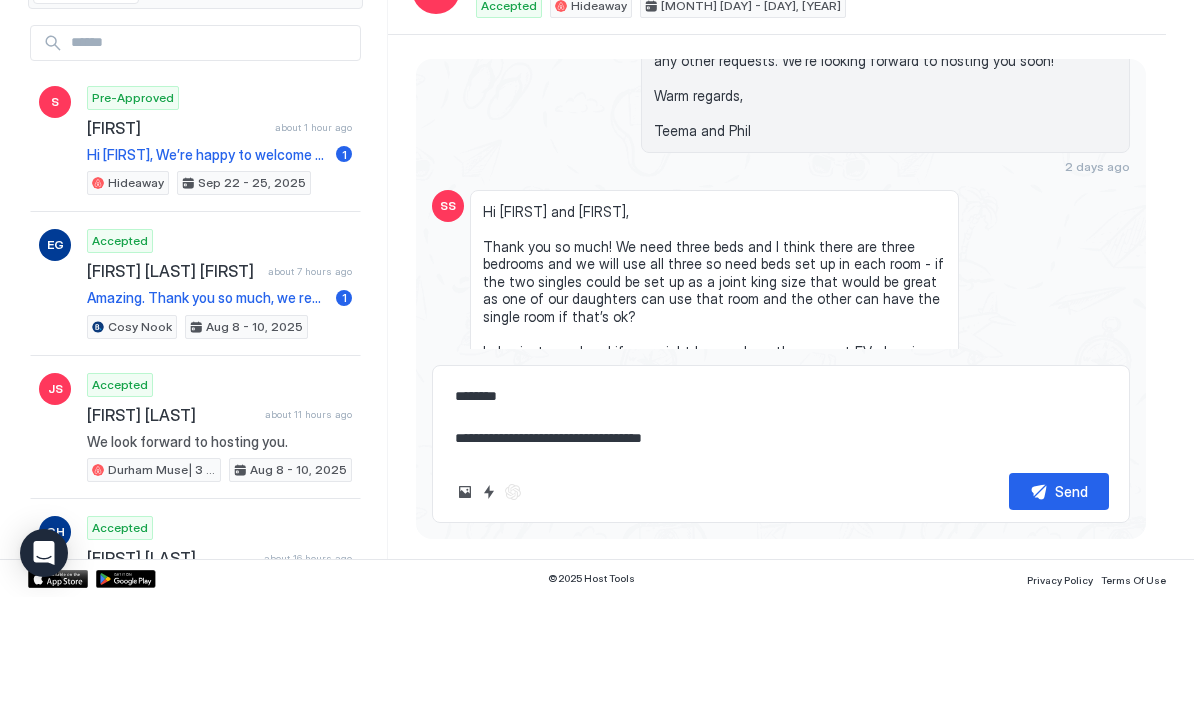 type on "**********" 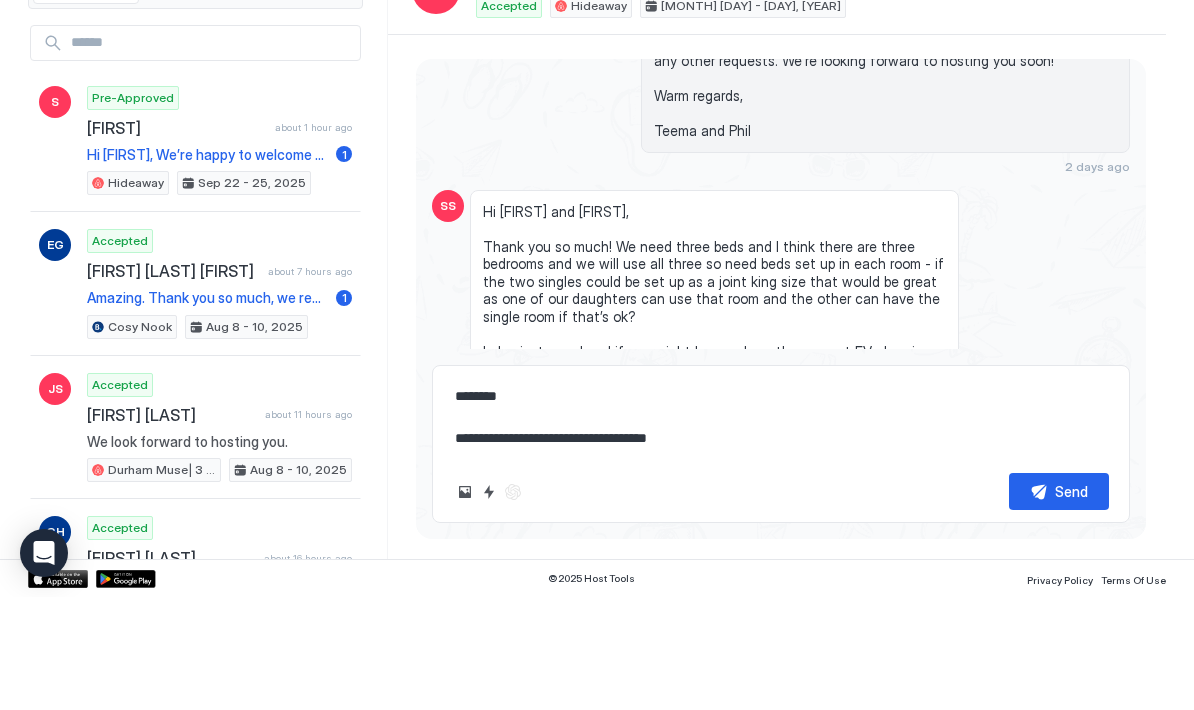 type on "*" 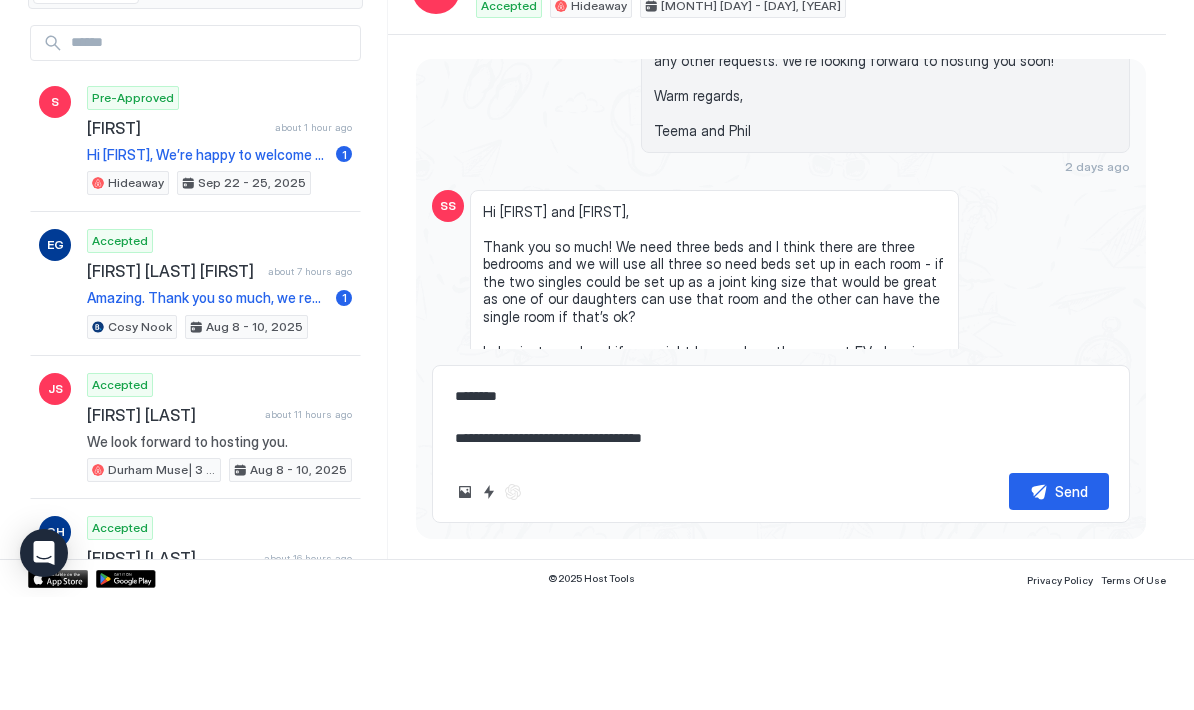 type on "*" 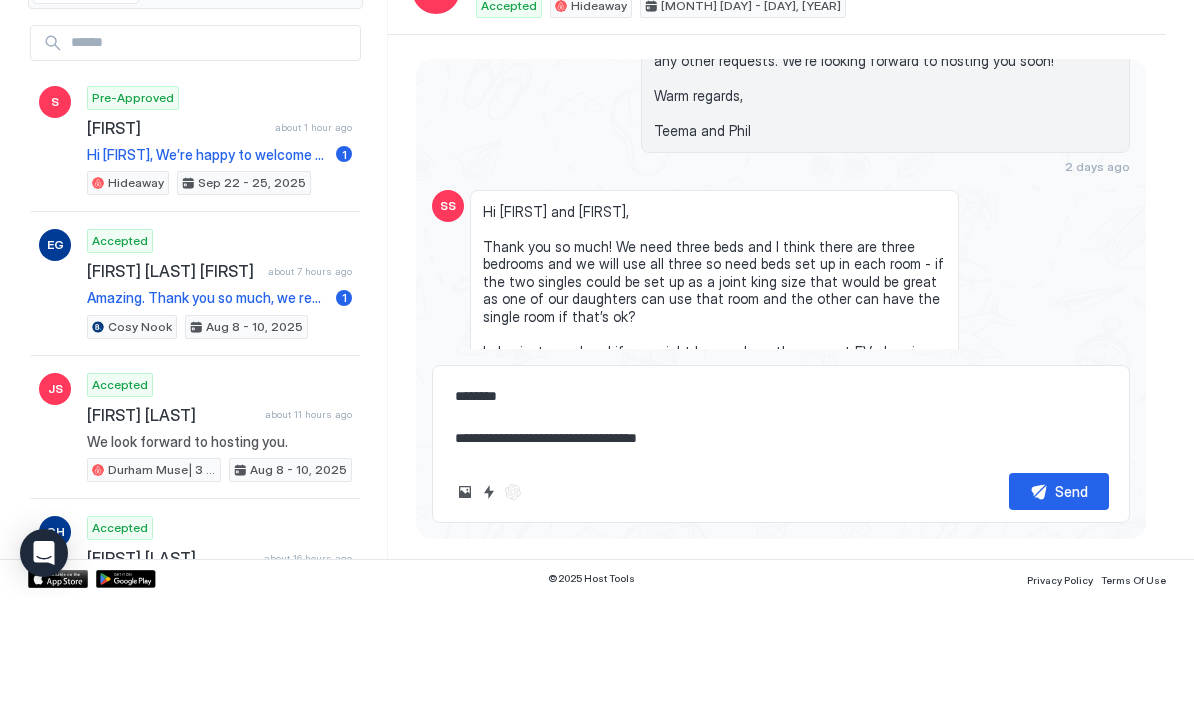 type on "*" 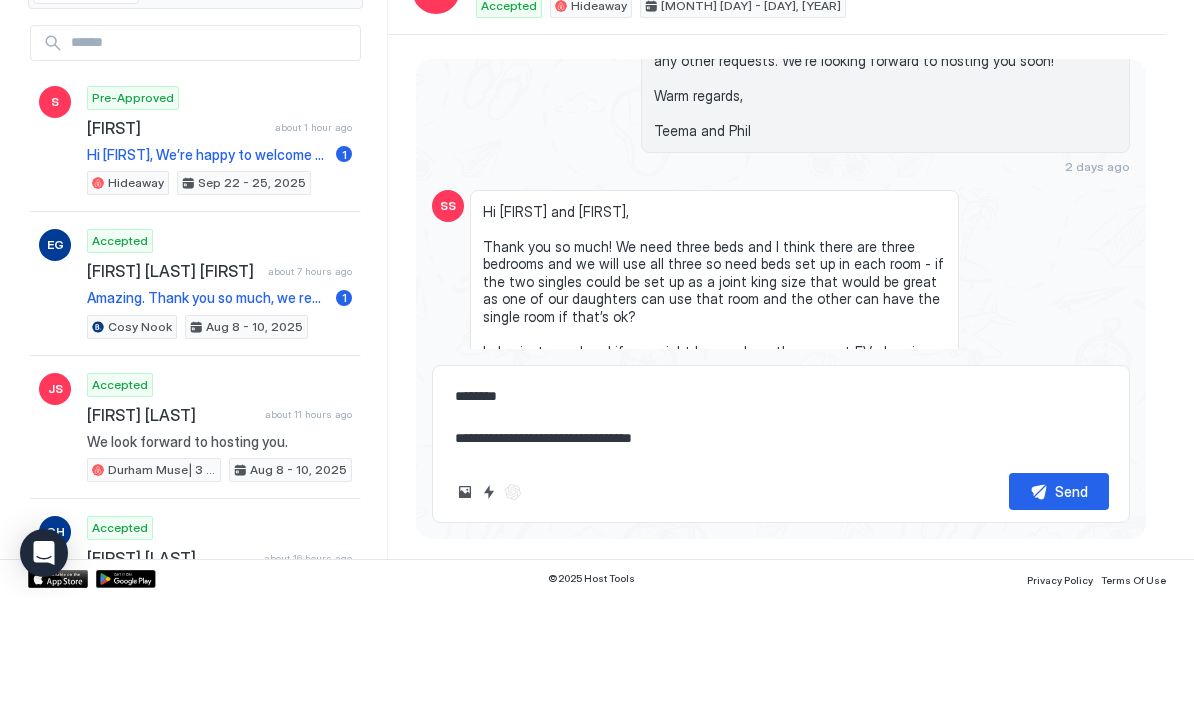 type on "*" 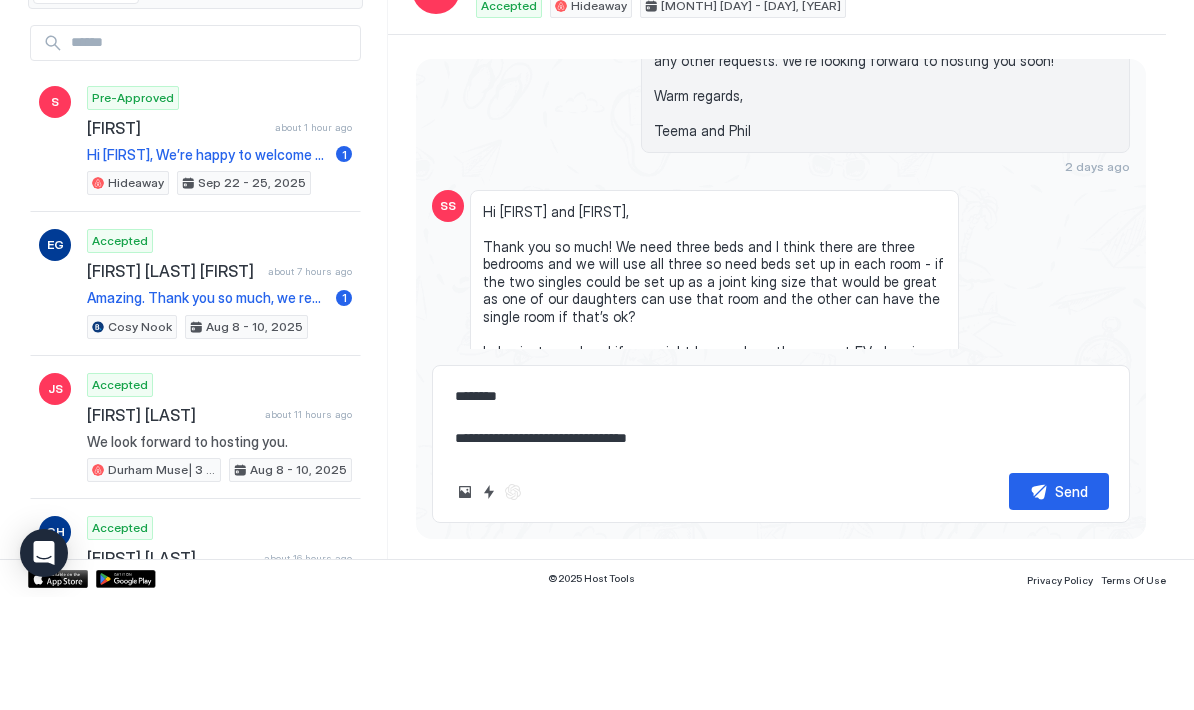 type on "*" 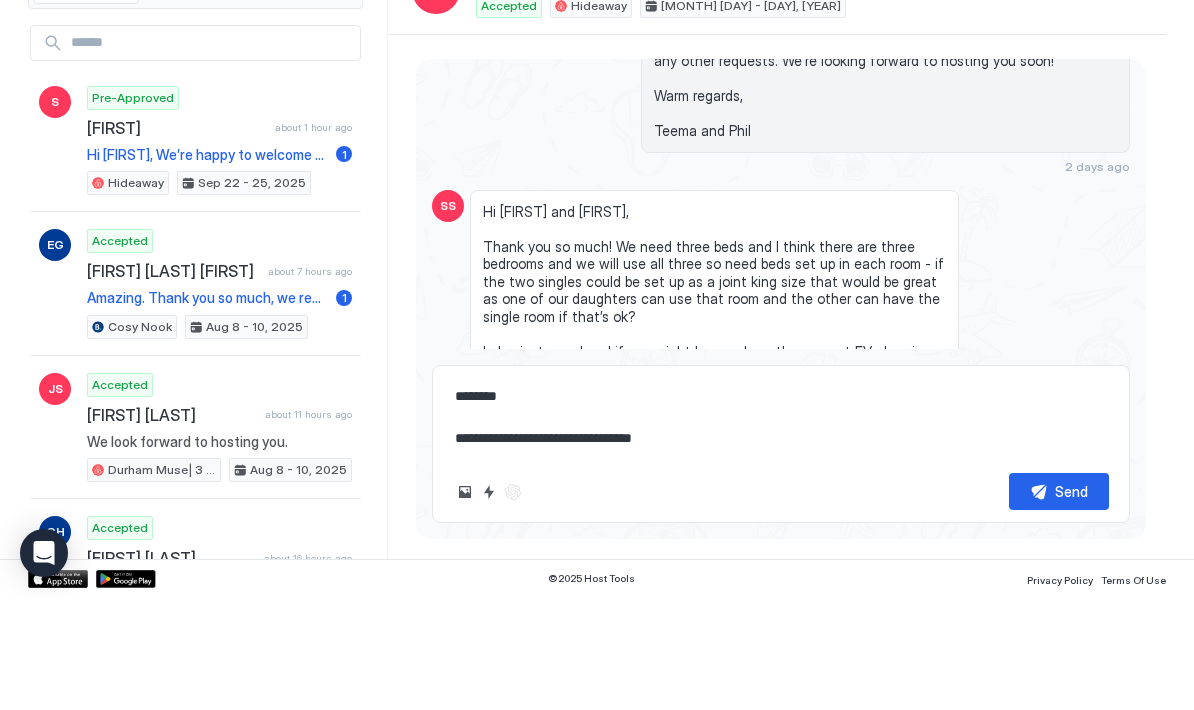 type on "*" 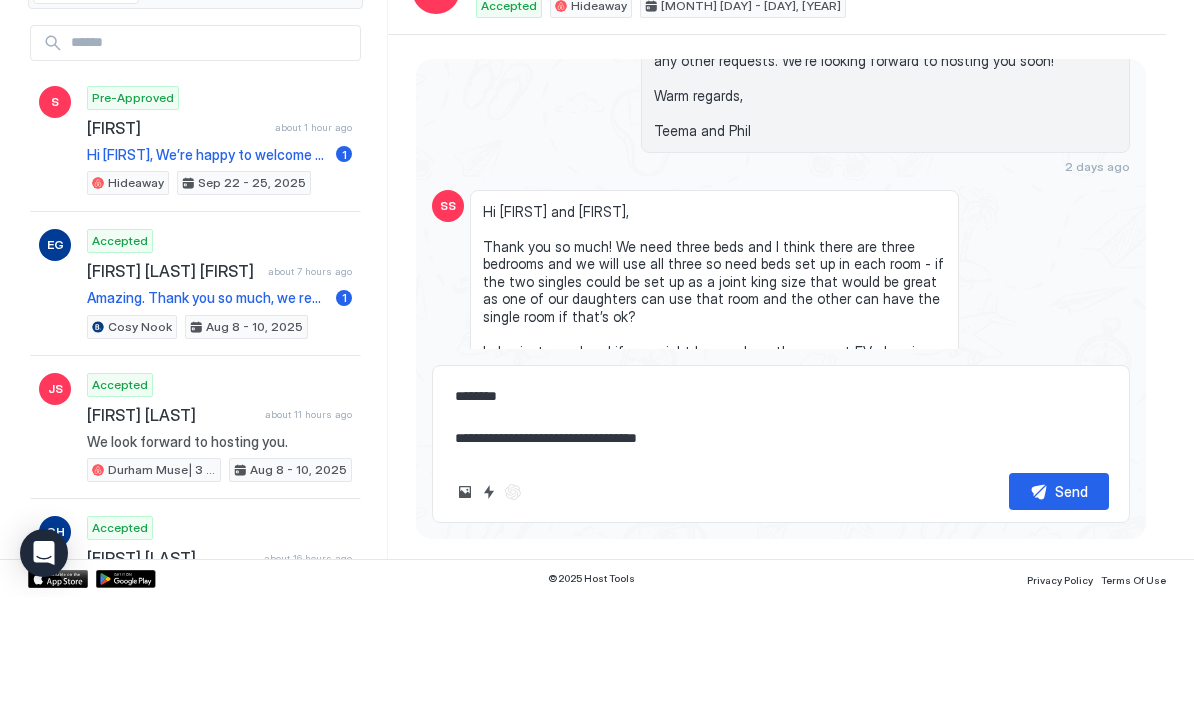 type on "*" 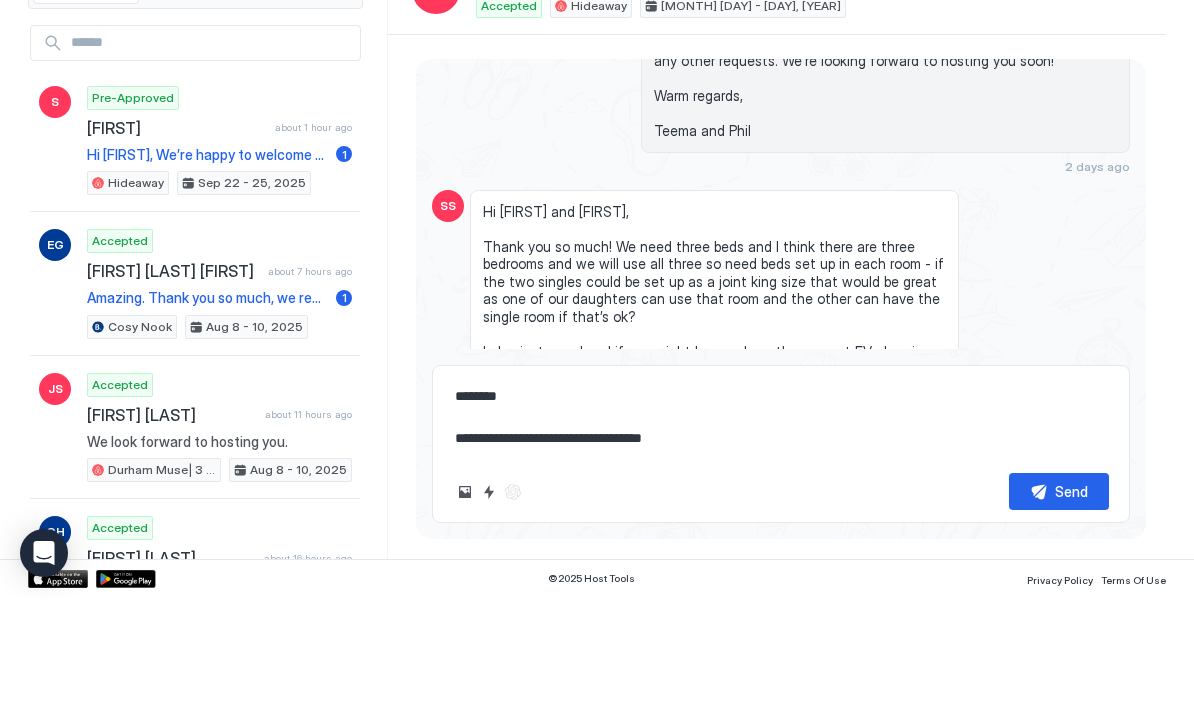 type on "*" 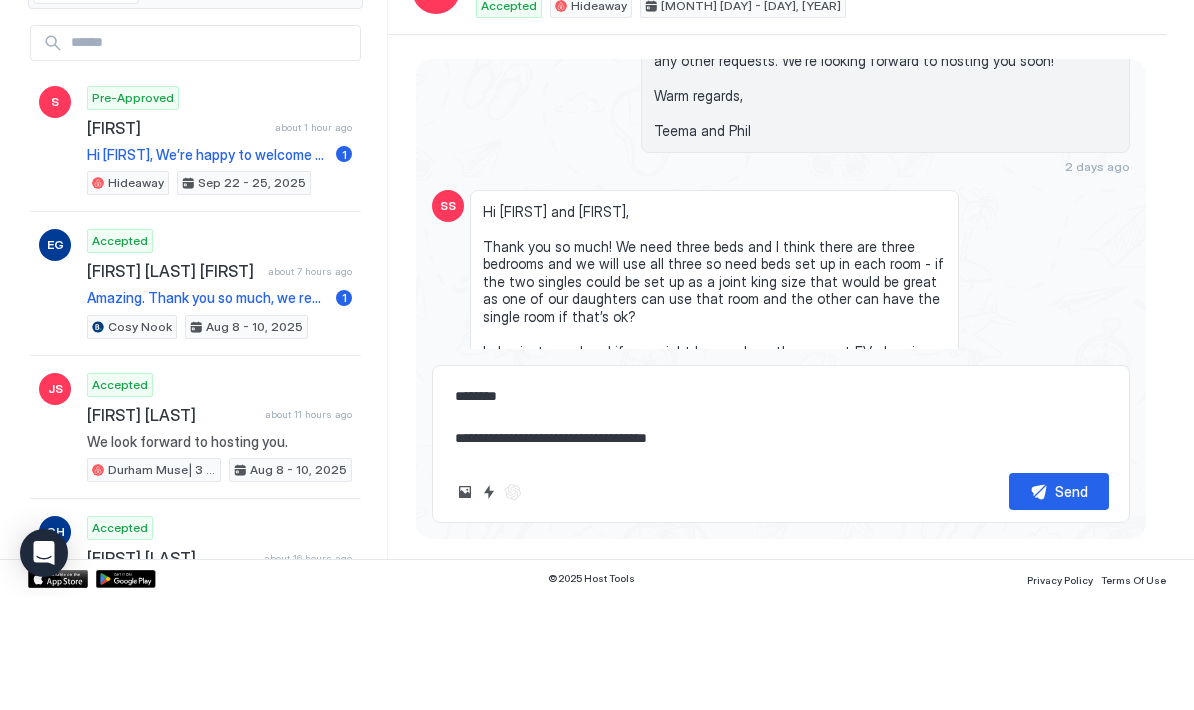 type on "**********" 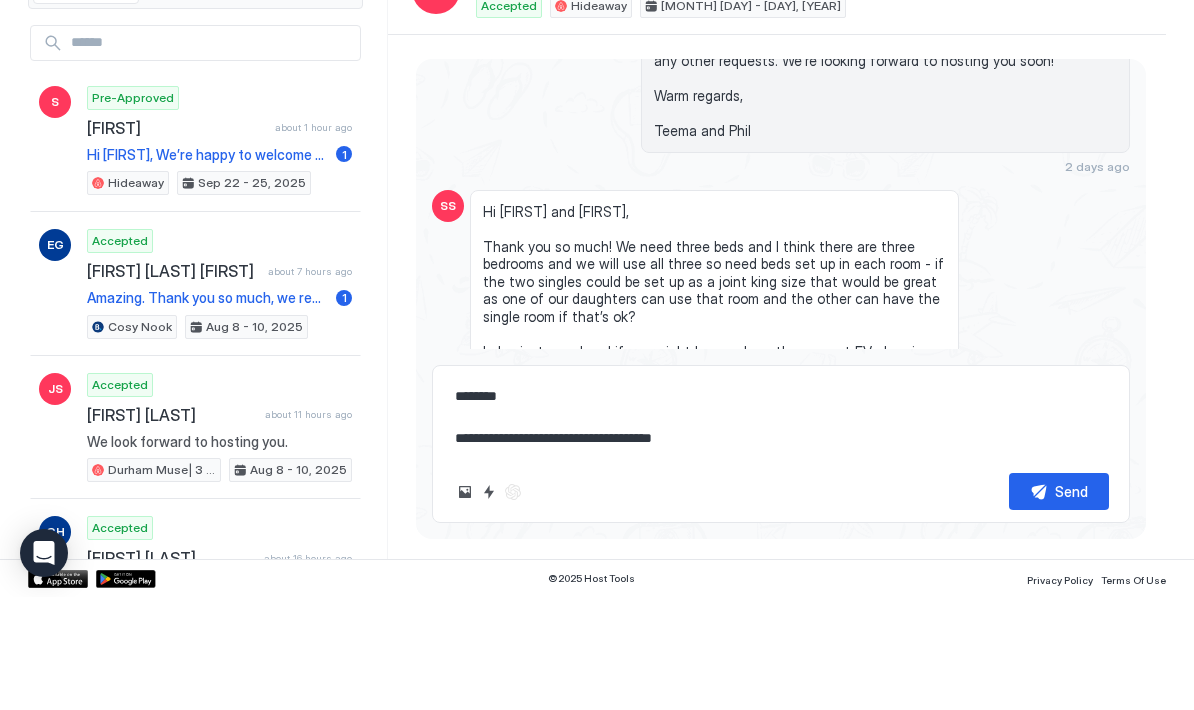 type on "*" 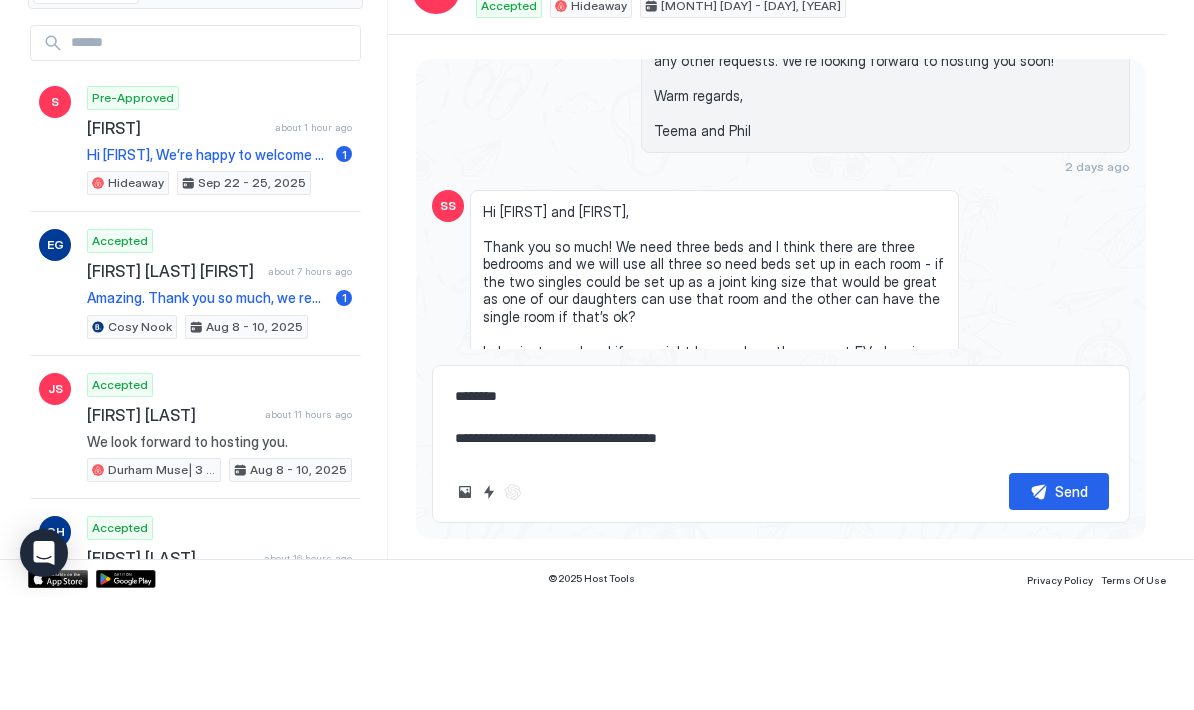 type on "*" 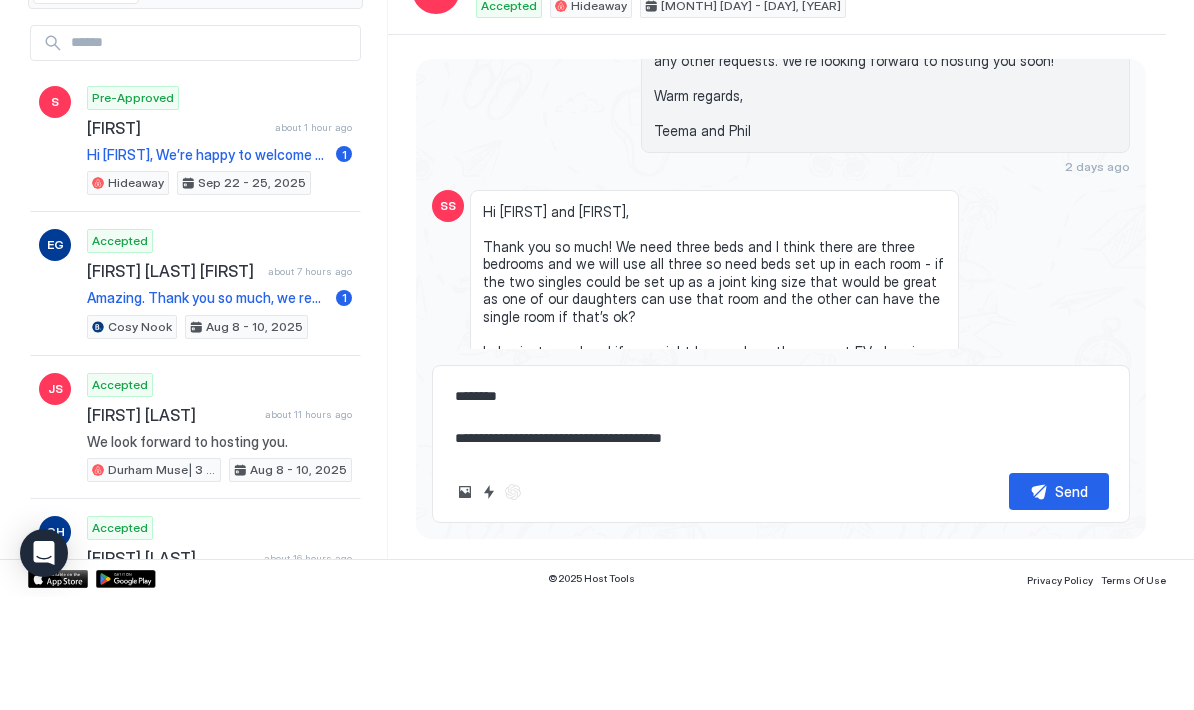 type on "**********" 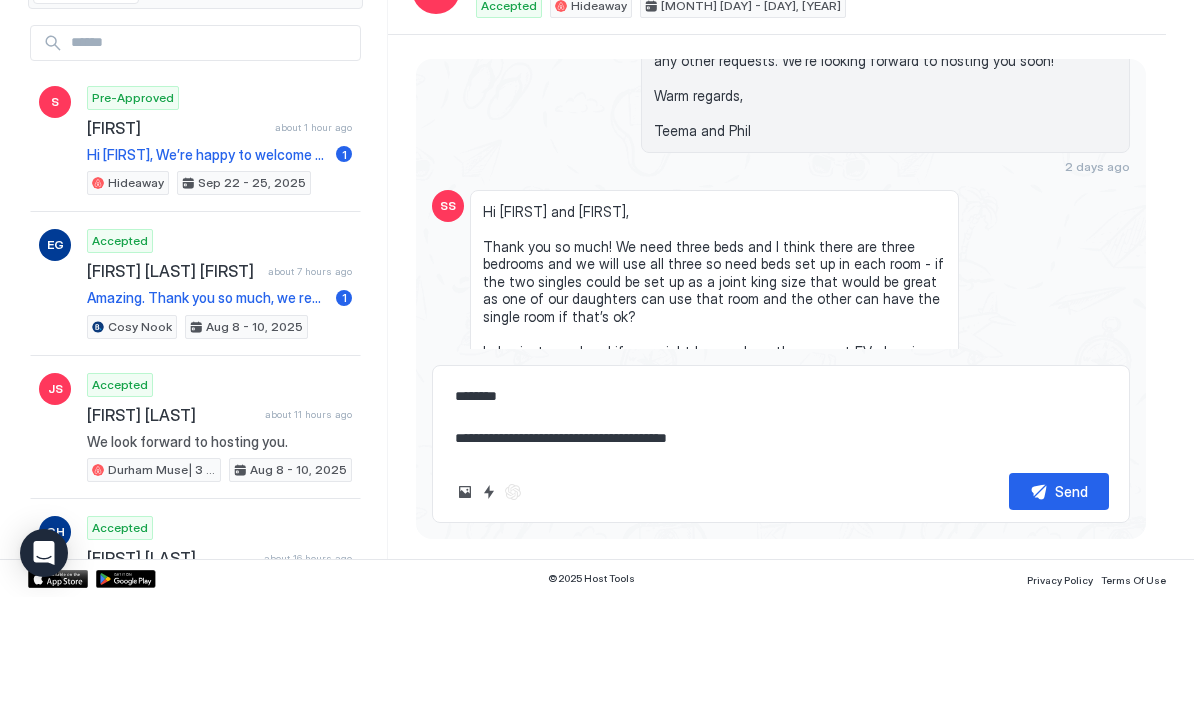 type on "*" 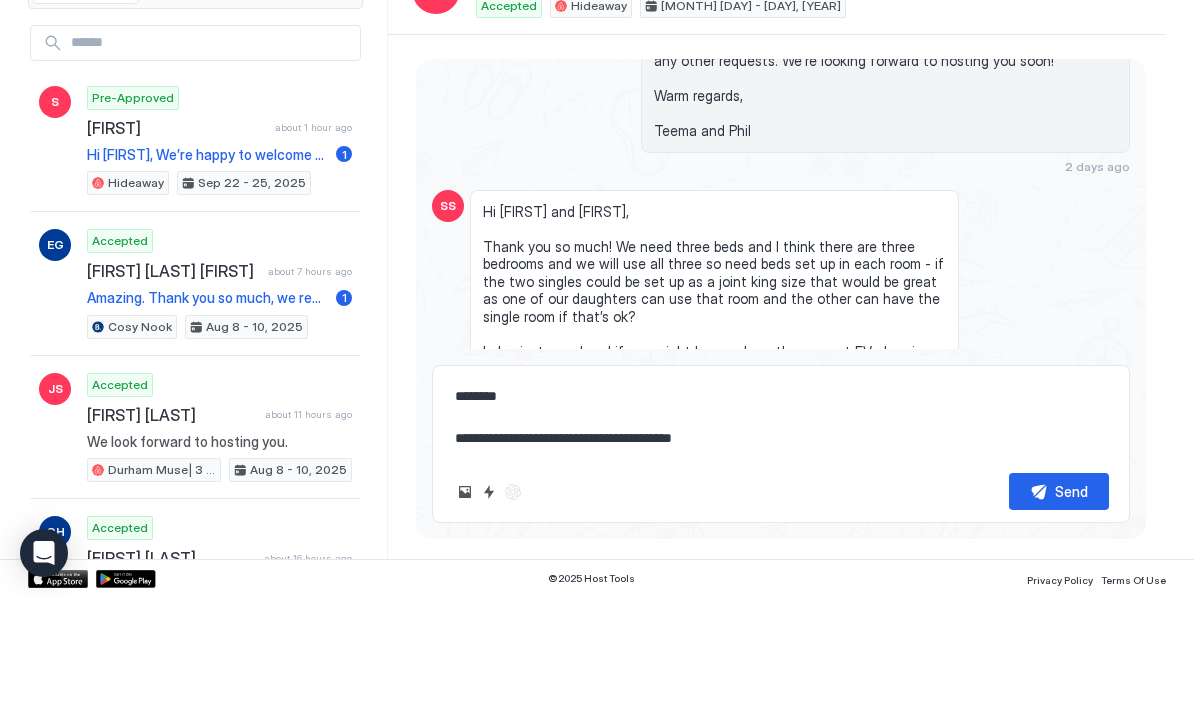 type on "**********" 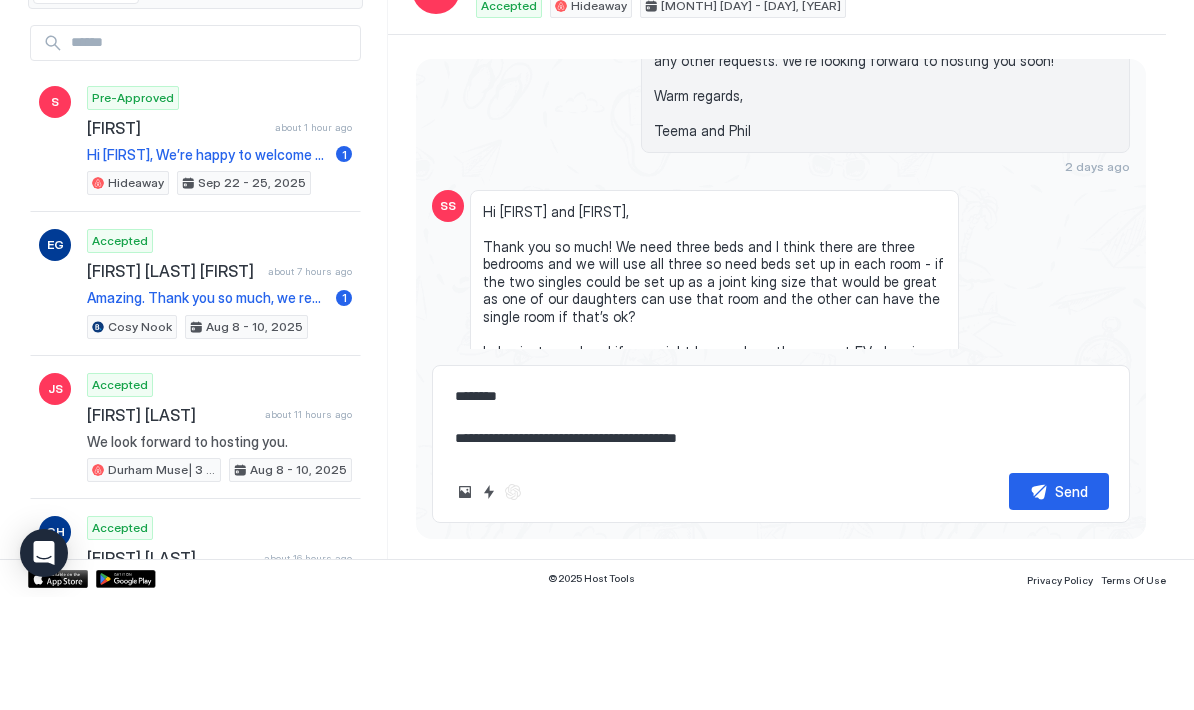 type on "*" 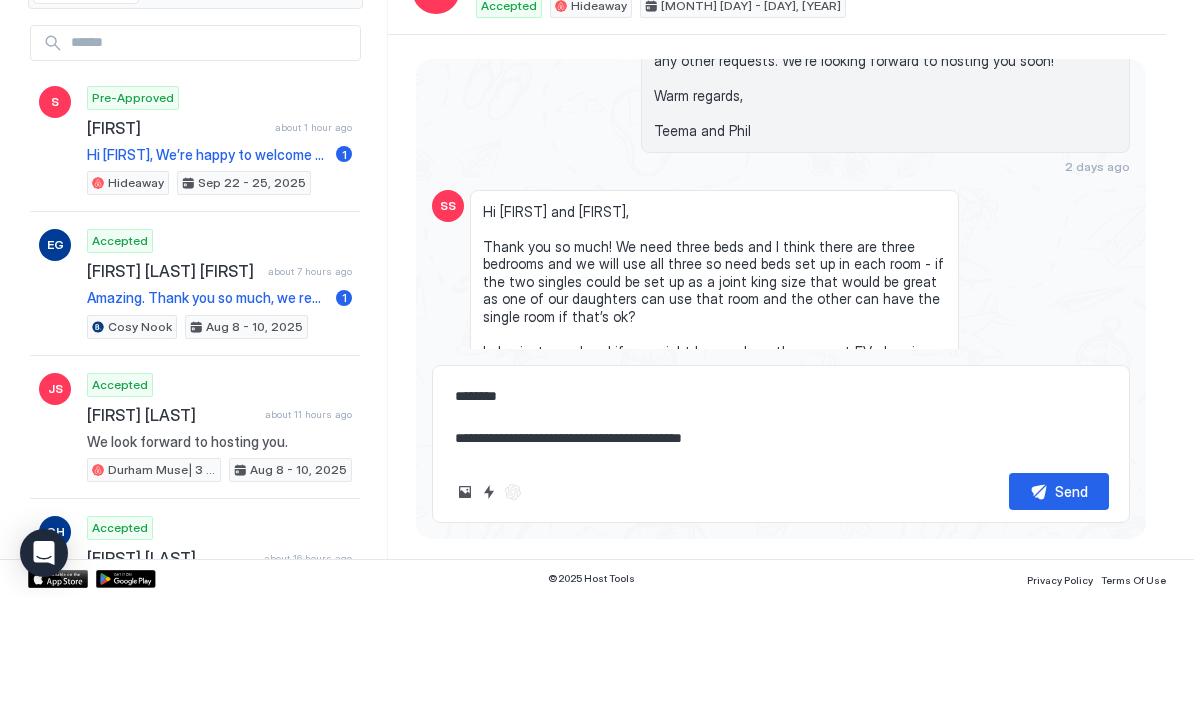 type on "*" 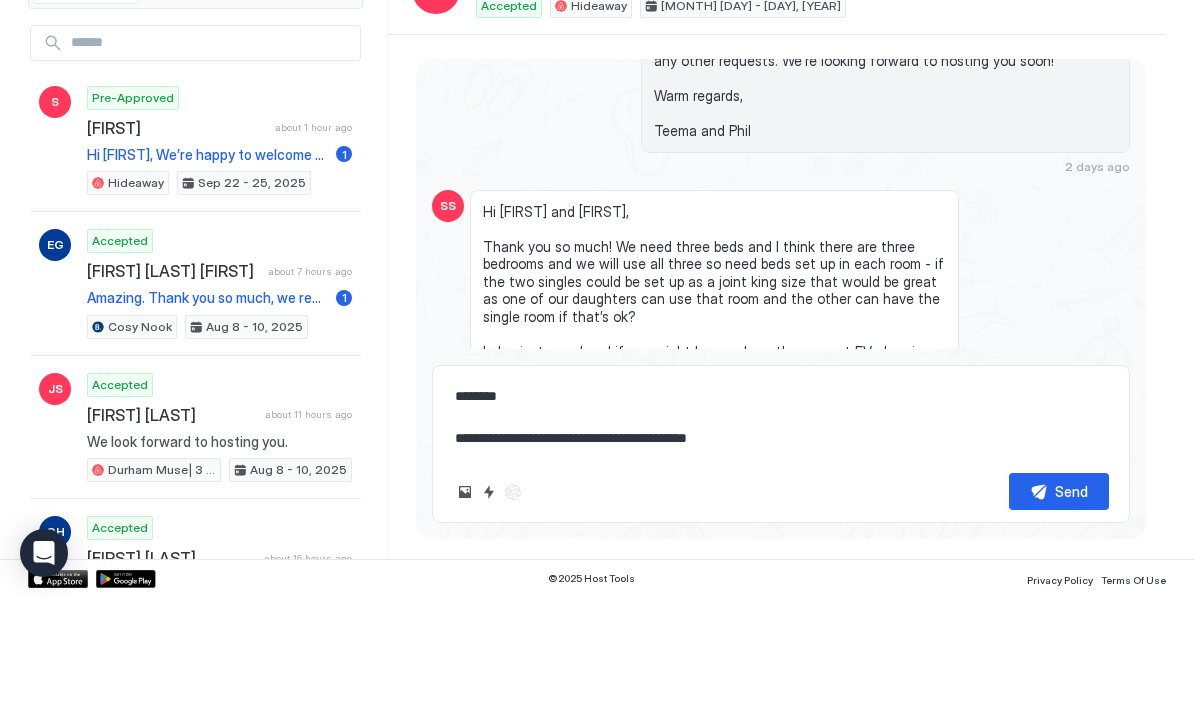 type on "**********" 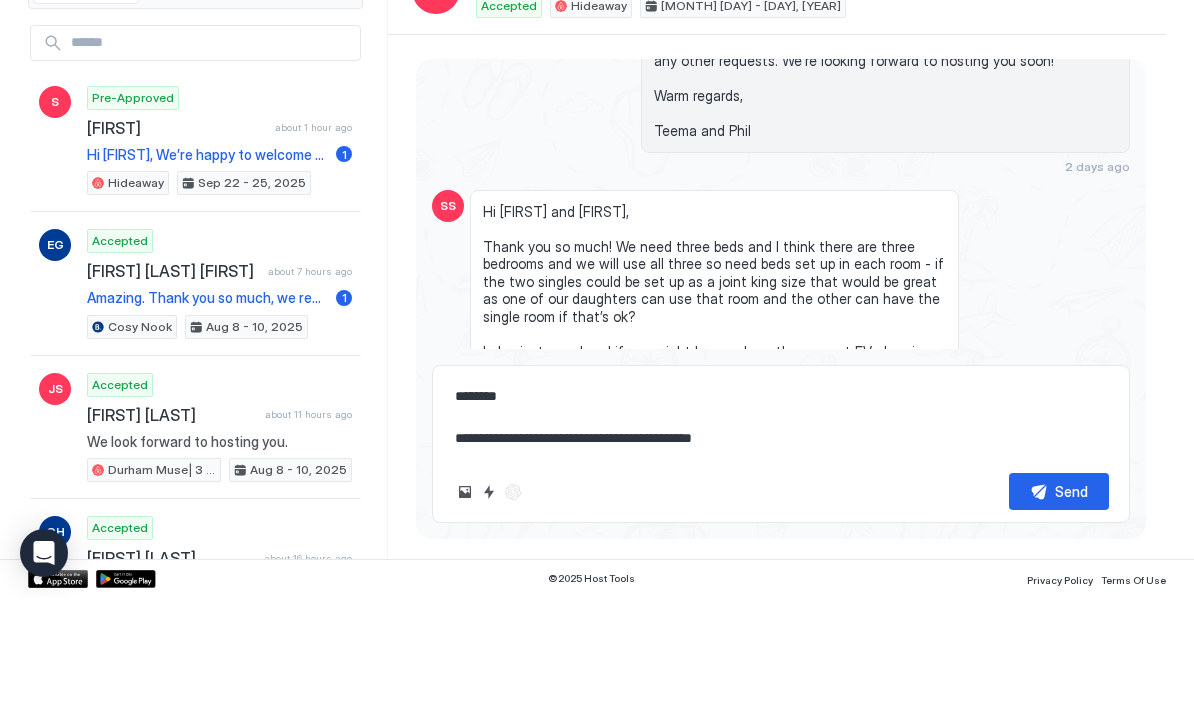 type on "*" 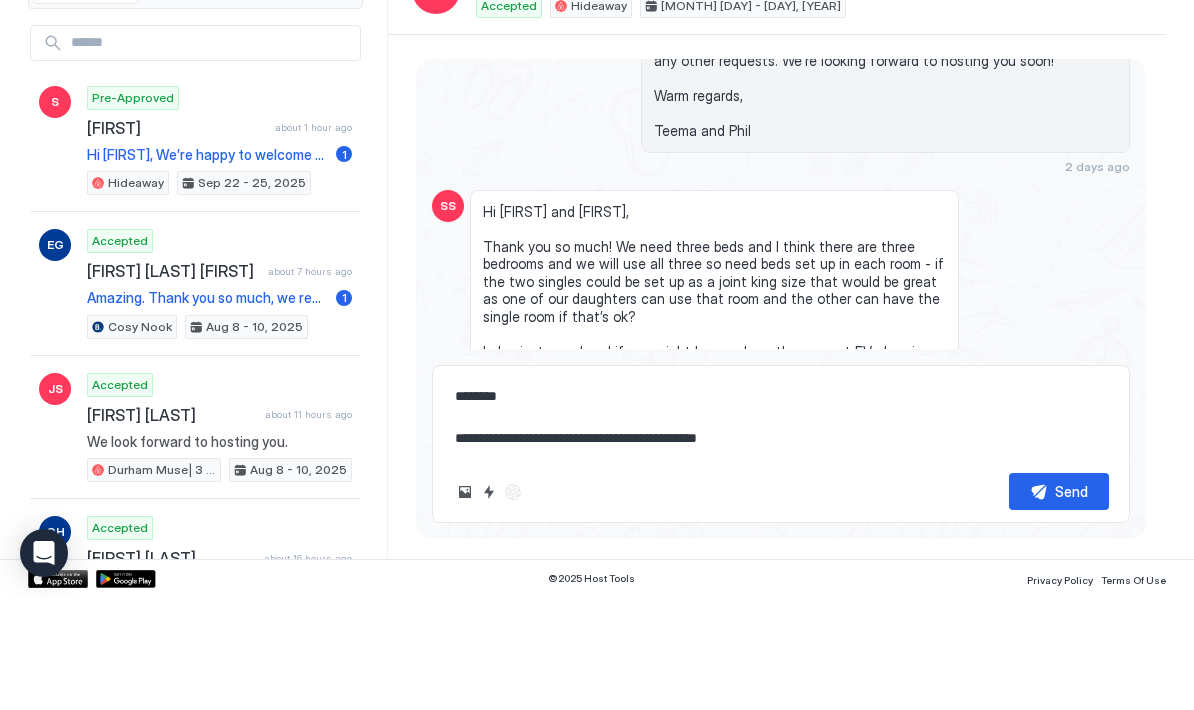 type on "**********" 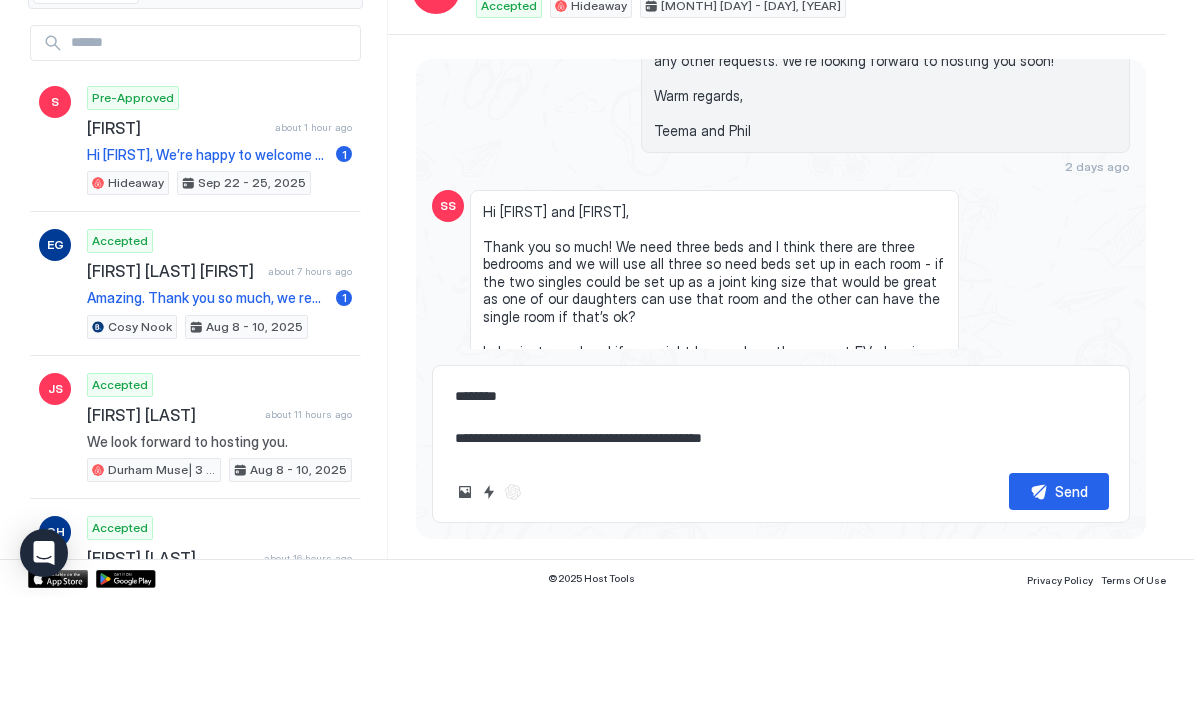 type on "**********" 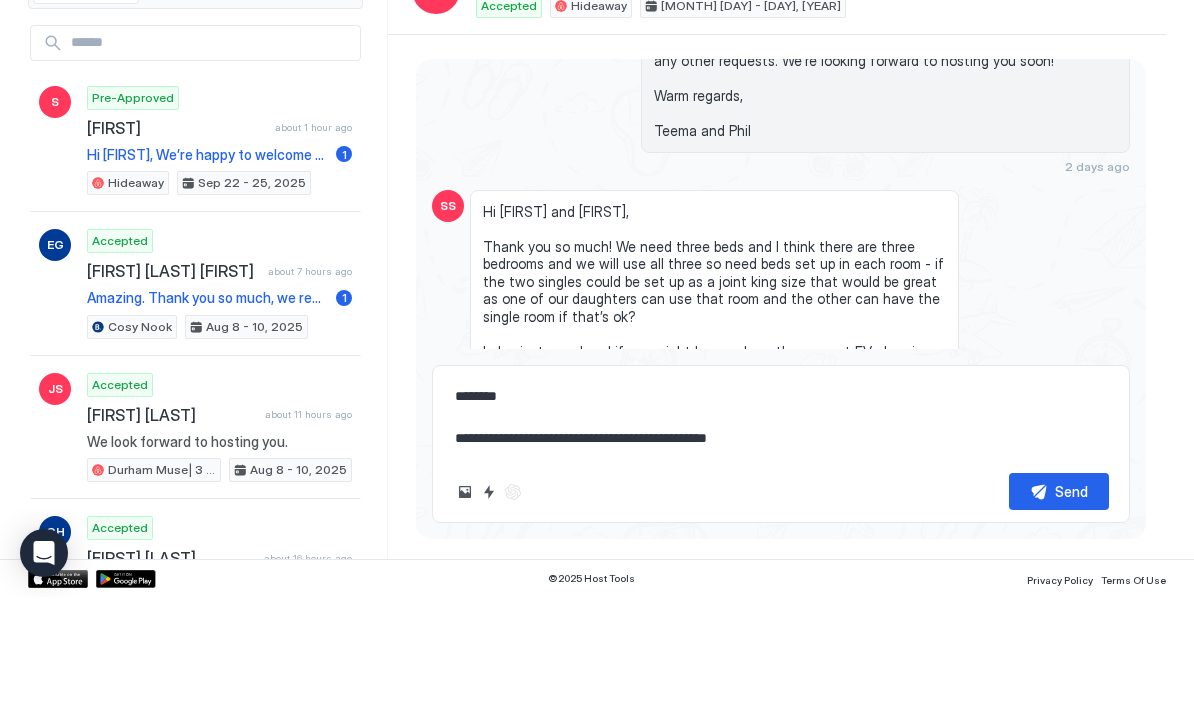 type on "*" 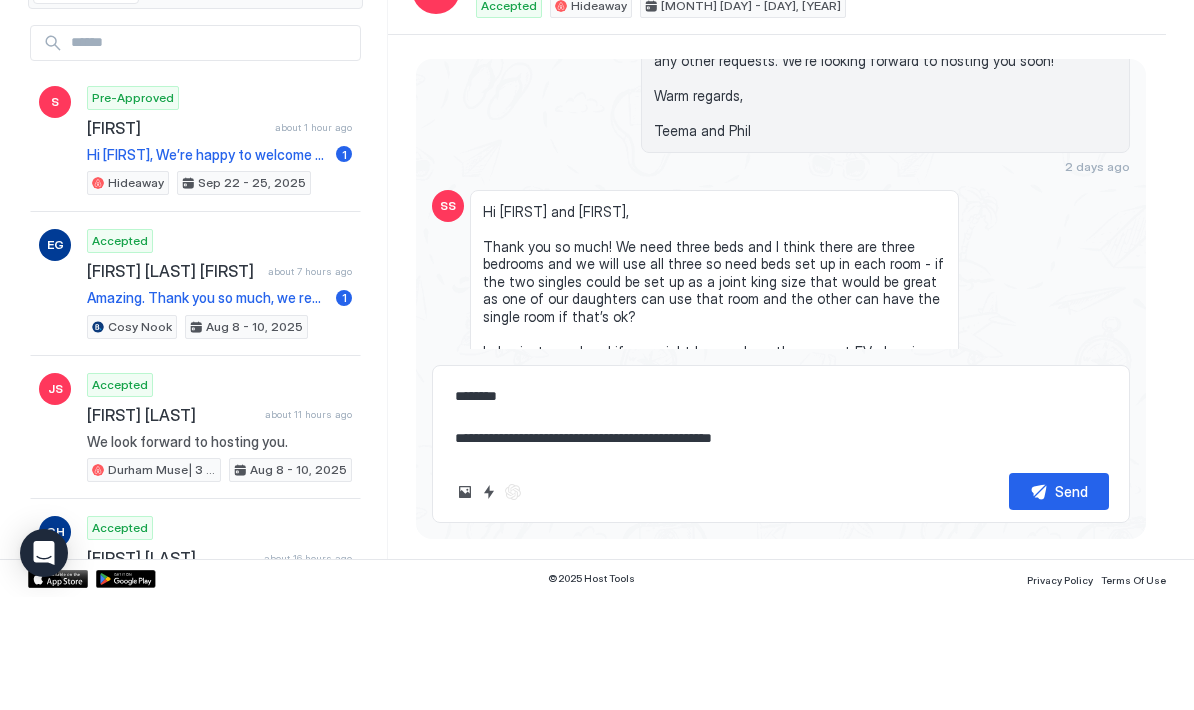 type on "*" 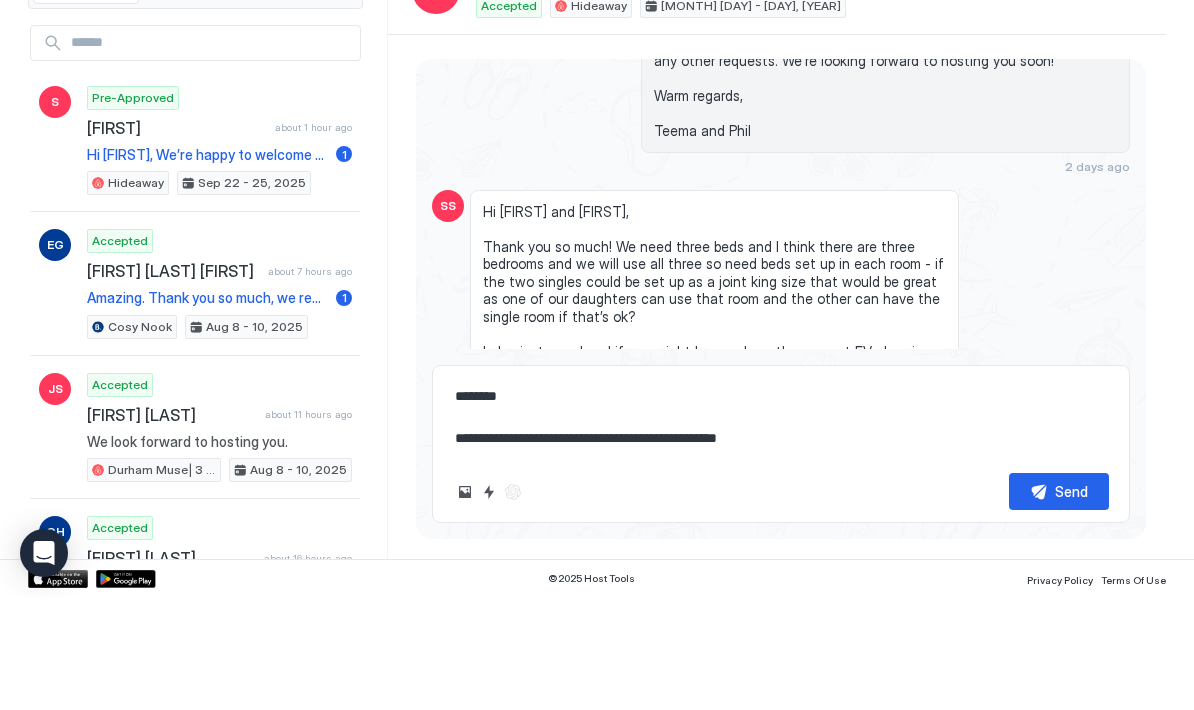 type on "*" 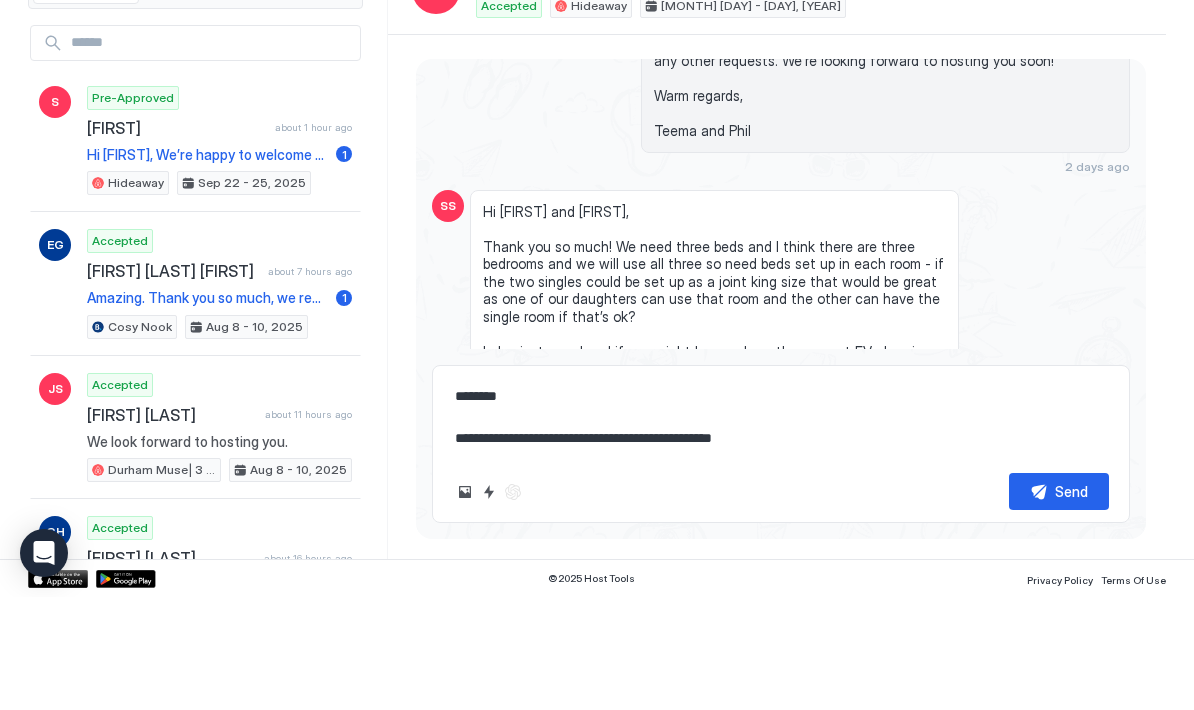 type on "*" 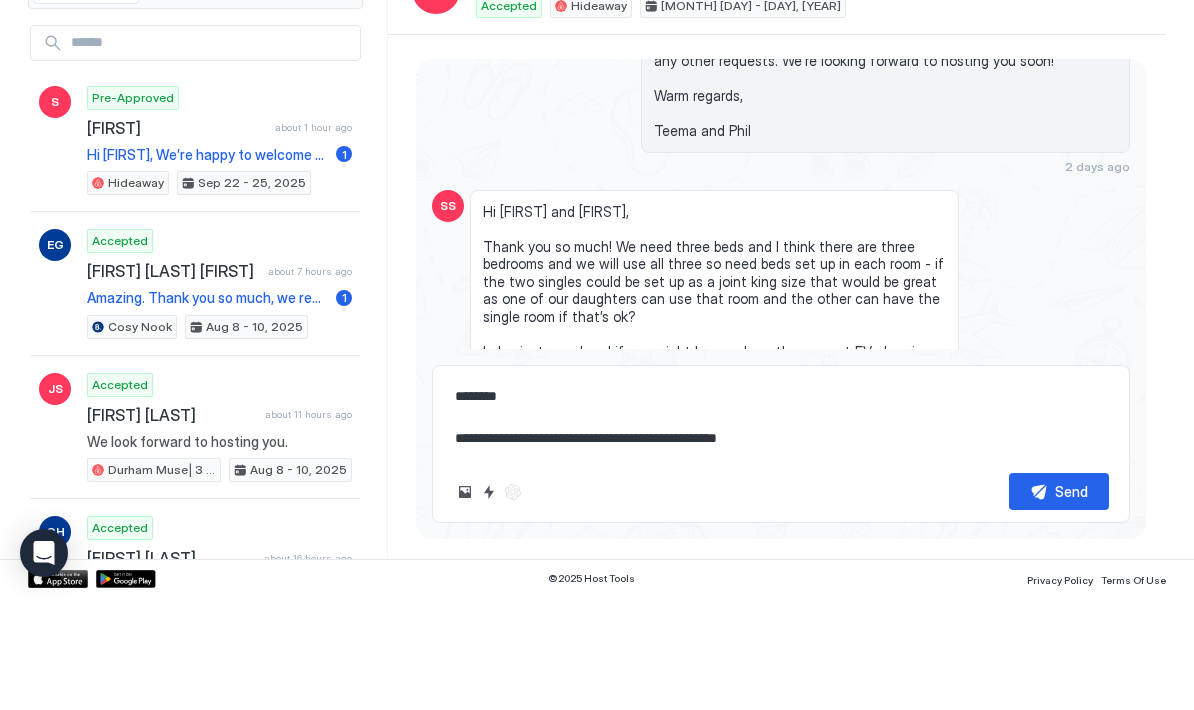 type on "**********" 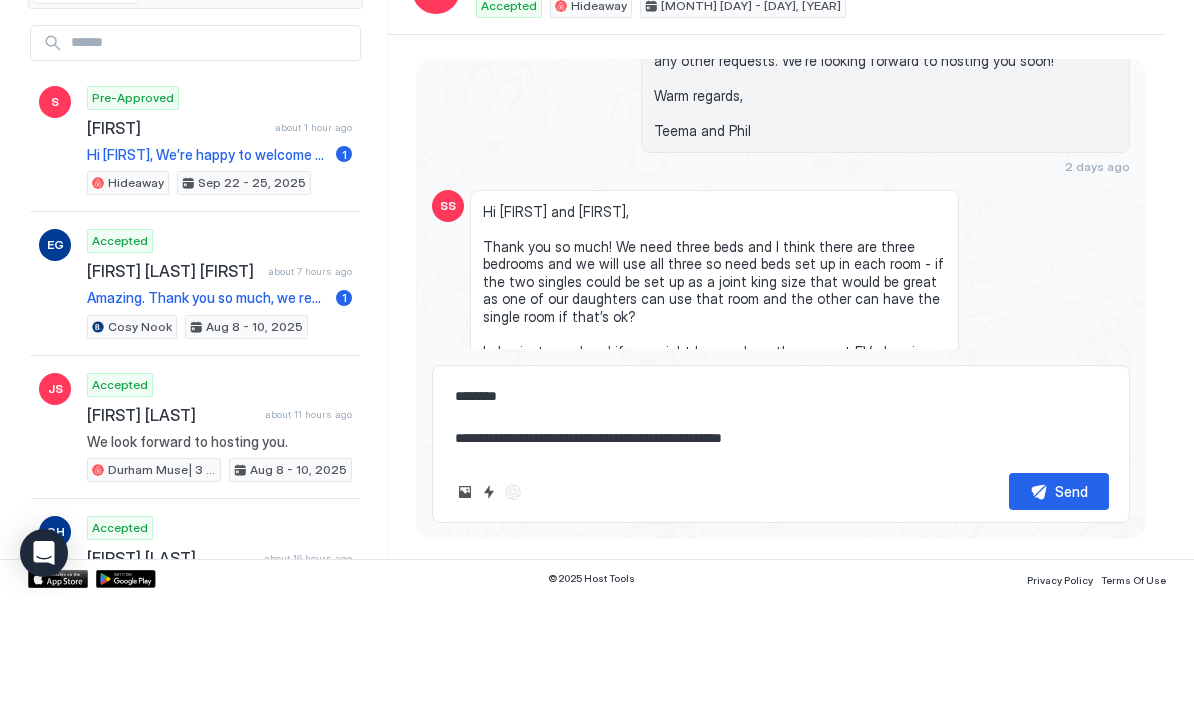 type on "**********" 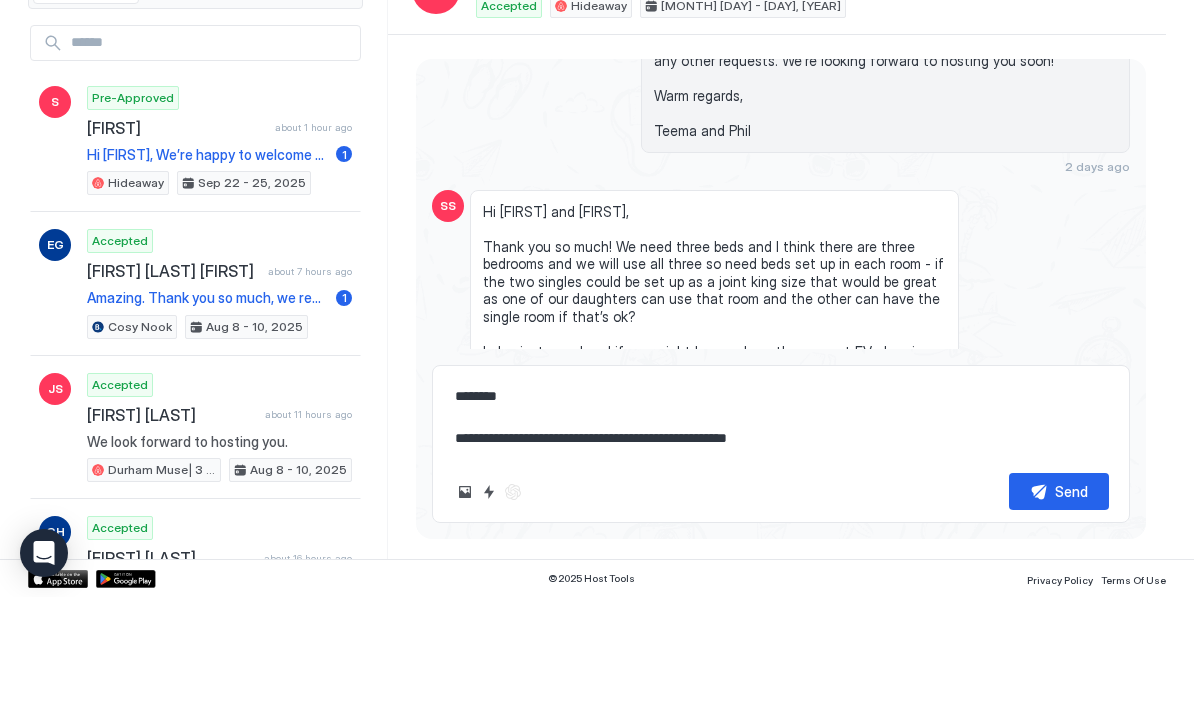 type on "*" 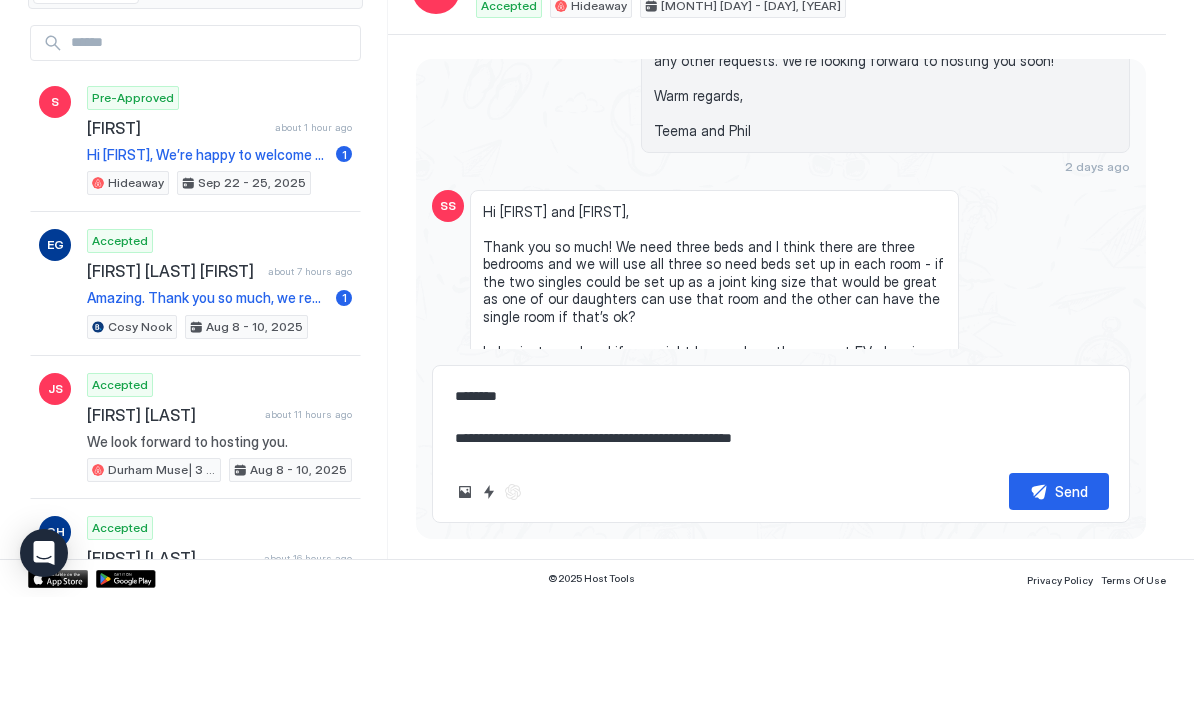 type on "**********" 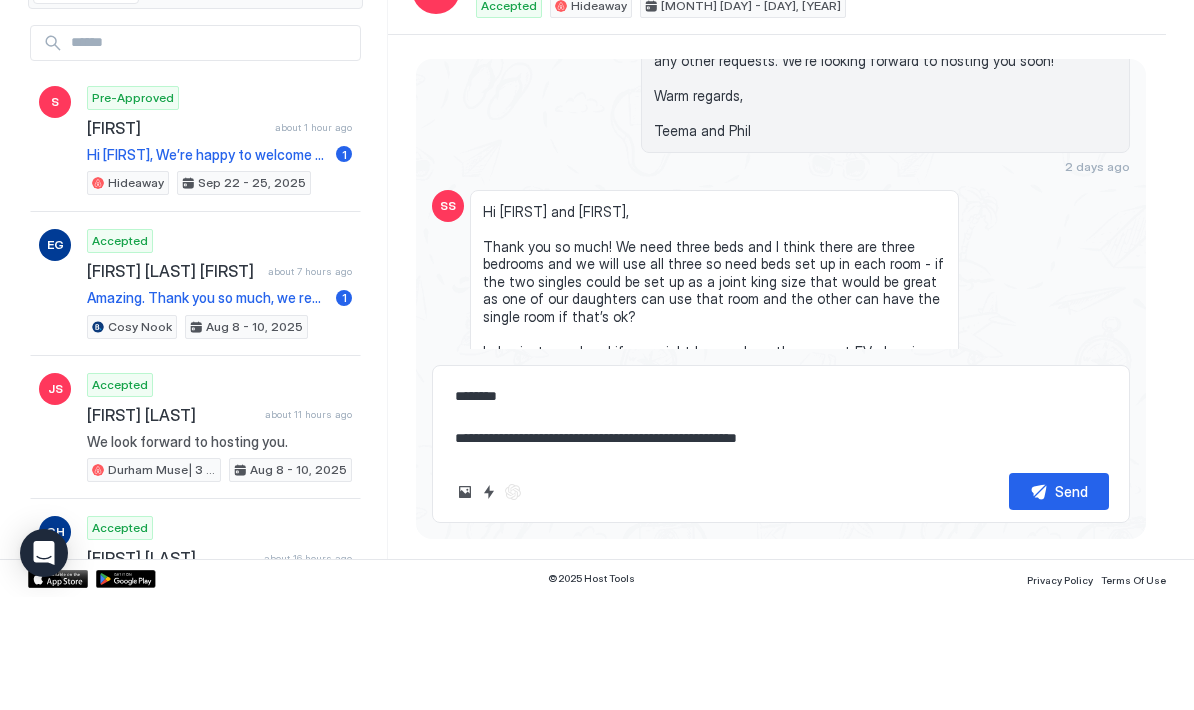 type on "**********" 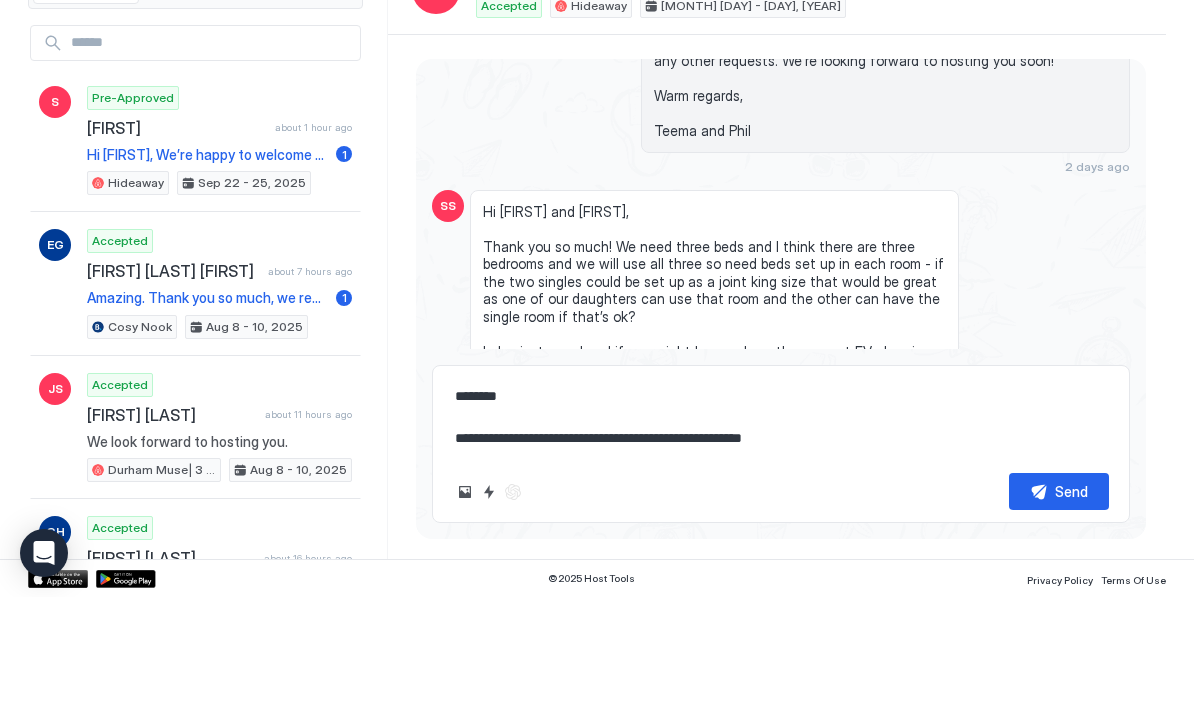 type 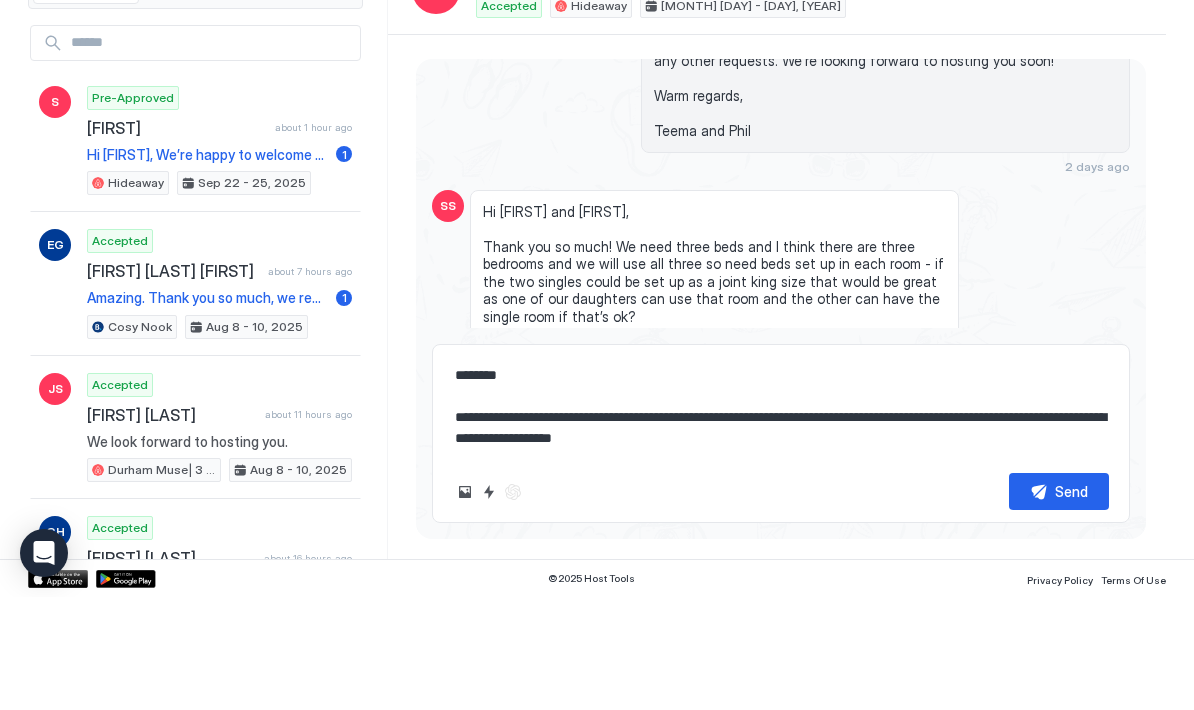 click on "**********" at bounding box center (781, 520) 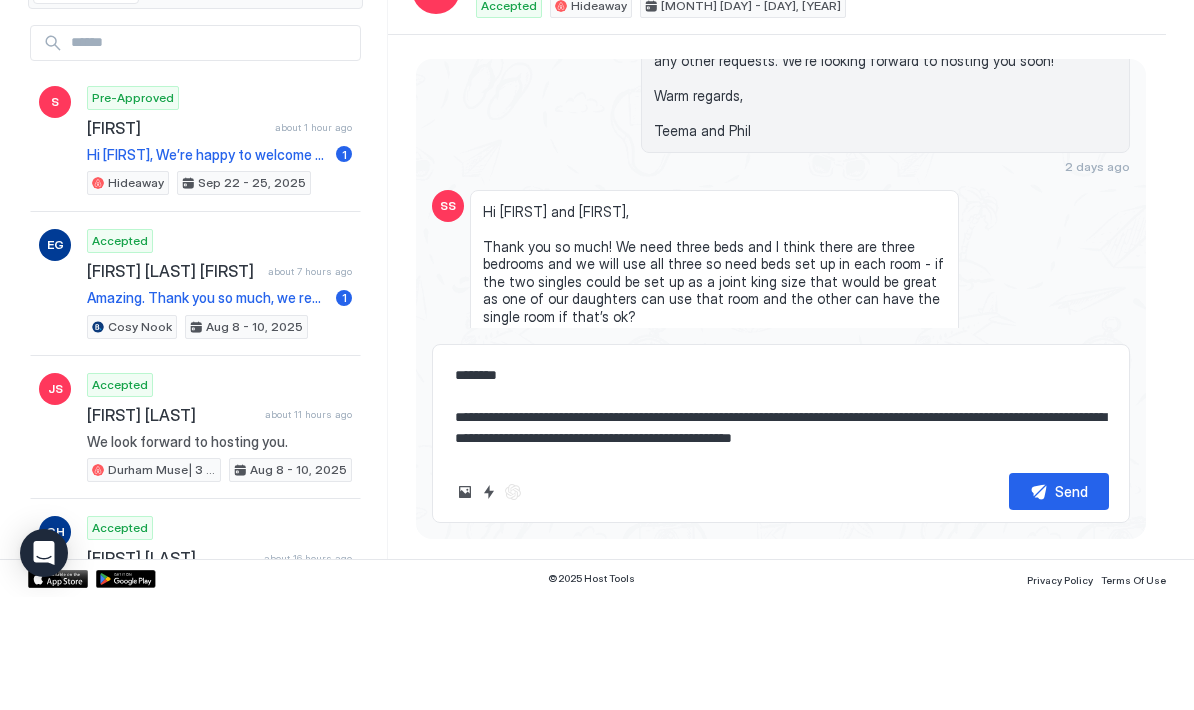 click on "**********" at bounding box center (781, 520) 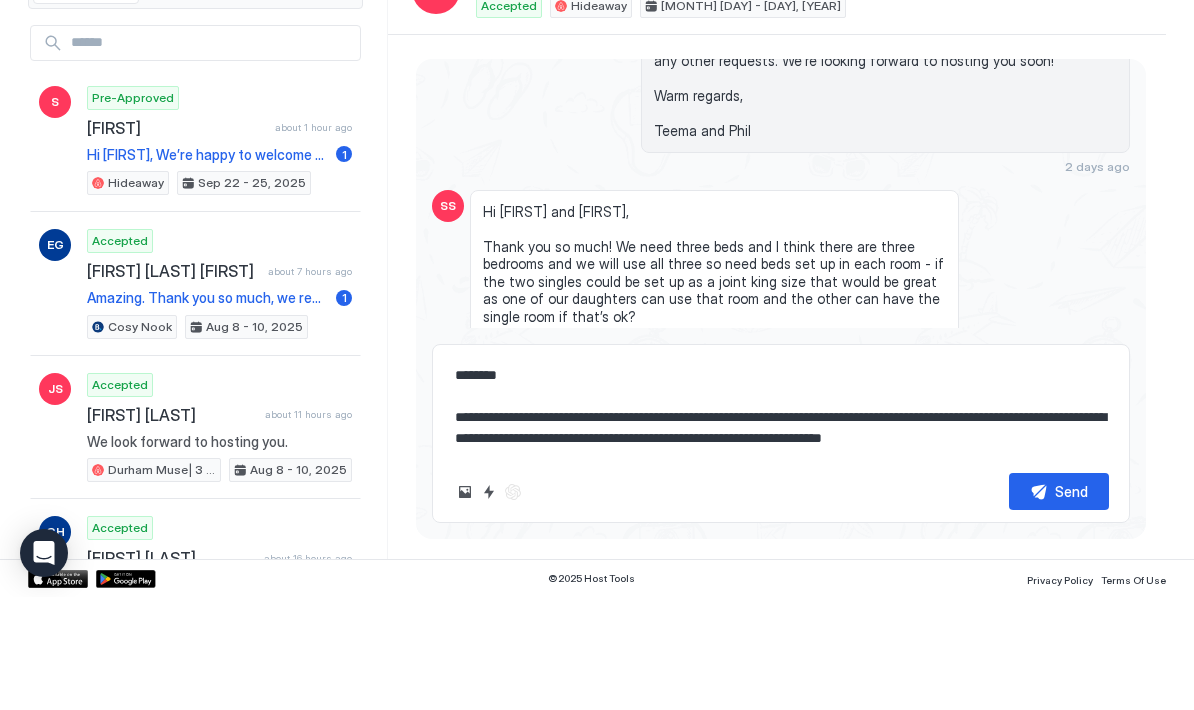 scroll, scrollTop: 11, scrollLeft: 0, axis: vertical 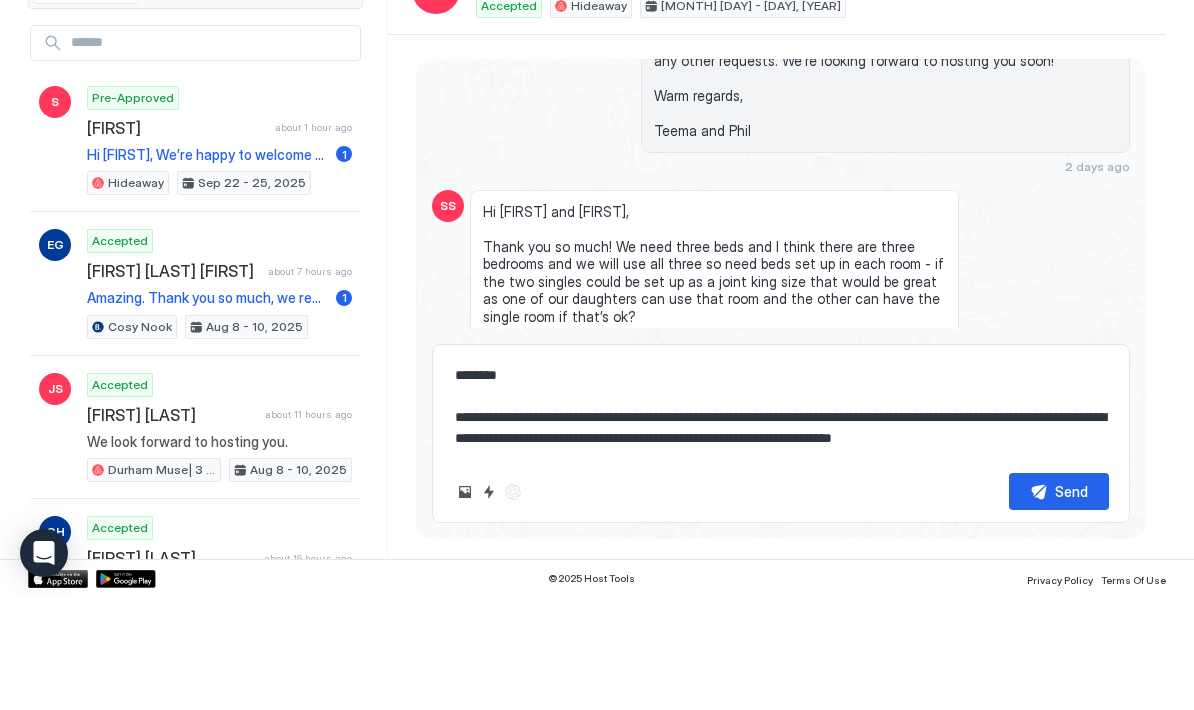 click on "**********" at bounding box center [781, 520] 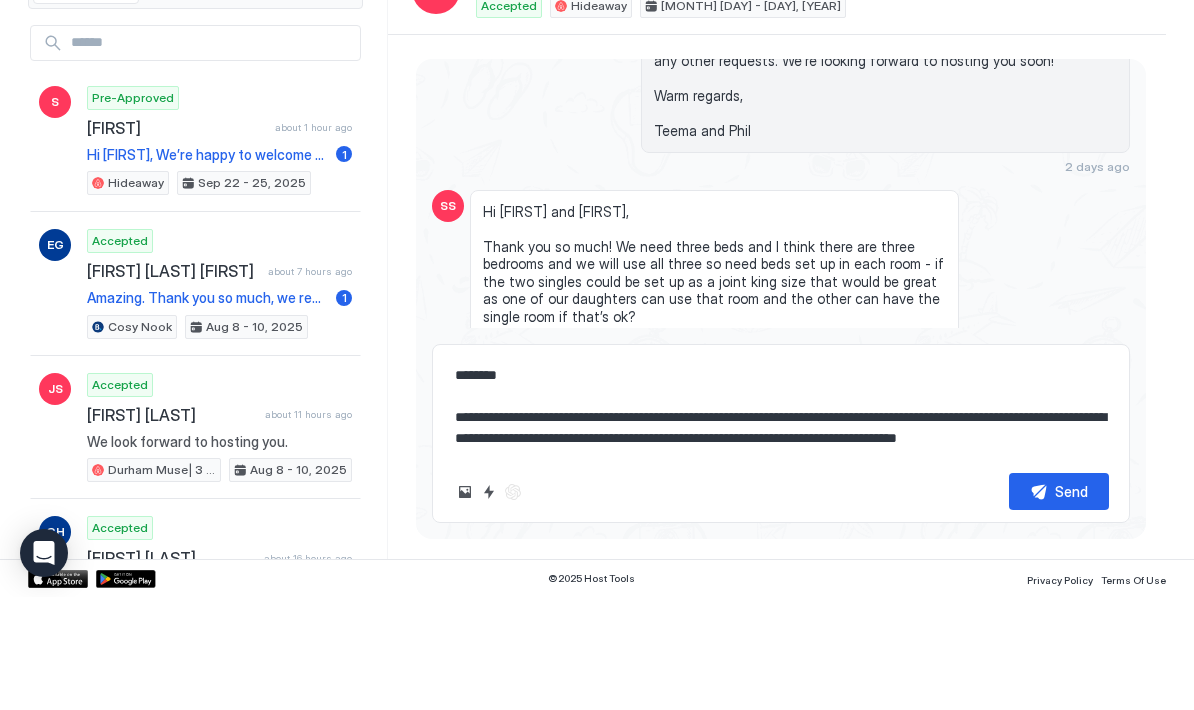 click on "**********" at bounding box center (781, 520) 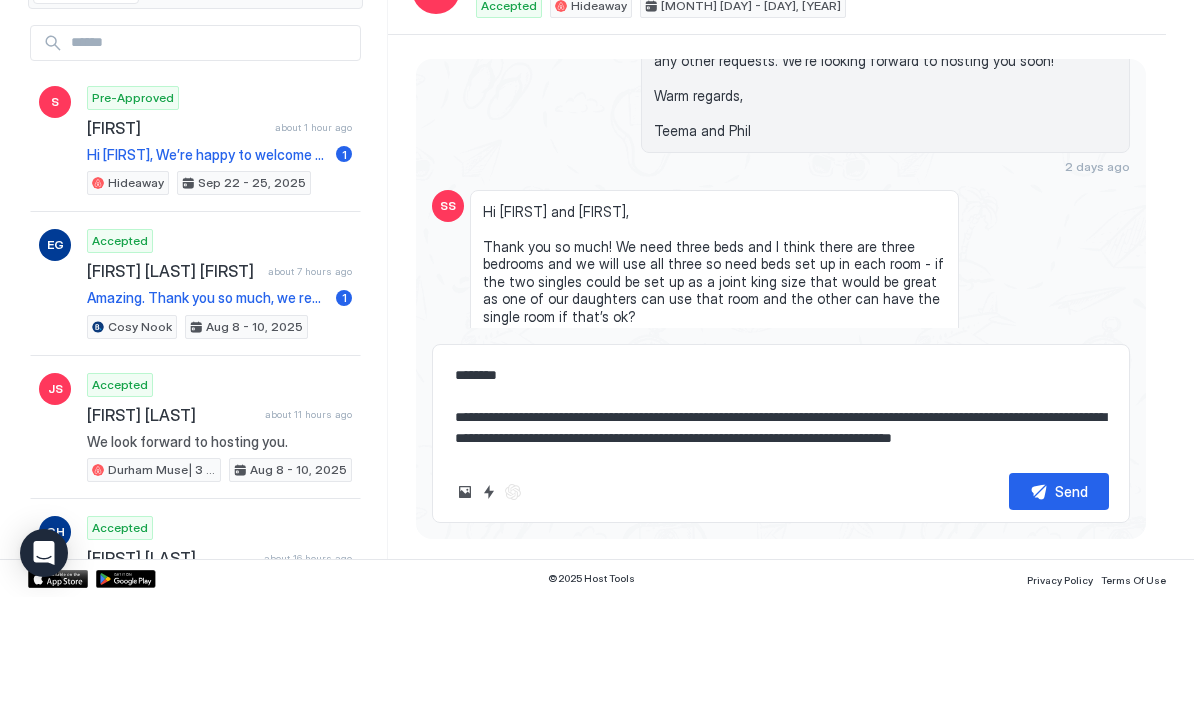 click on "**********" at bounding box center (781, 520) 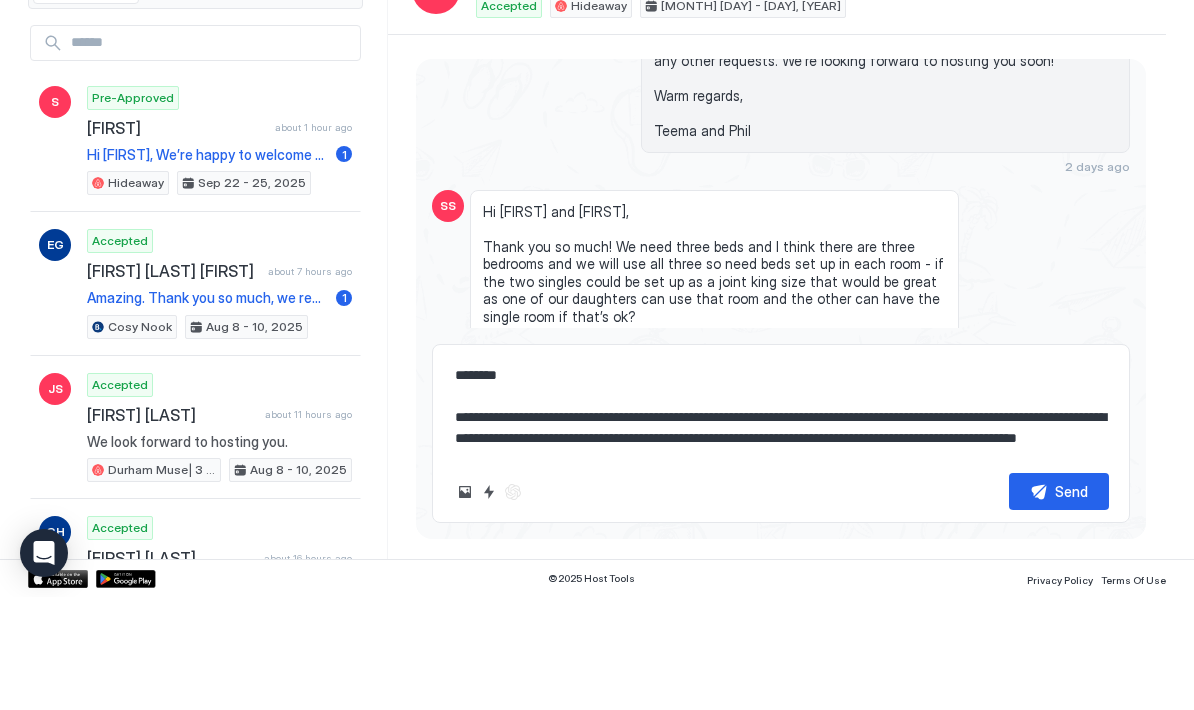 click on "**********" at bounding box center (781, 520) 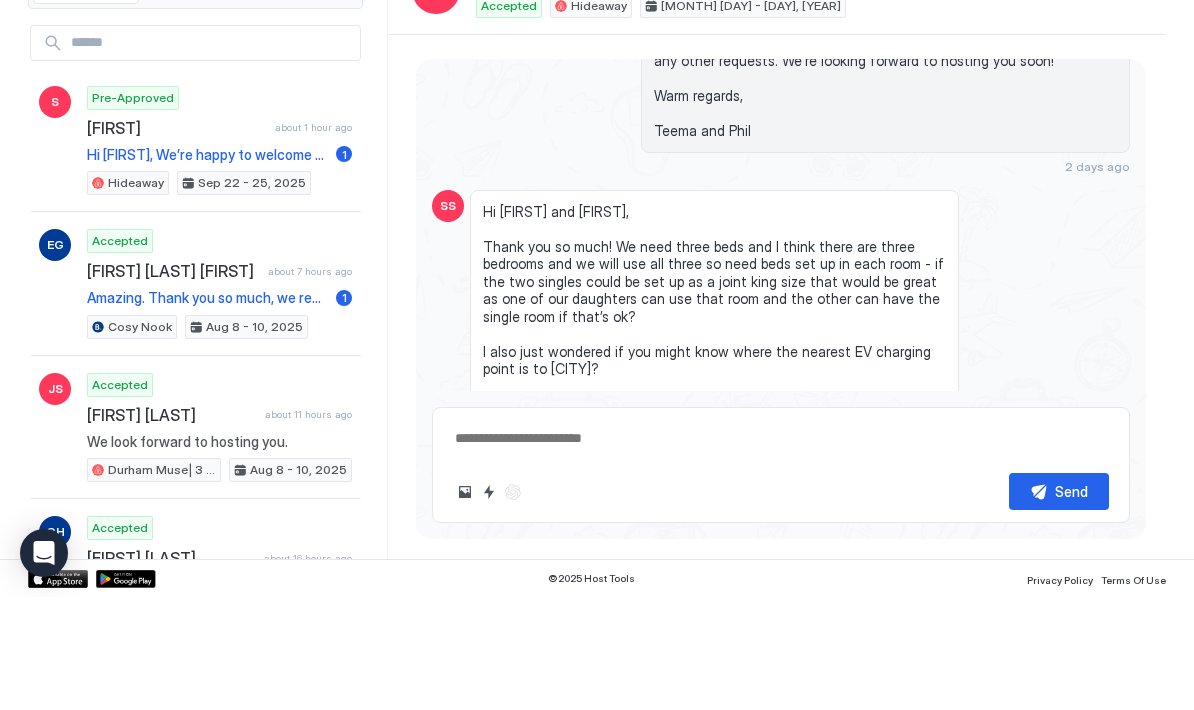 scroll, scrollTop: 0, scrollLeft: 0, axis: both 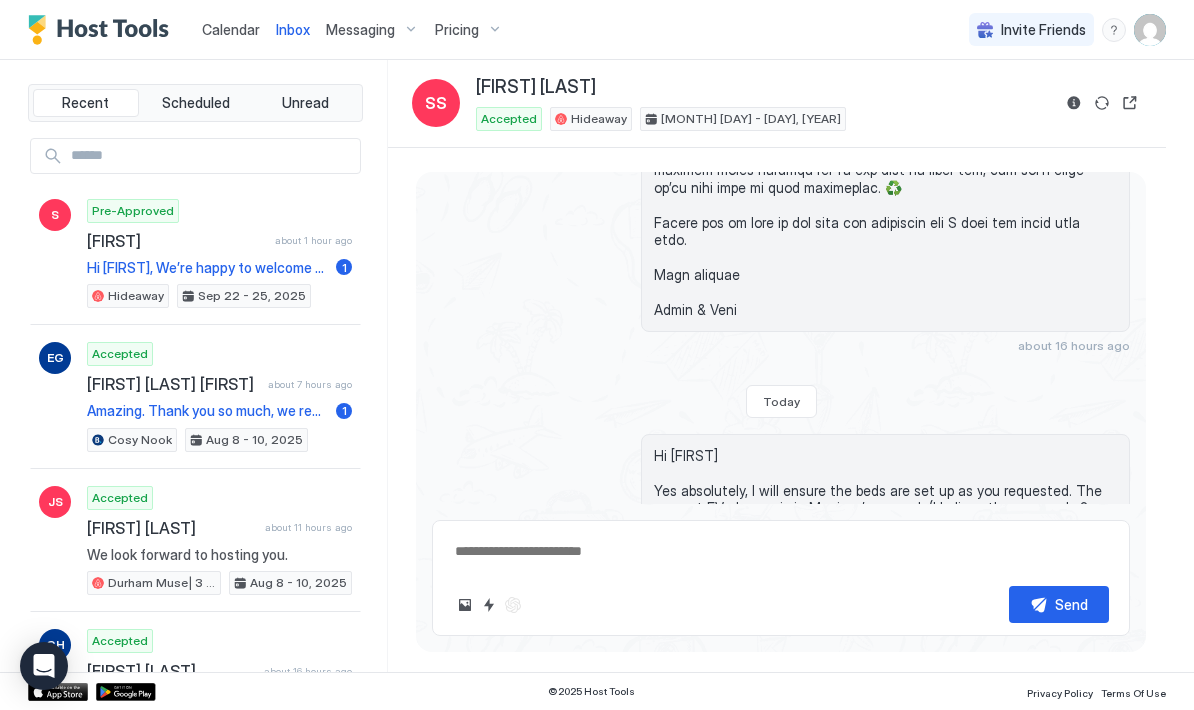 click at bounding box center (781, 551) 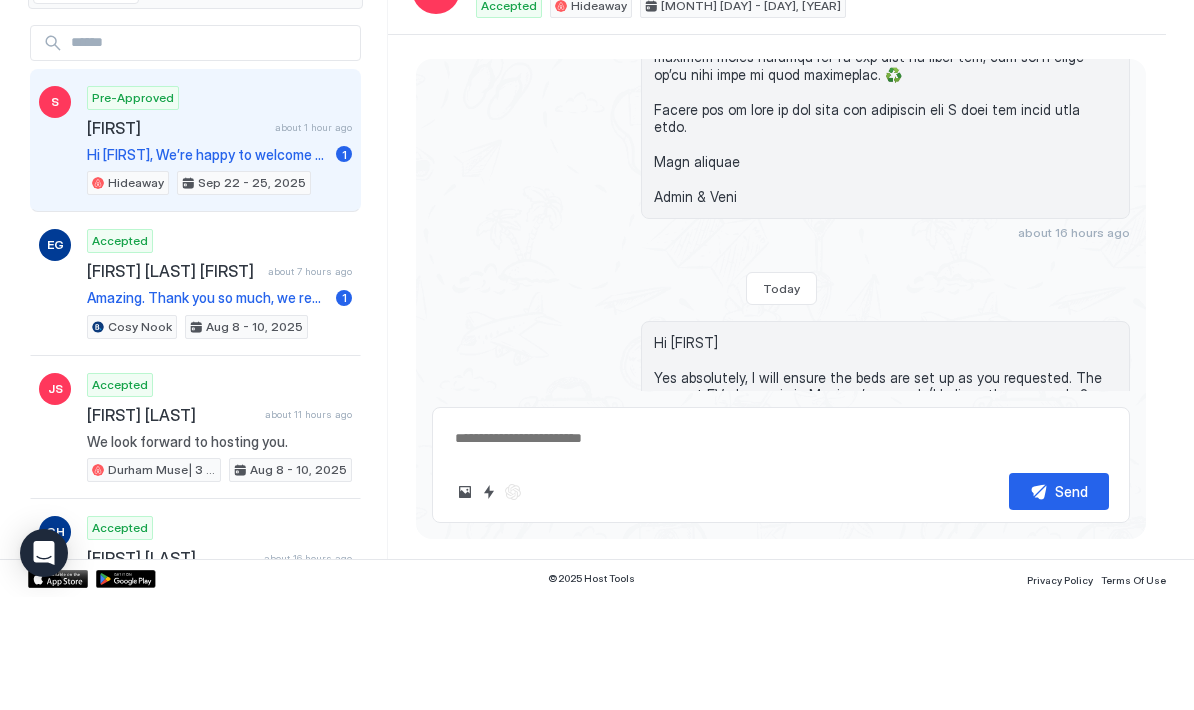 click on "Hi [FIRST],
We’re happy to welcome dogs at the property. We just ask that your dog sleeps on their own blanket and does not get onto the bed. Please also keep the bedroom window open for ventilation, as pet odour can sometimes be difficult to remove.
We’ll be having the carpets professionally cleaned on [DAY] [MONTH] as part of our routine maintenance to keep the property fresh for all guests.
Thanks for understanding, and we look forward to hosting you." at bounding box center [207, 268] 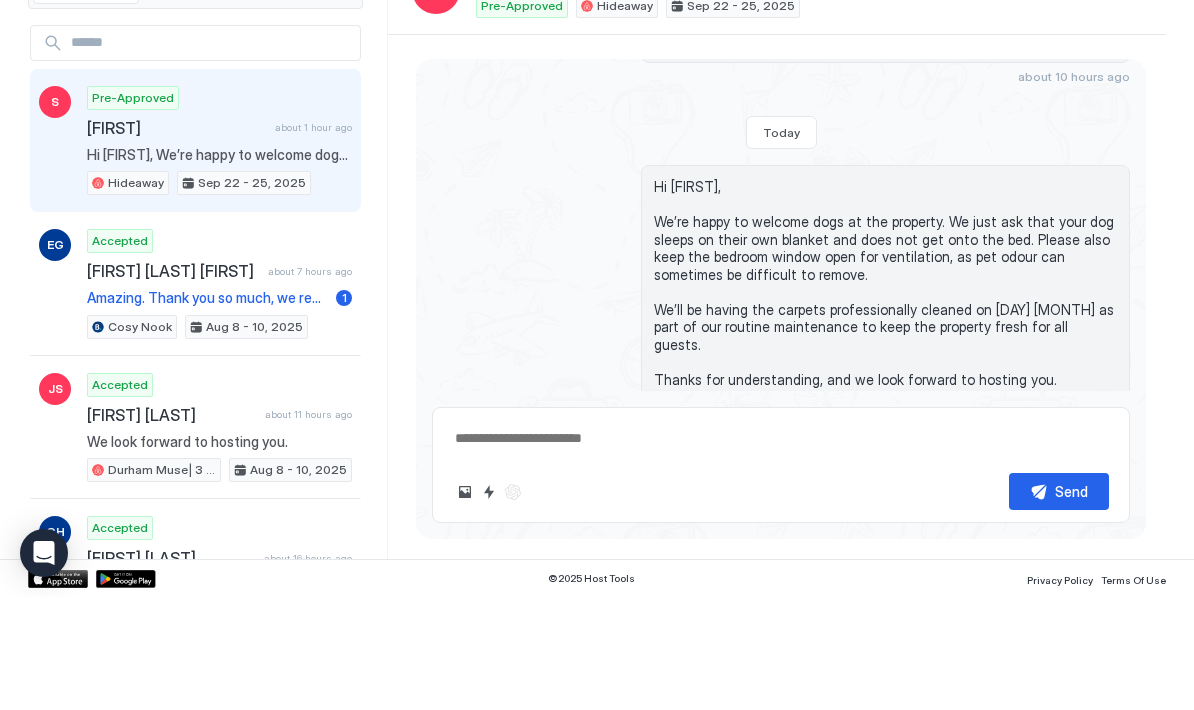 scroll, scrollTop: 412, scrollLeft: 0, axis: vertical 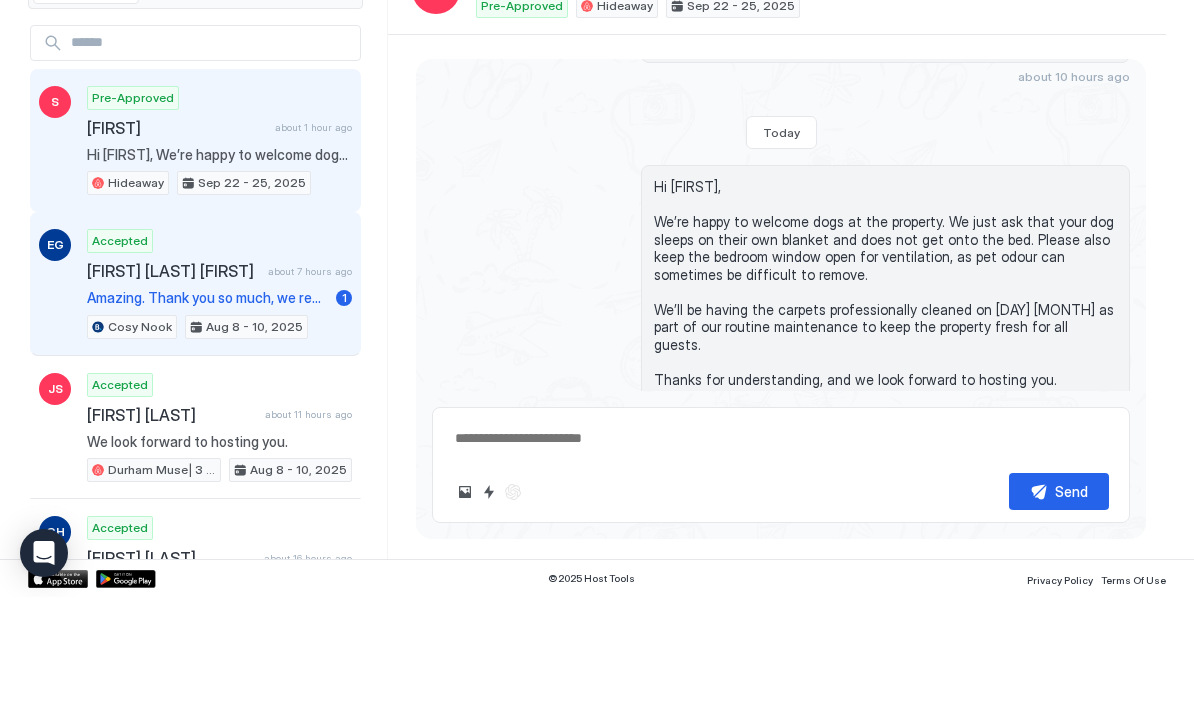 click on "[FIRST] [LAST] [FIRST]" at bounding box center [173, 384] 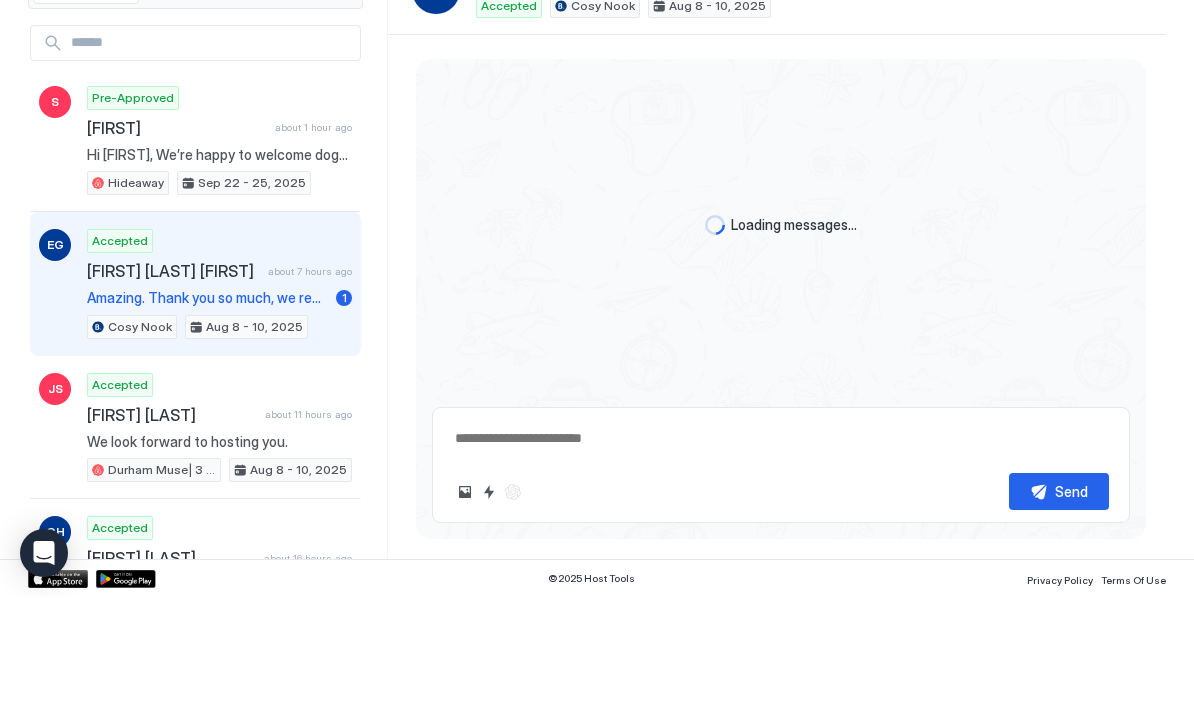 scroll, scrollTop: 2282, scrollLeft: 0, axis: vertical 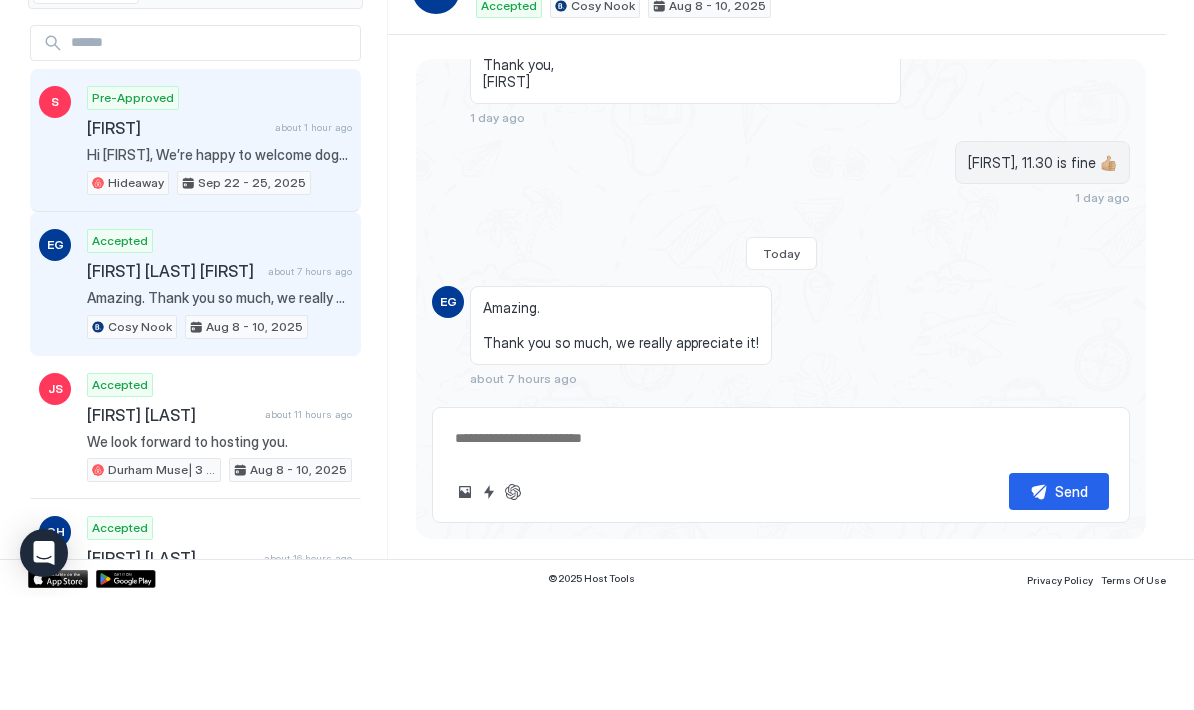 click on "Hi [FIRST],
We’re happy to welcome dogs at the property. We just ask that your dog sleeps on their own blanket and does not get onto the bed. Please also keep the bedroom window open for ventilation, as pet odour can sometimes be difficult to remove.
We’ll be having the carpets professionally cleaned on [DAY] [MONTH] as part of our routine maintenance to keep the property fresh for all guests.
Thanks for understanding, and we look forward to hosting you." at bounding box center [219, 268] 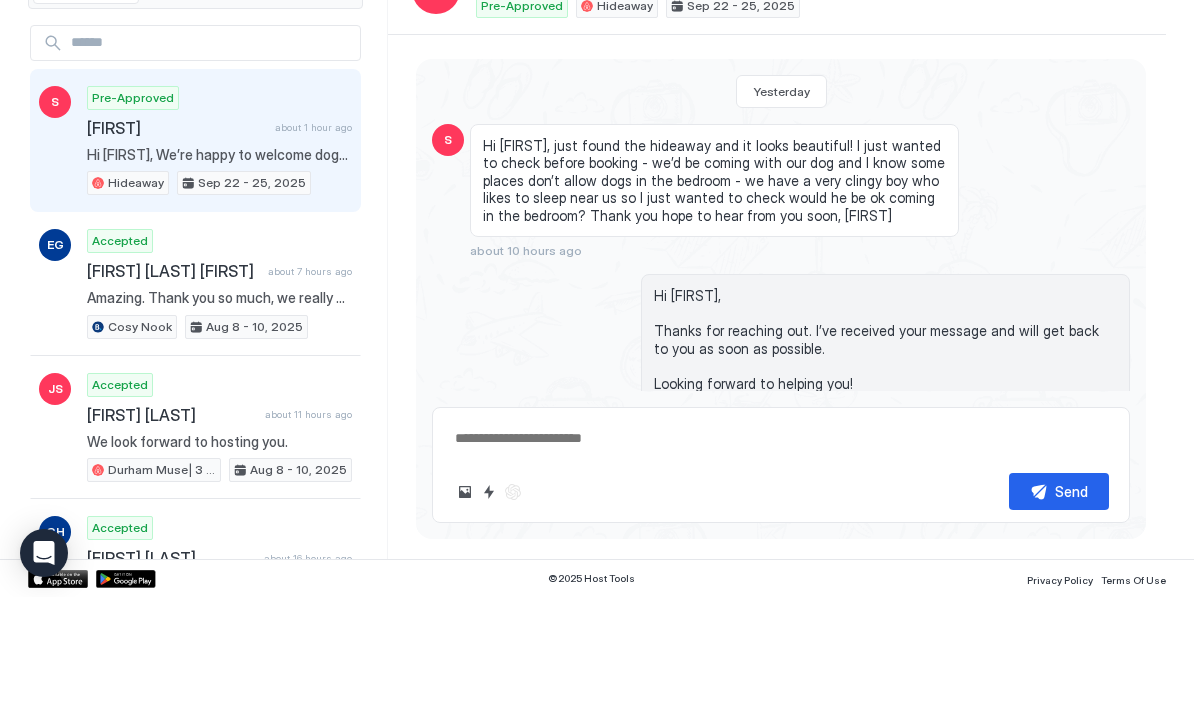 scroll, scrollTop: 0, scrollLeft: 0, axis: both 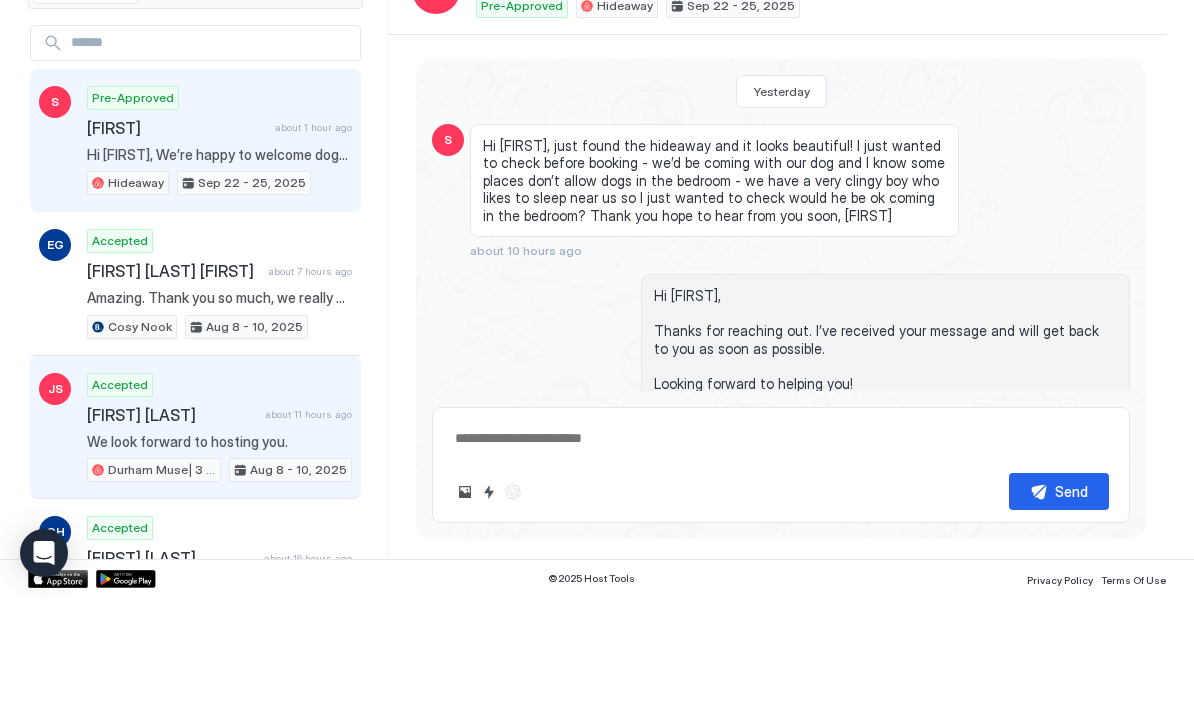 click on "[FIRST] [LAST]" at bounding box center [172, 528] 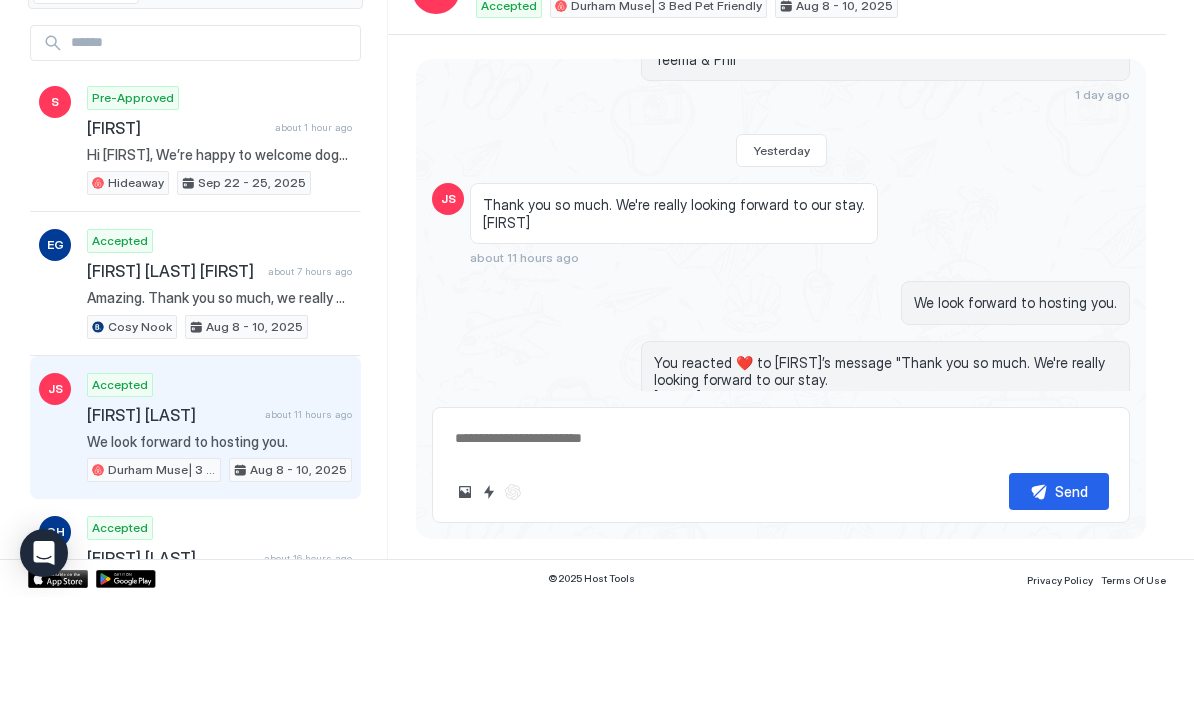 scroll, scrollTop: 1122, scrollLeft: 0, axis: vertical 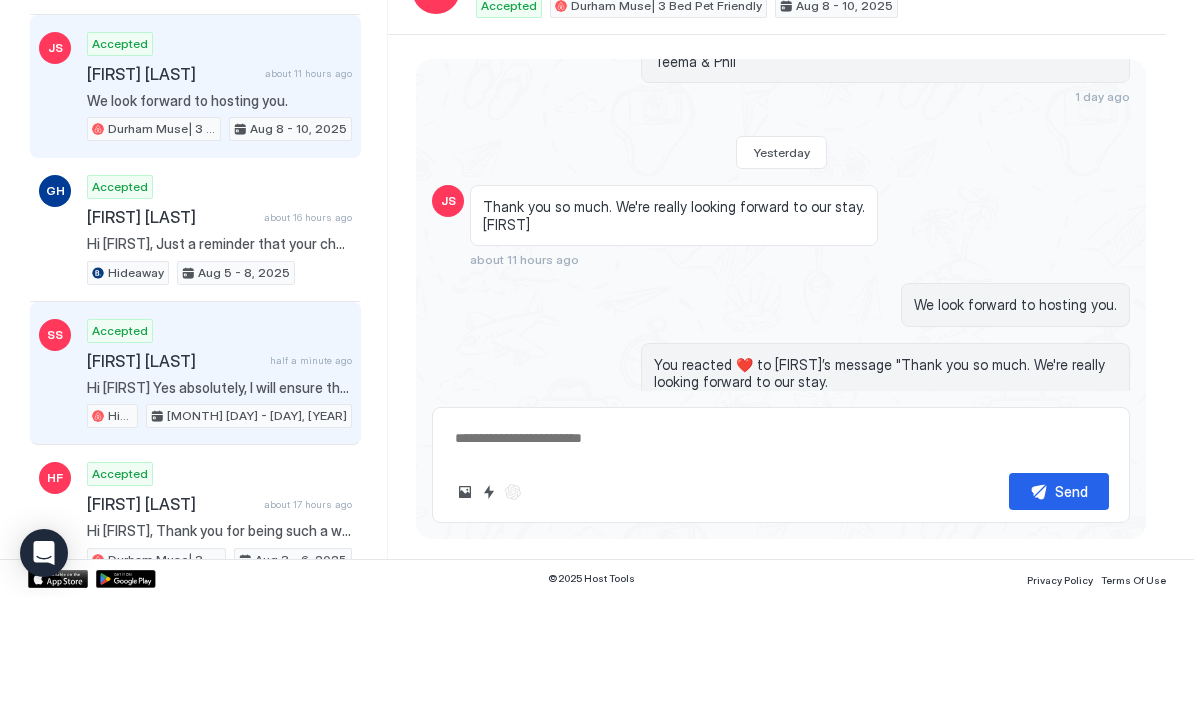 click on "Accepted [FIRST] [FIRST] half a minute ago Hi [FIRST]
Yes absolutely, I will ensure the beds are set up as you requested. The nearest EV charger is in Morrison’s car park (I believe there are only 2 though) and a few in carparks in town centre which a is 5 minutes away. There are a few of them.  [PLACE] [MONTH] [DAY] - [DAY], [YEAR]" at bounding box center [219, 487] 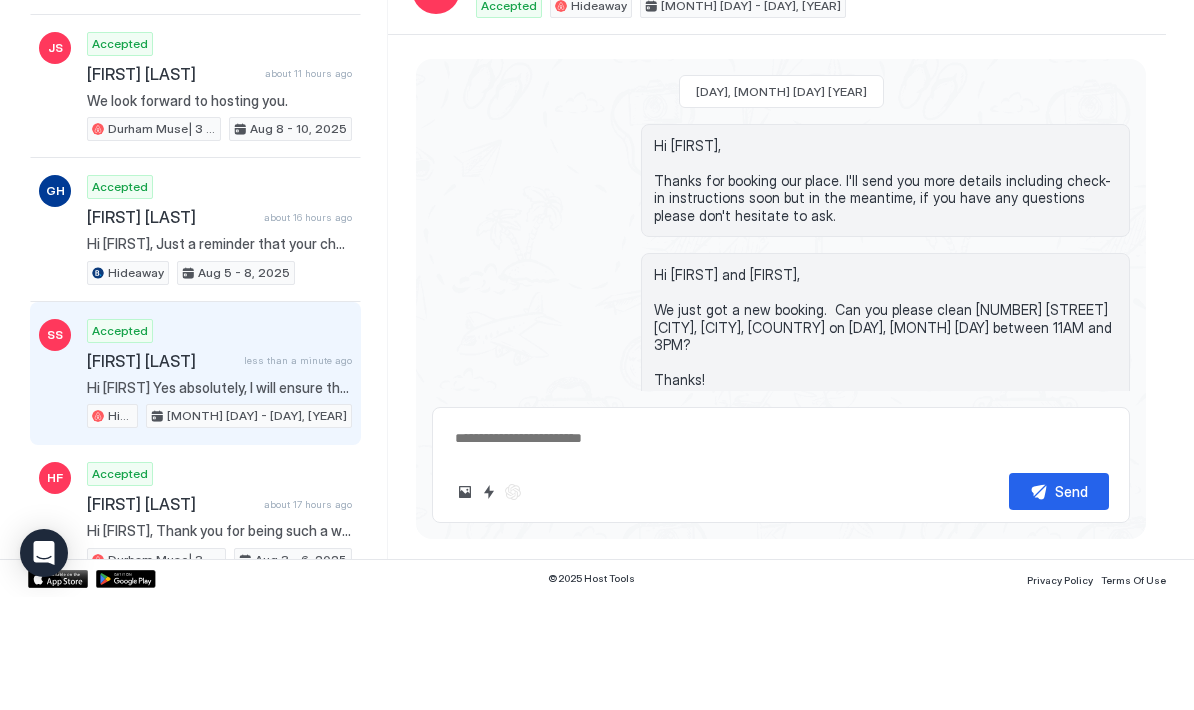 scroll, scrollTop: 0, scrollLeft: 0, axis: both 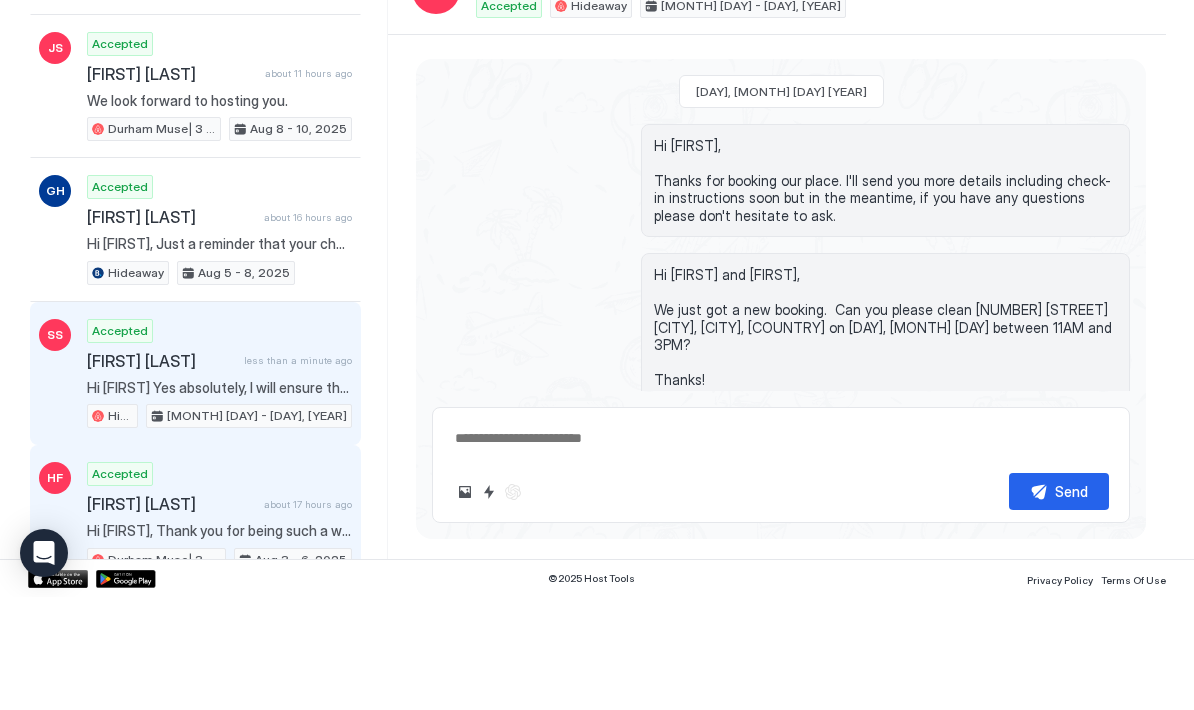 click on "Hi [FIRST],
Thank you for being such a wonderful guest and for leaving the place so clean, we really appreciate it!
We’ve left you a 5-star review, and if you enjoyed your stay, we’d love it if you could share your experience with a review as well. 🌟
If there’s anything that could have made your stay even better, feel free to send us a message, we truly appreciate all feedback. 😊
Hope to see you next time you're in town! 👋
Warm regards
Teema & Phil" at bounding box center [219, 644] 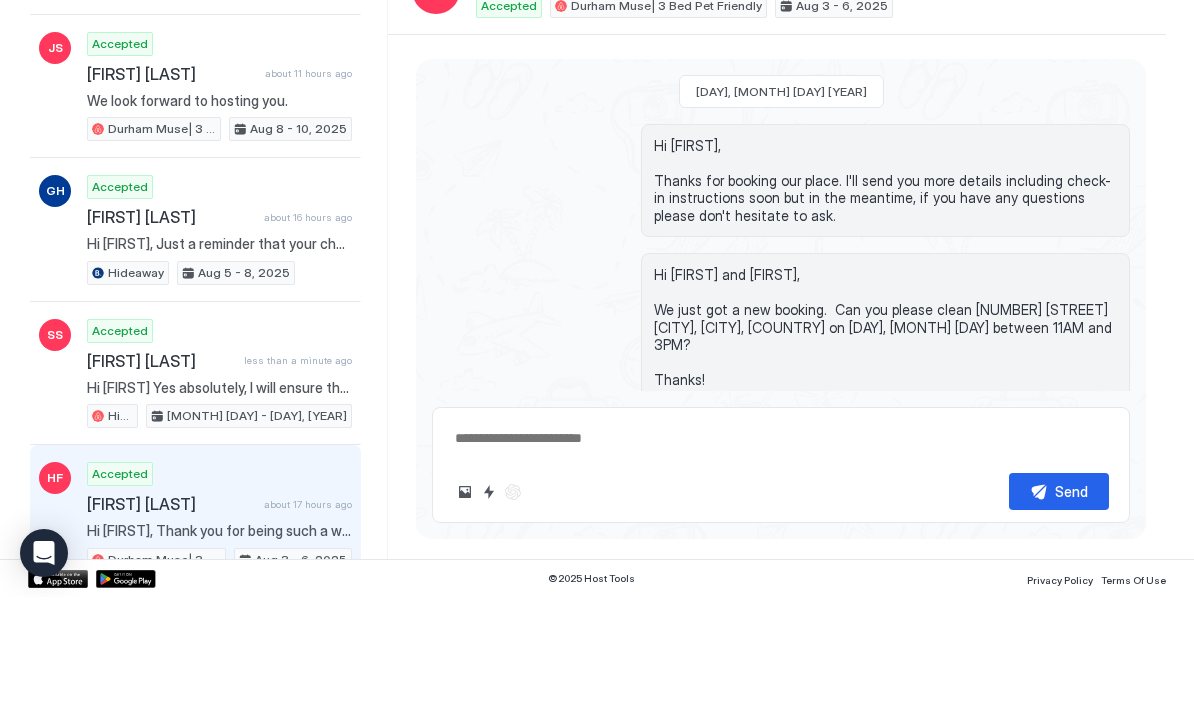 scroll, scrollTop: 4262, scrollLeft: 0, axis: vertical 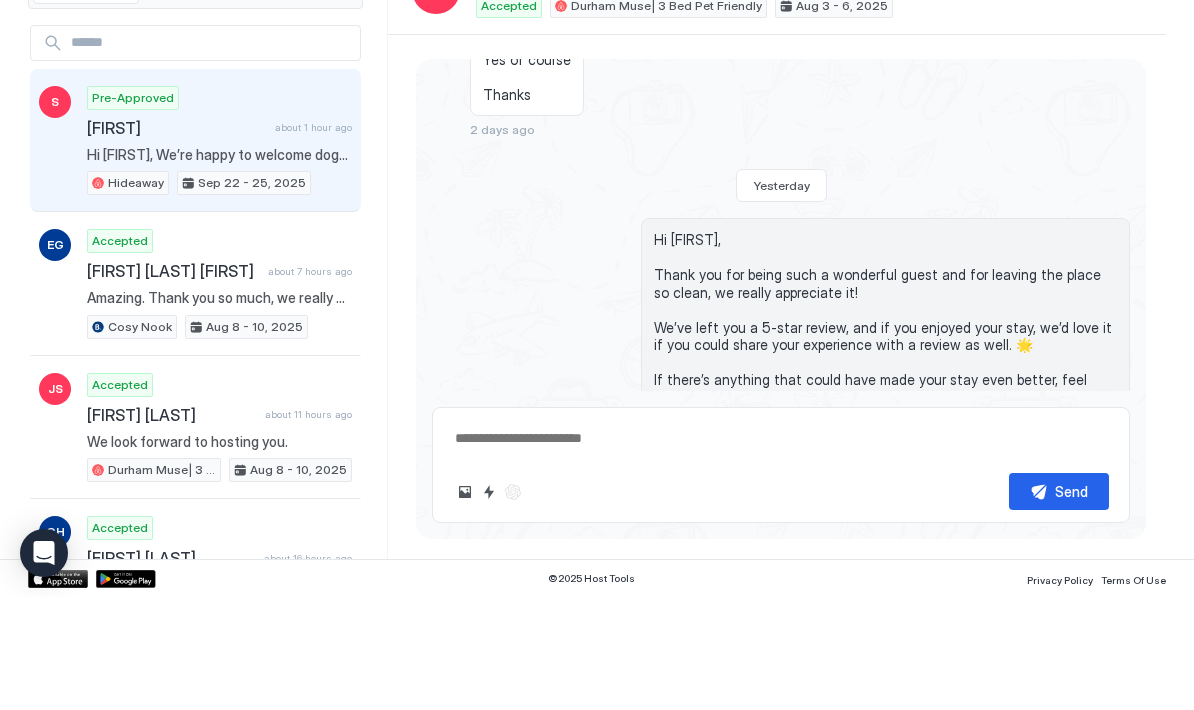 click on "Sep 22 - 25, 2025" at bounding box center (252, 296) 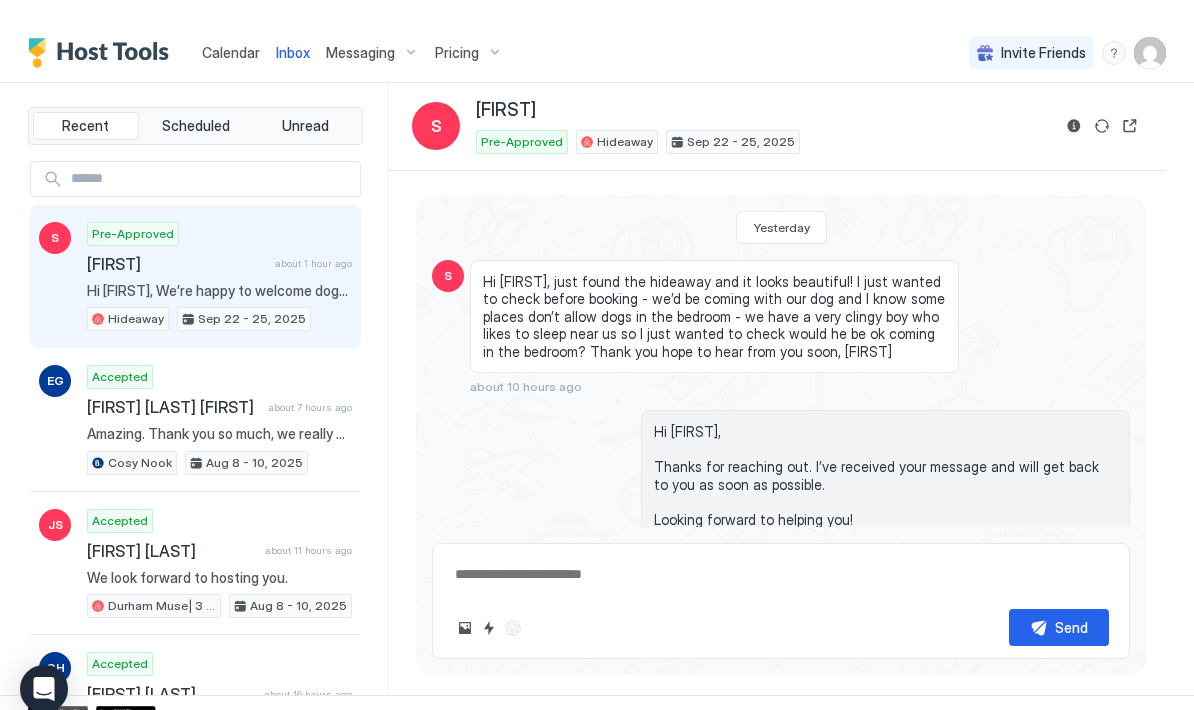 scroll, scrollTop: 0, scrollLeft: 0, axis: both 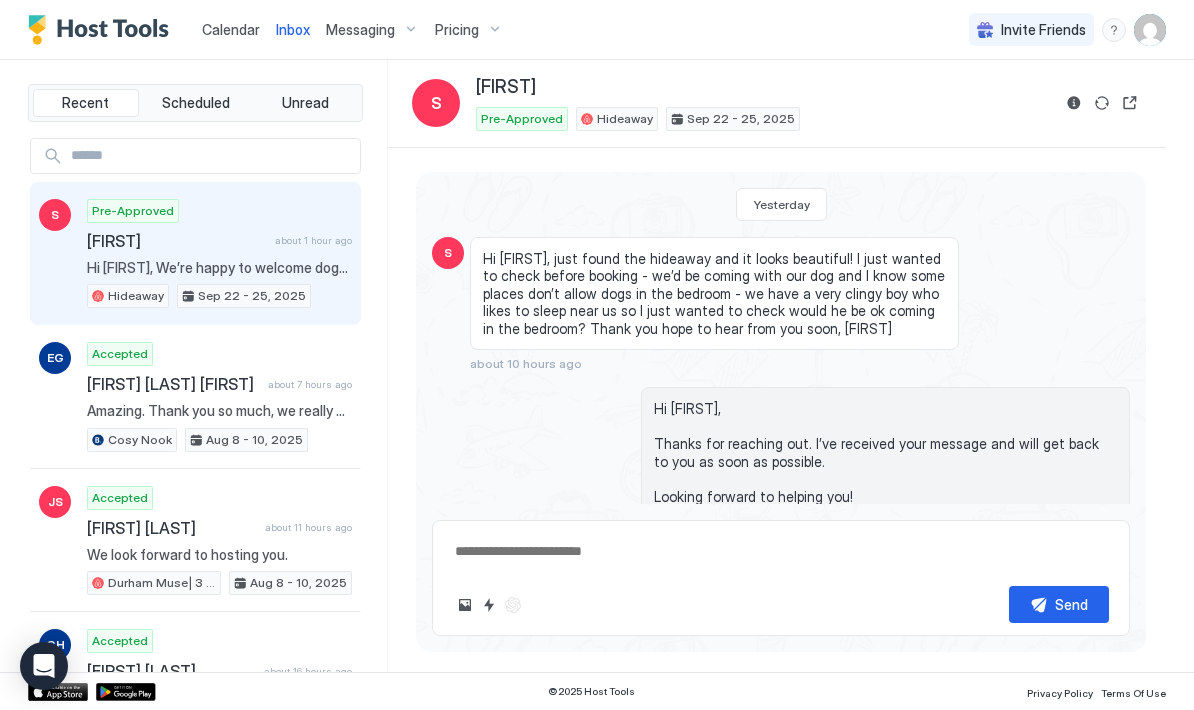 click on "Calendar" at bounding box center (231, 29) 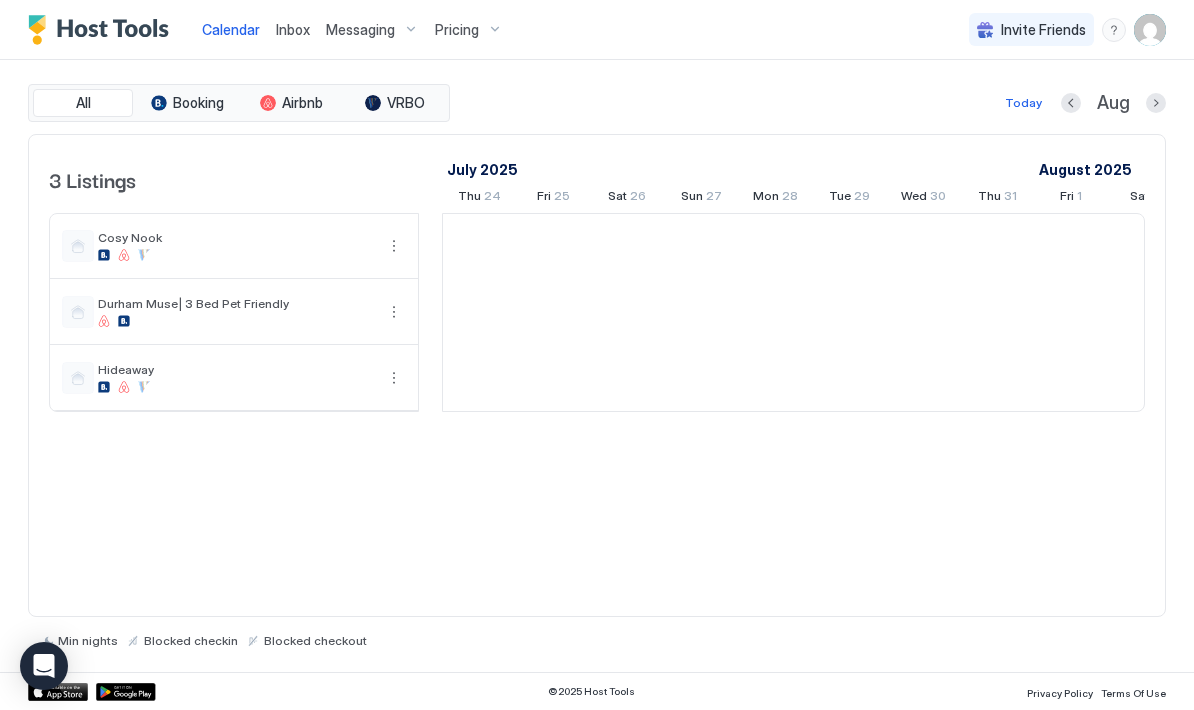 scroll, scrollTop: 0, scrollLeft: 1111, axis: horizontal 